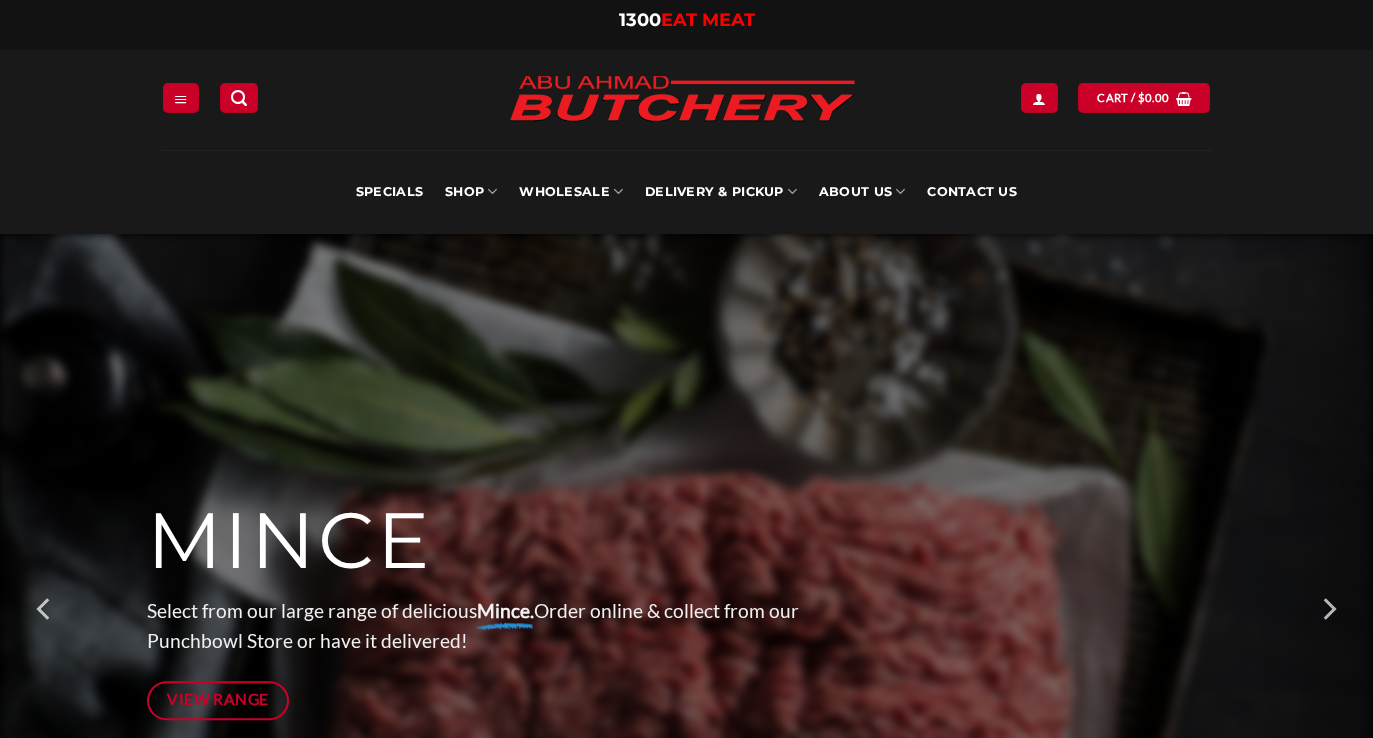 scroll, scrollTop: 0, scrollLeft: 0, axis: both 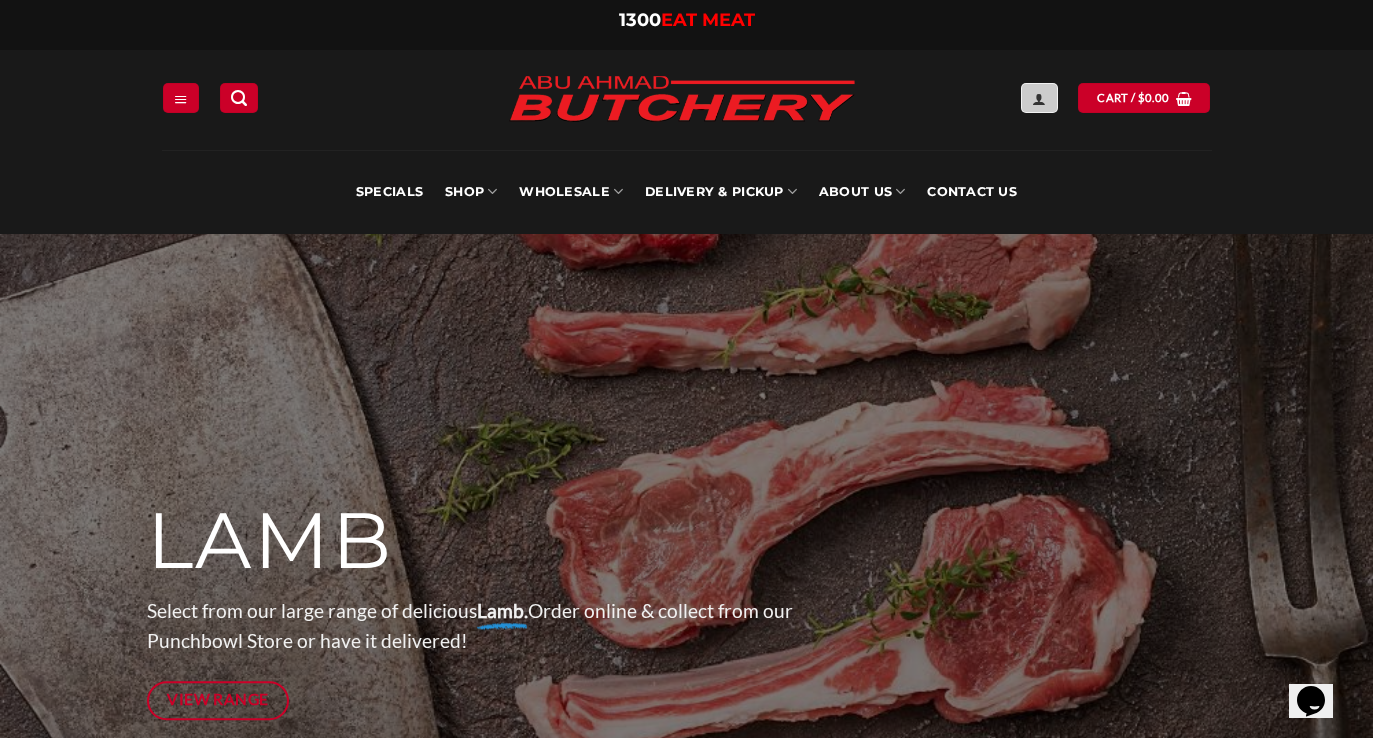 click at bounding box center [1039, 99] 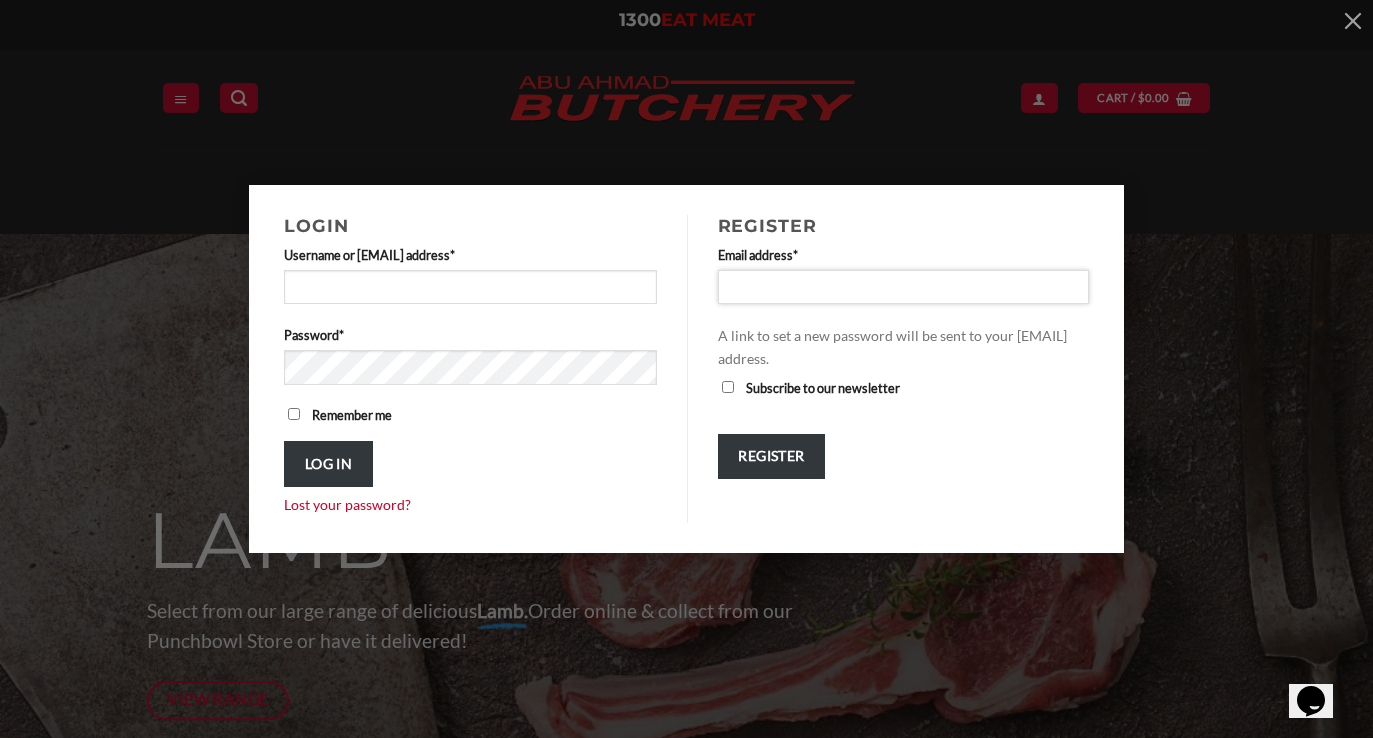 click on "Email address  * Required" at bounding box center (904, 287) 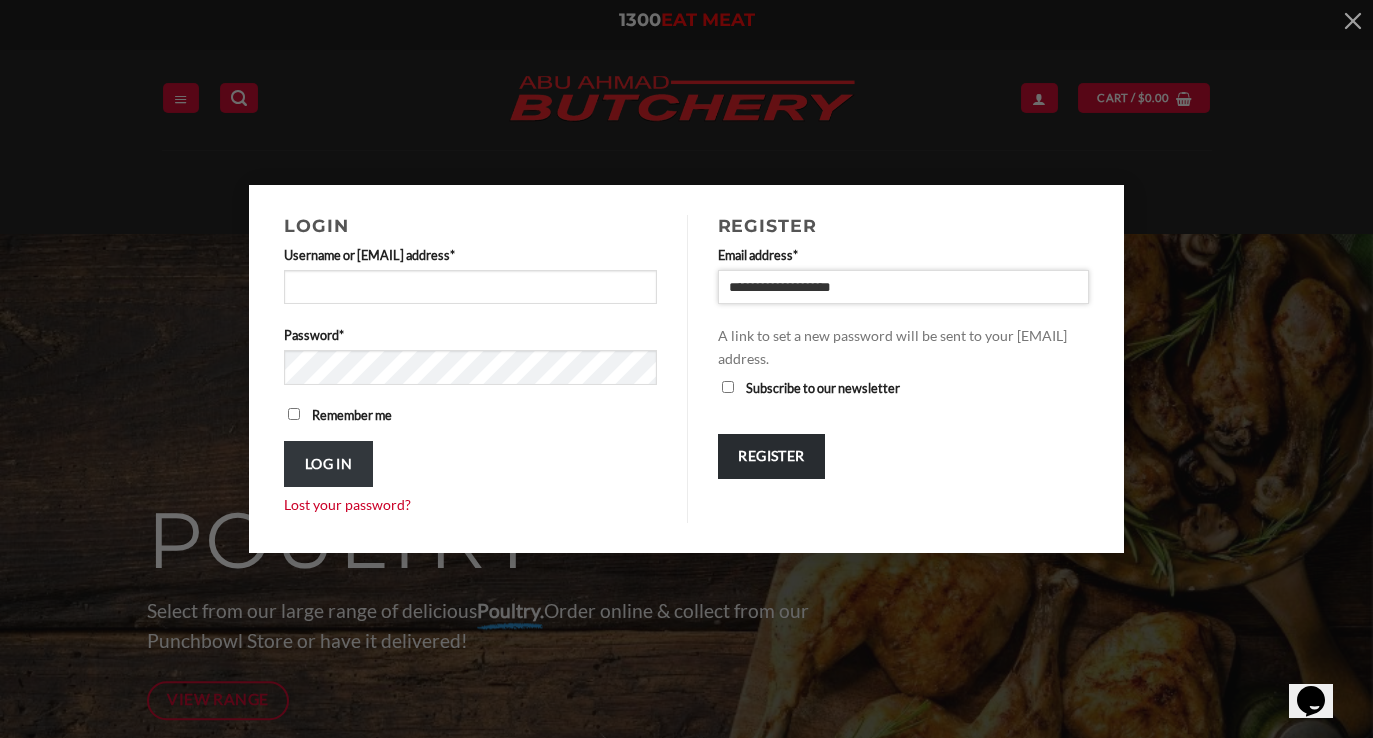 type on "**********" 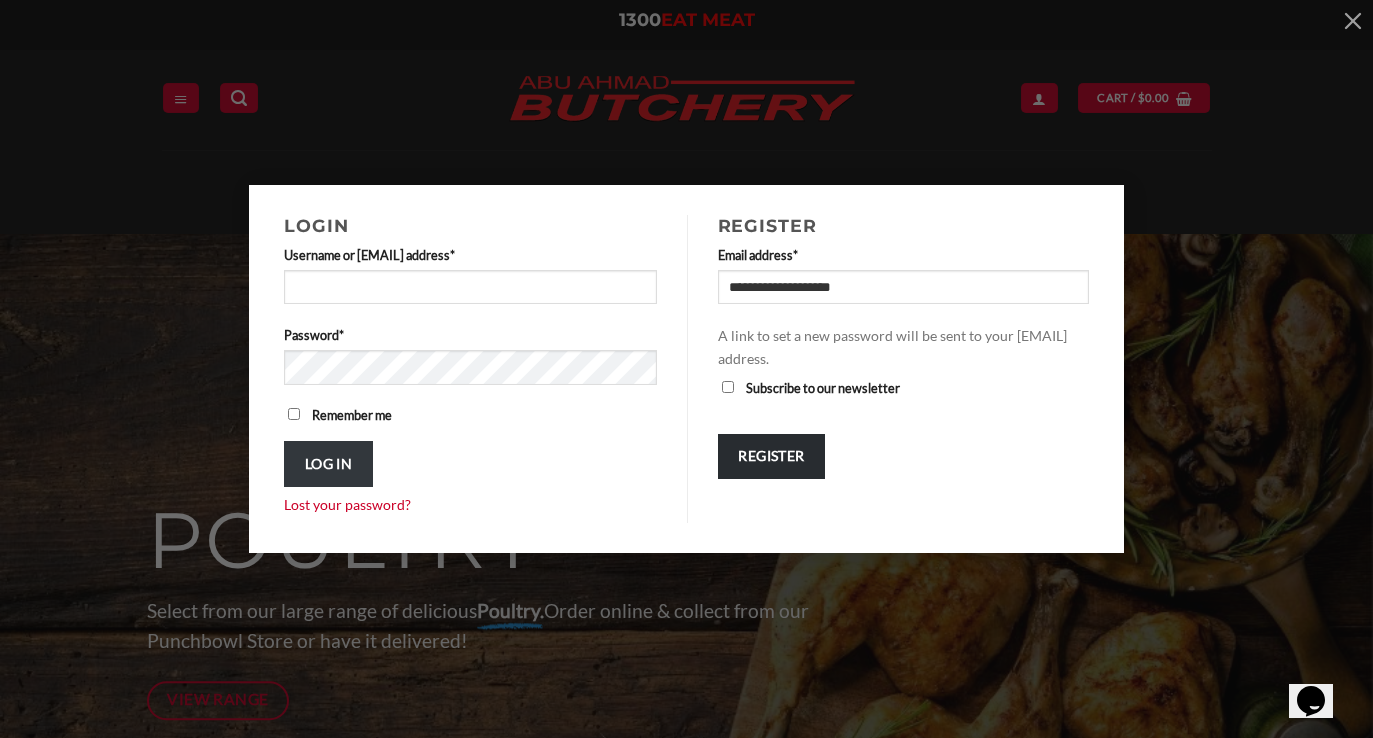 click on "Register" at bounding box center (772, 456) 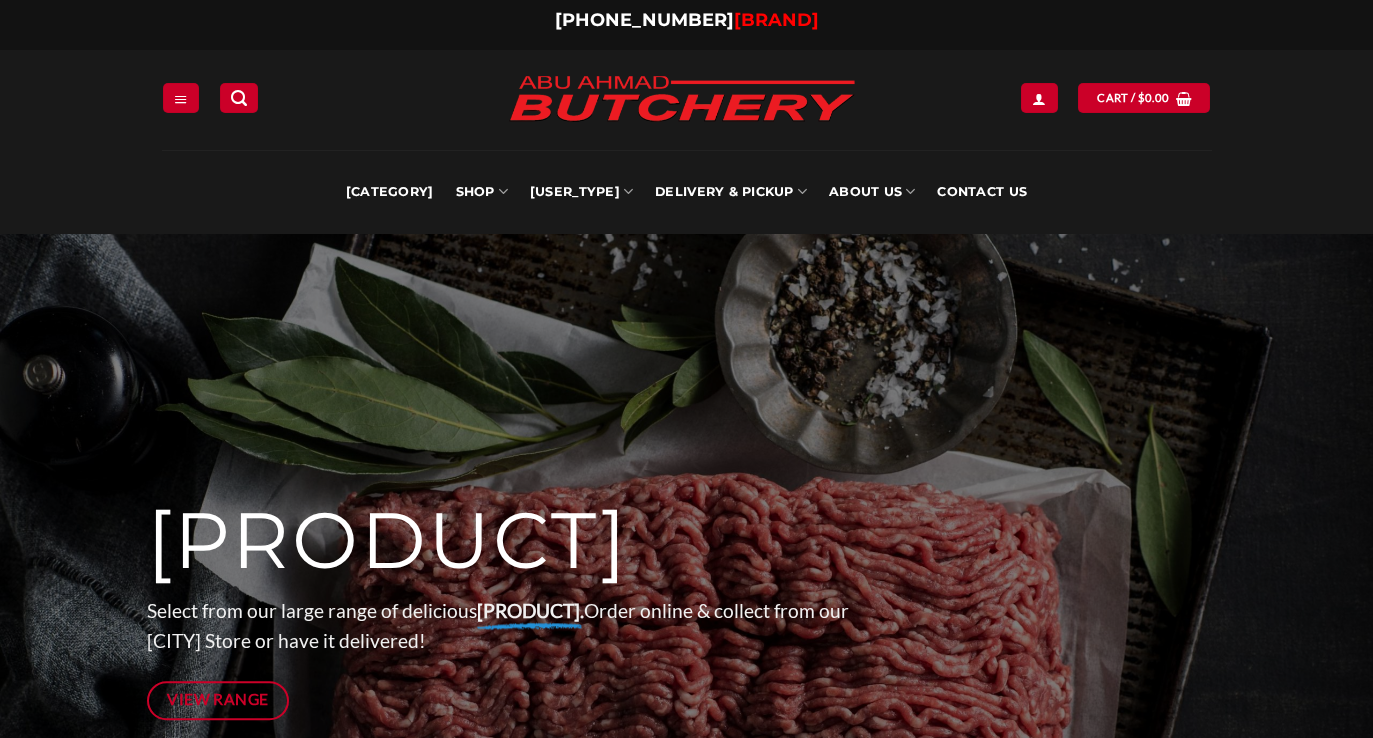 scroll, scrollTop: 0, scrollLeft: 0, axis: both 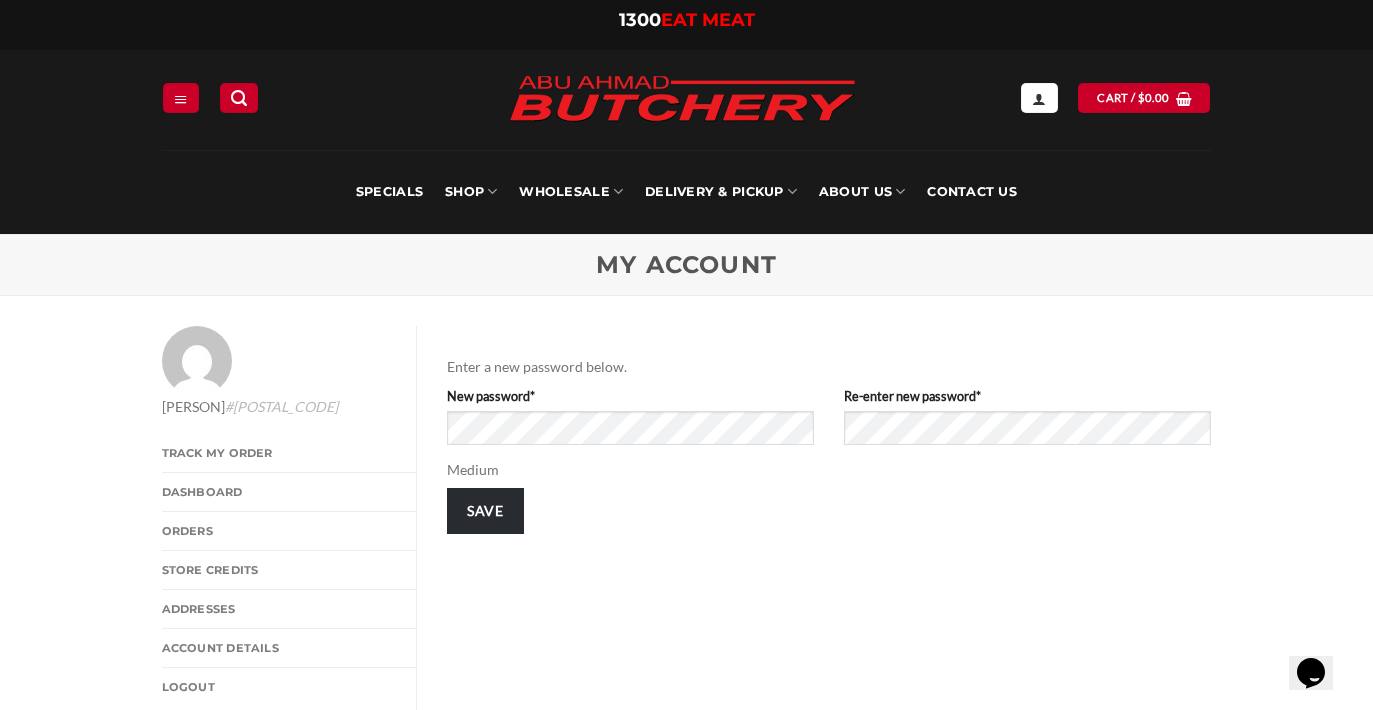 click on "Save" at bounding box center (485, 510) 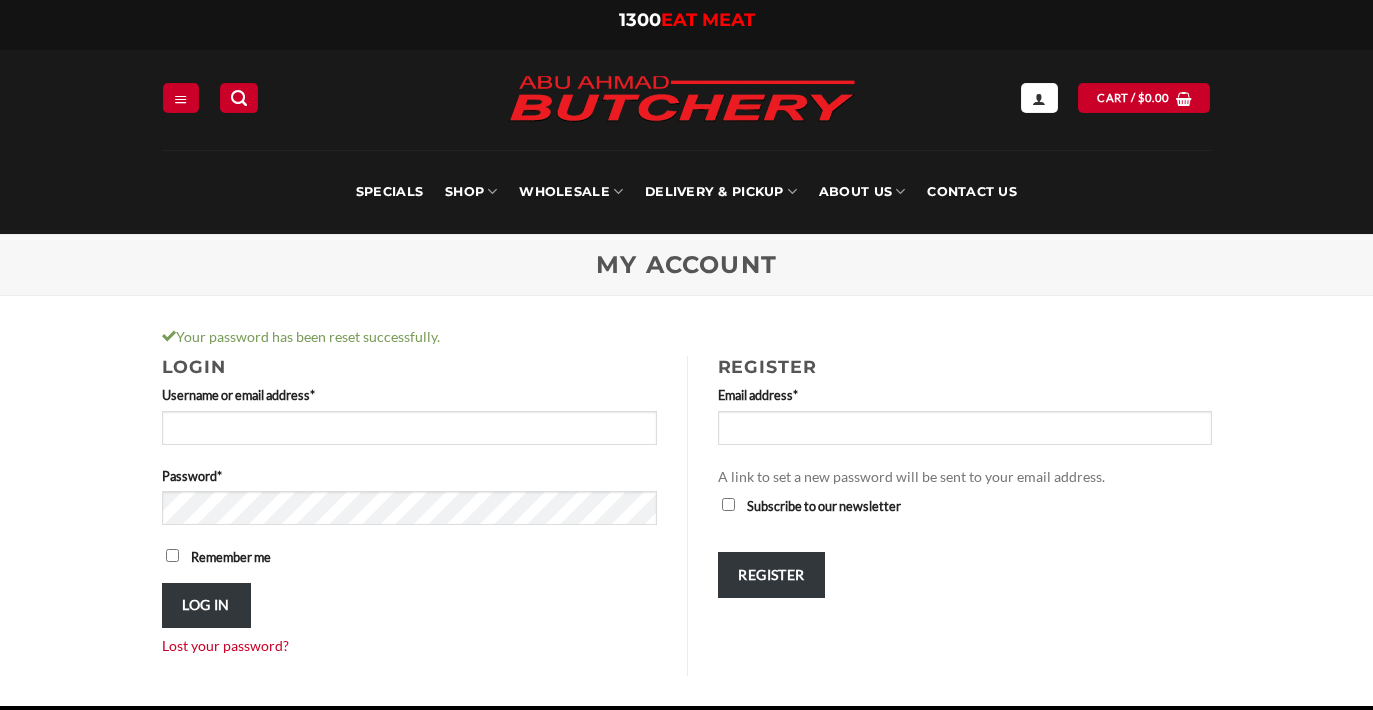 scroll, scrollTop: 0, scrollLeft: 0, axis: both 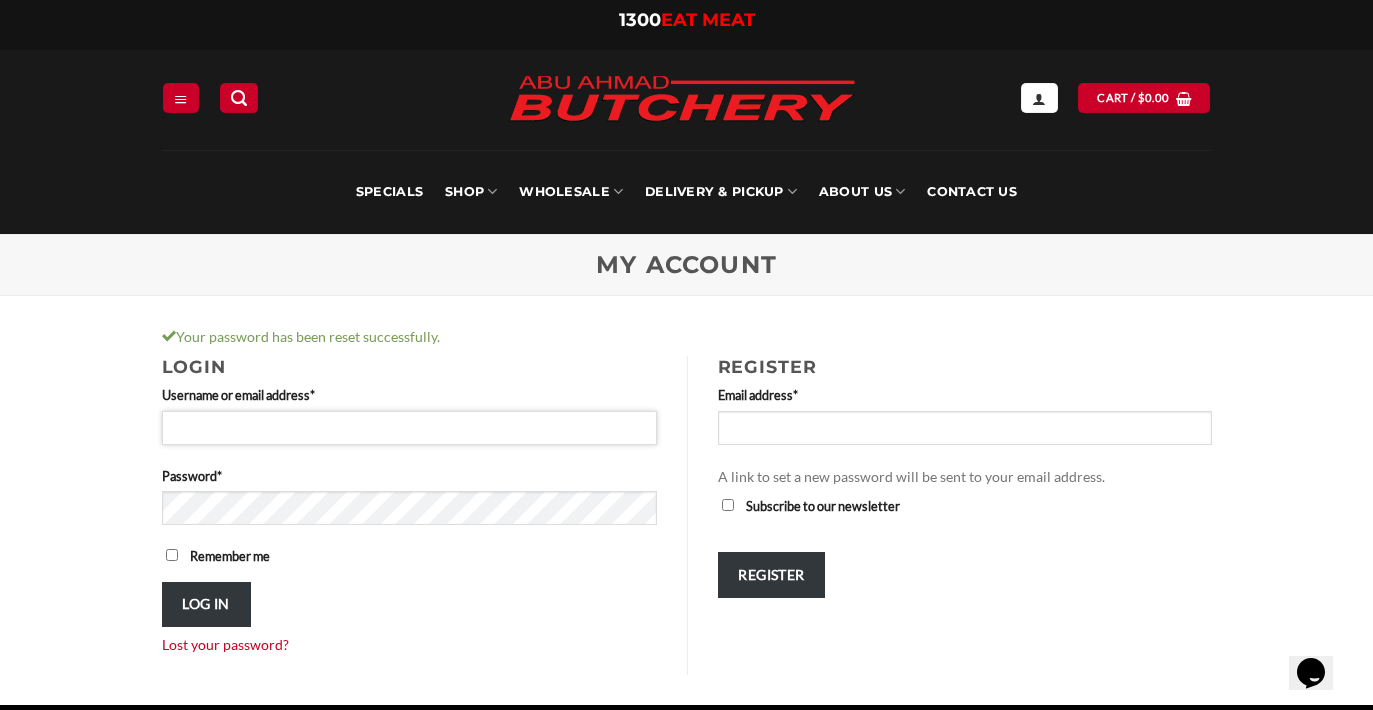 click on "Username or email address  * Required" at bounding box center [409, 428] 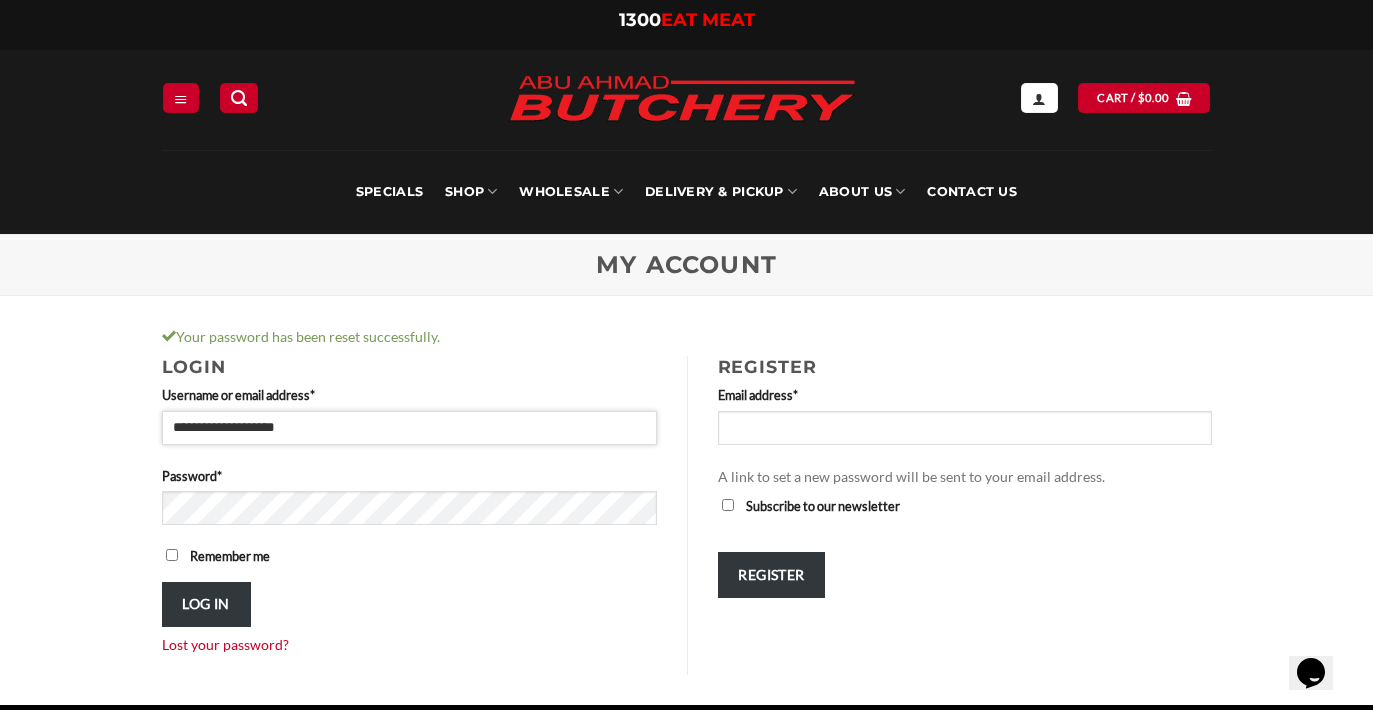 type on "**********" 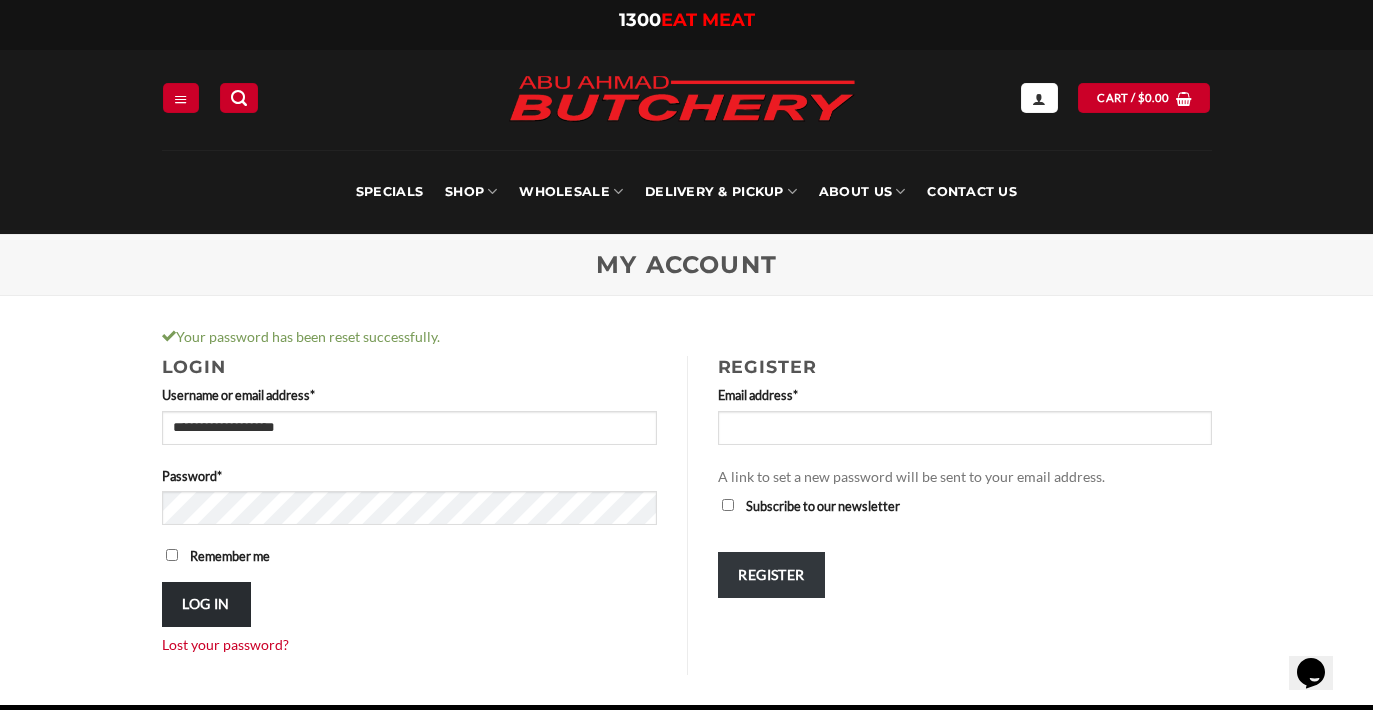 click on "Log in" at bounding box center (206, 604) 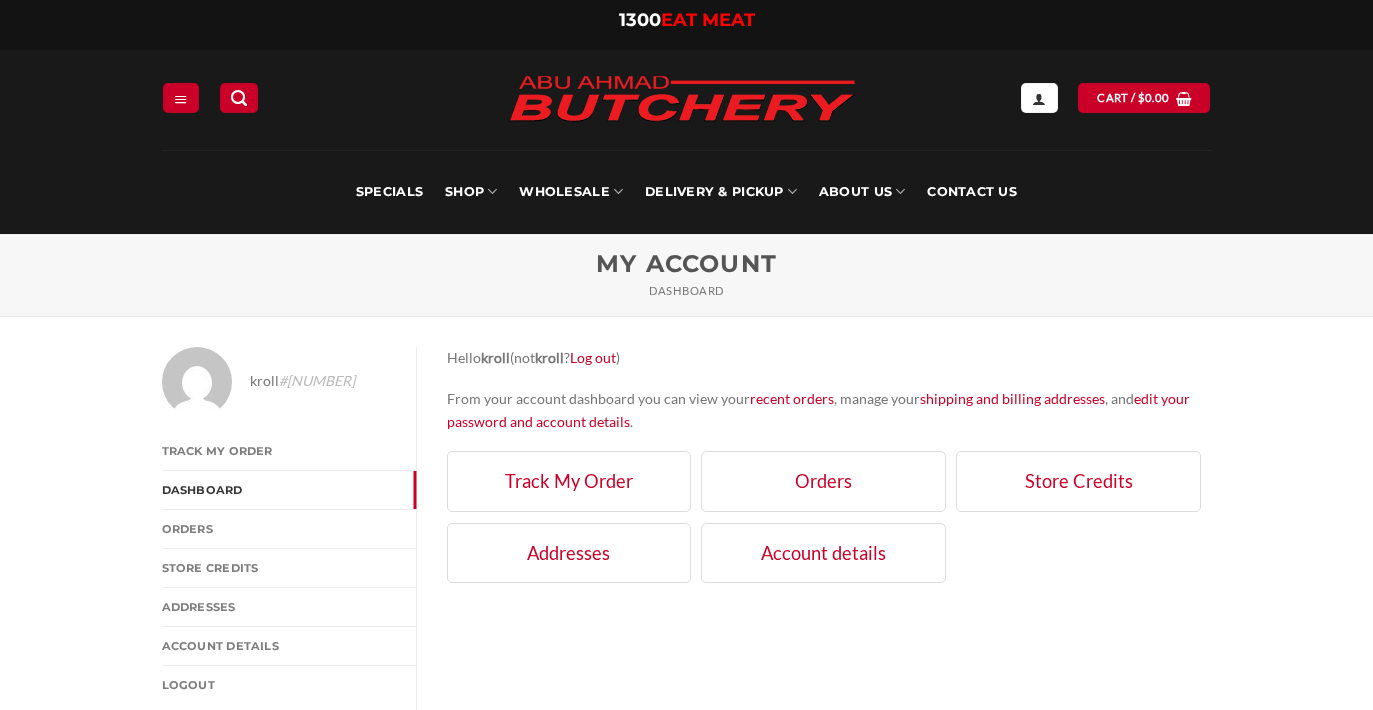 scroll, scrollTop: 0, scrollLeft: 0, axis: both 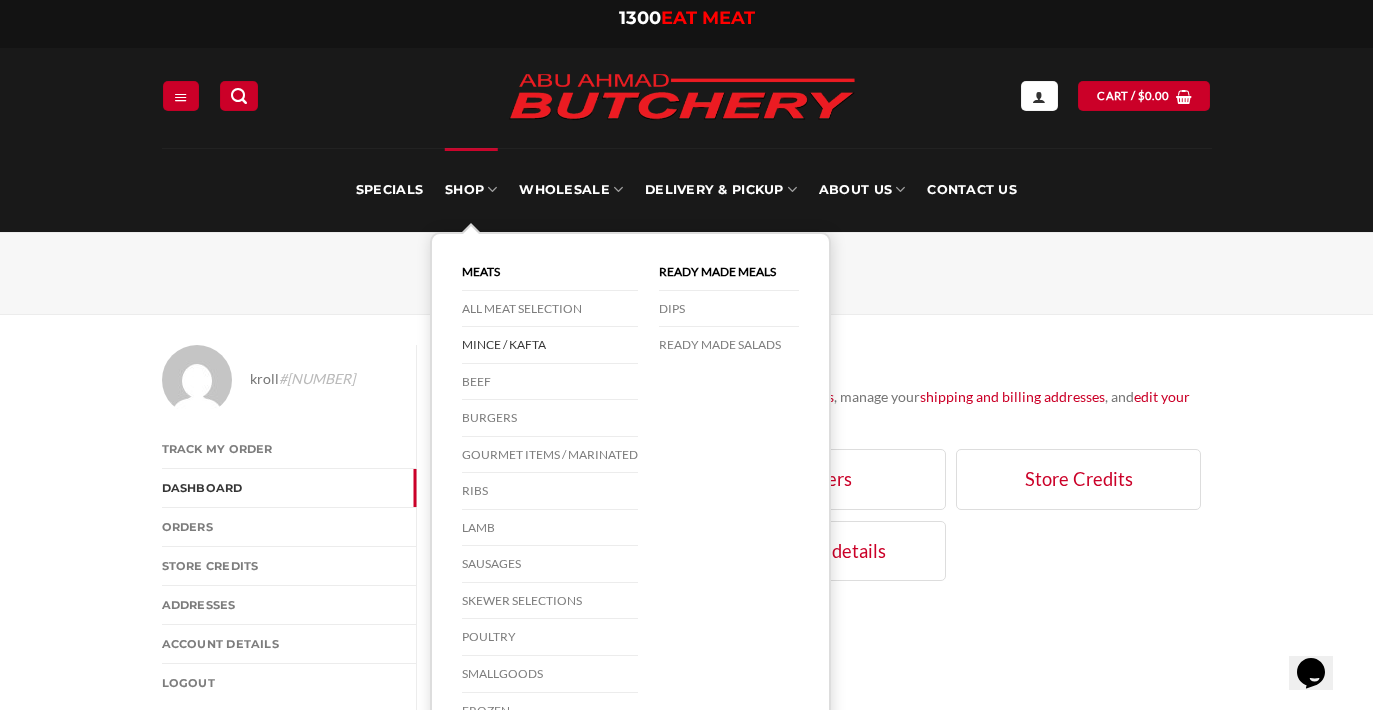 click on "Mince / Kafta" at bounding box center [550, 345] 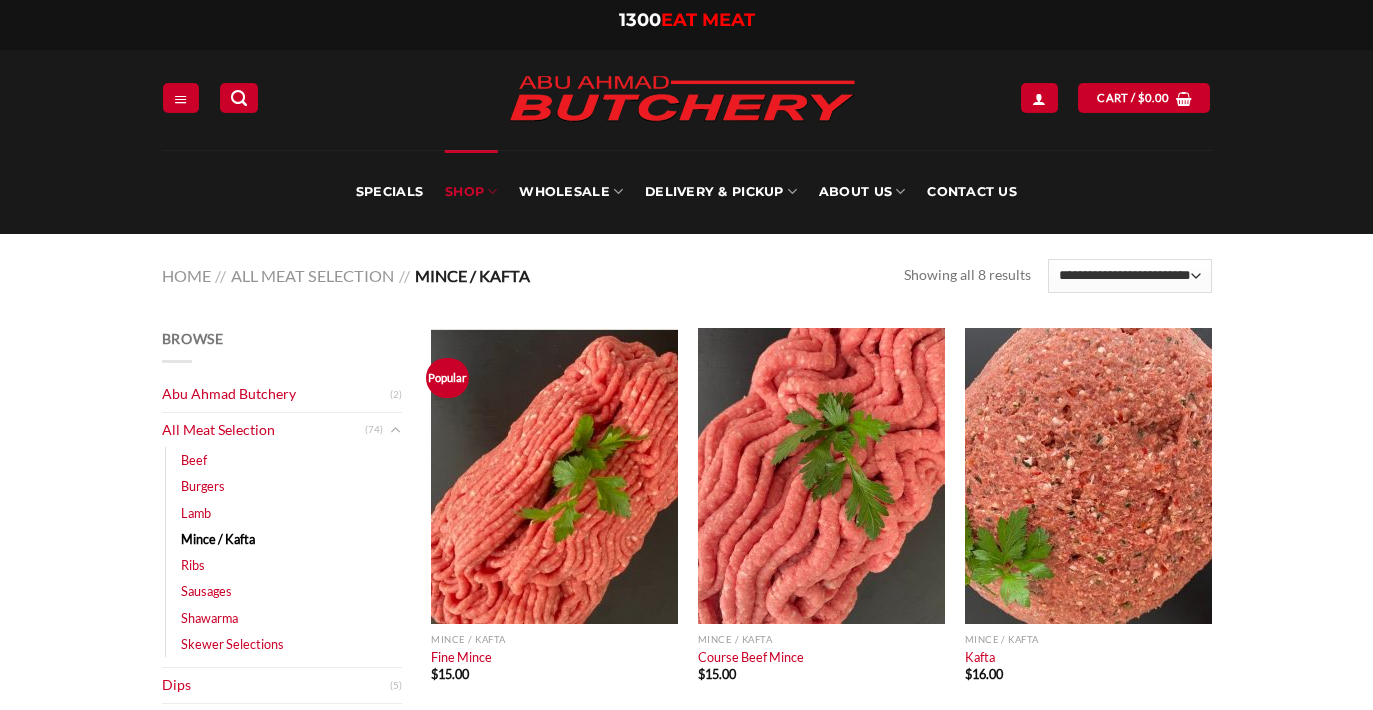 scroll, scrollTop: 0, scrollLeft: 0, axis: both 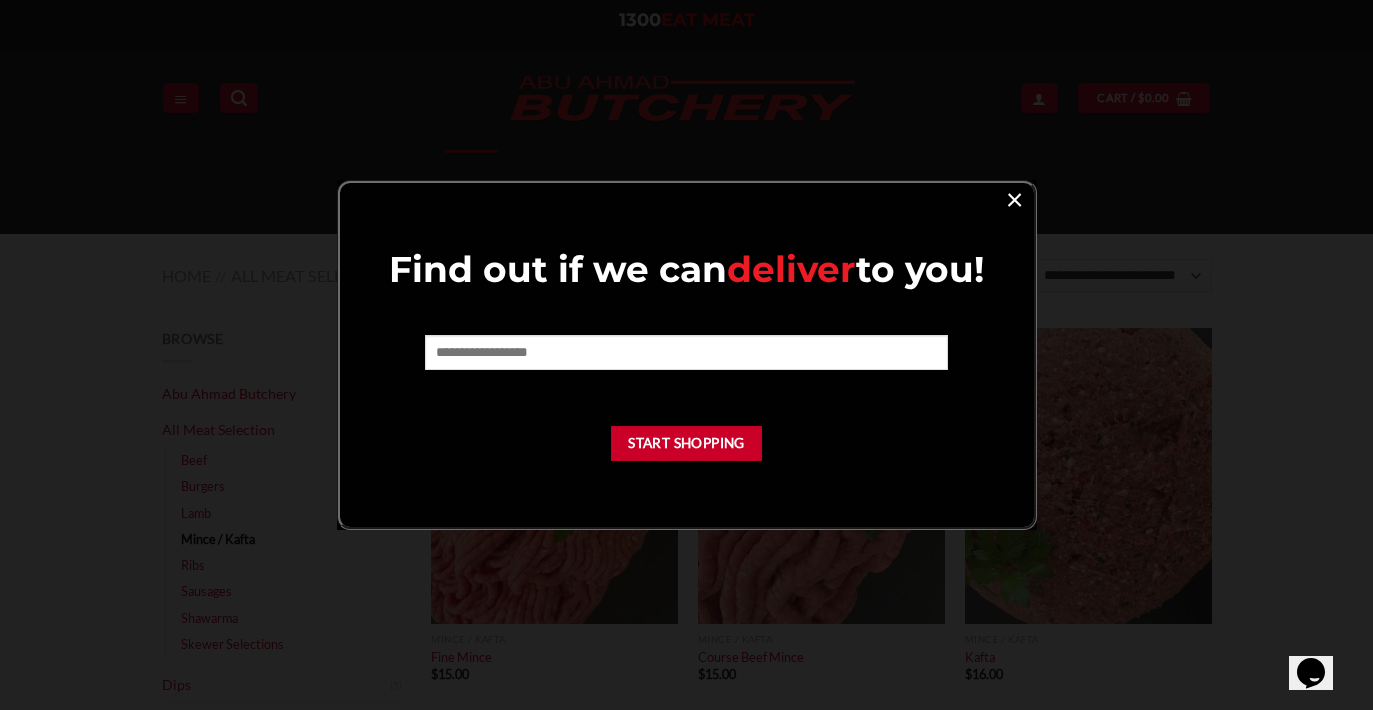 click on "×" at bounding box center [1014, 198] 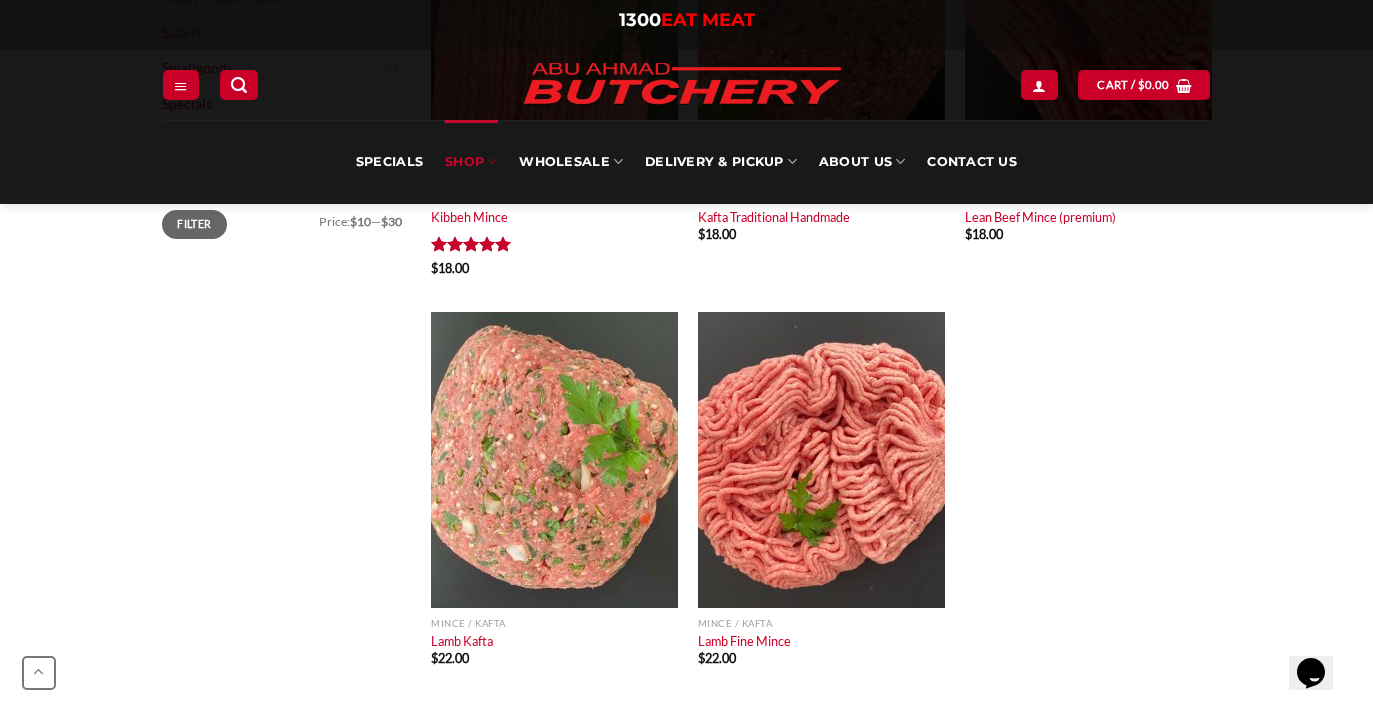 scroll, scrollTop: 828, scrollLeft: 0, axis: vertical 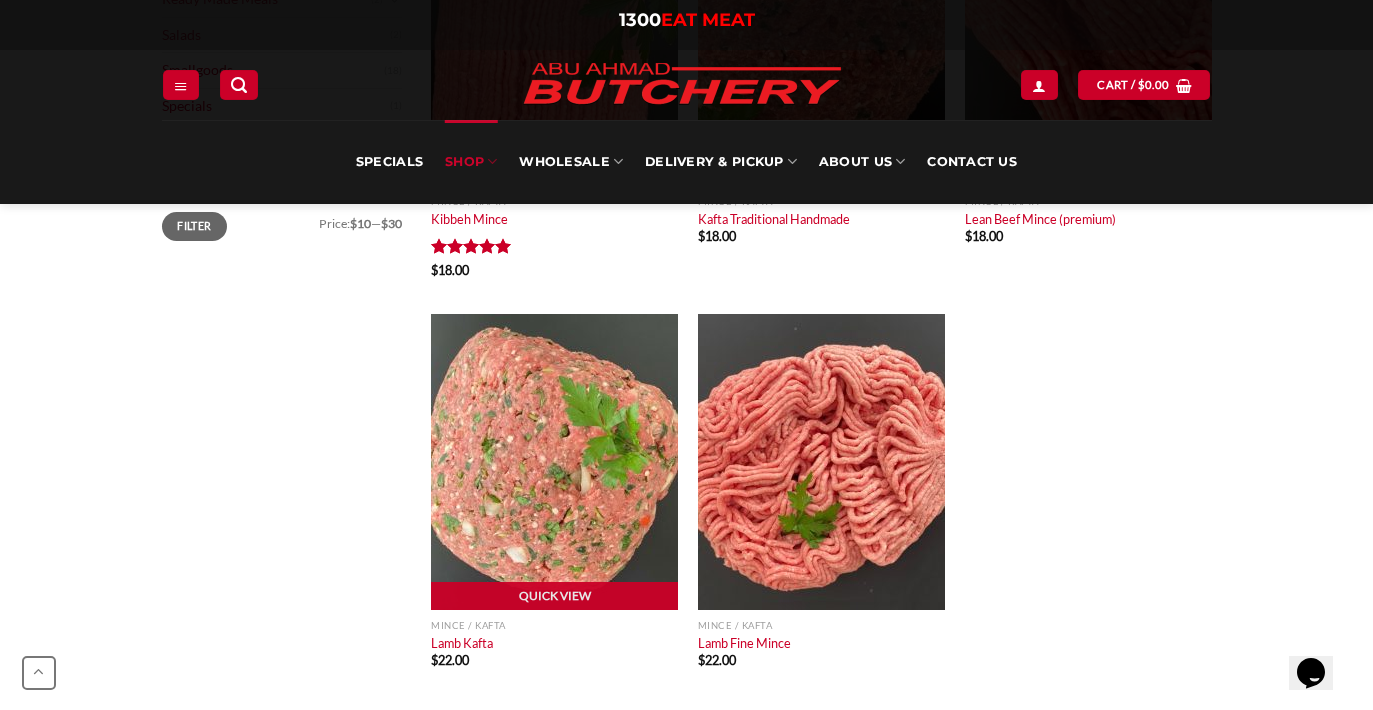 click at bounding box center [554, 462] 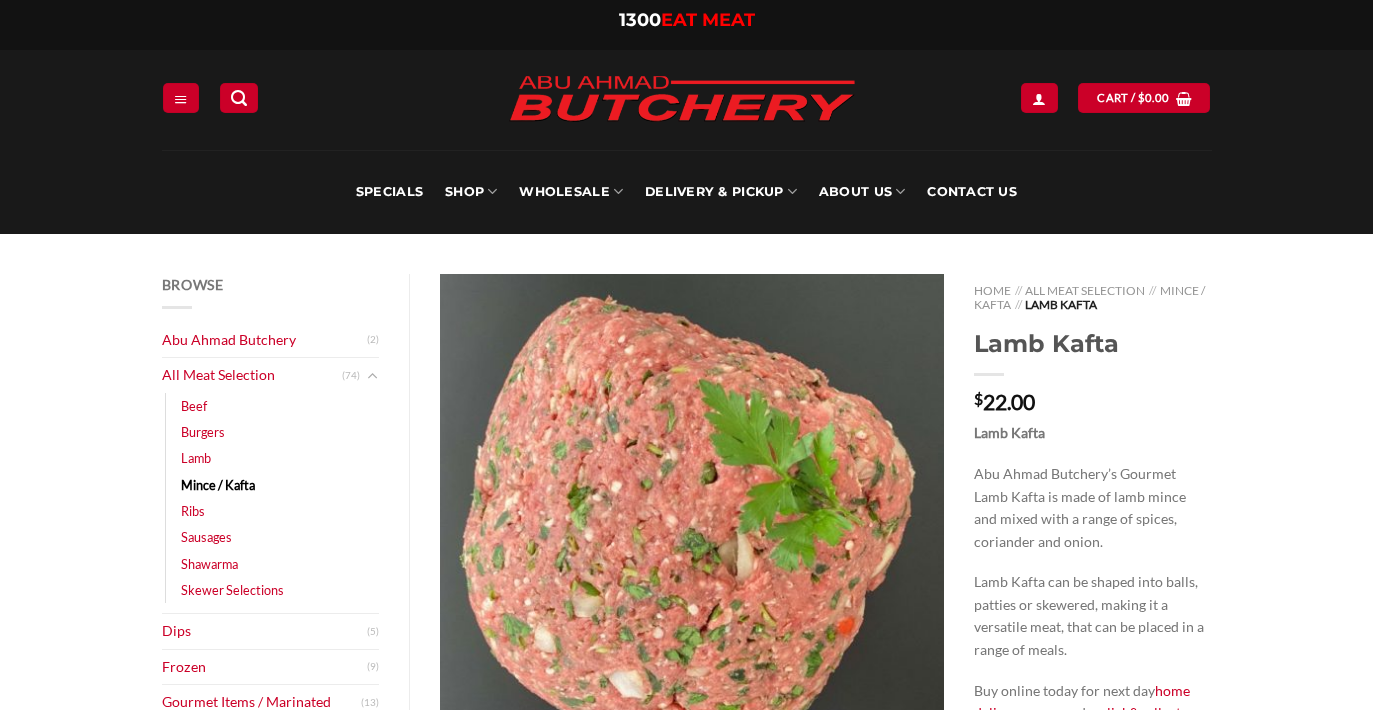 scroll, scrollTop: 0, scrollLeft: 0, axis: both 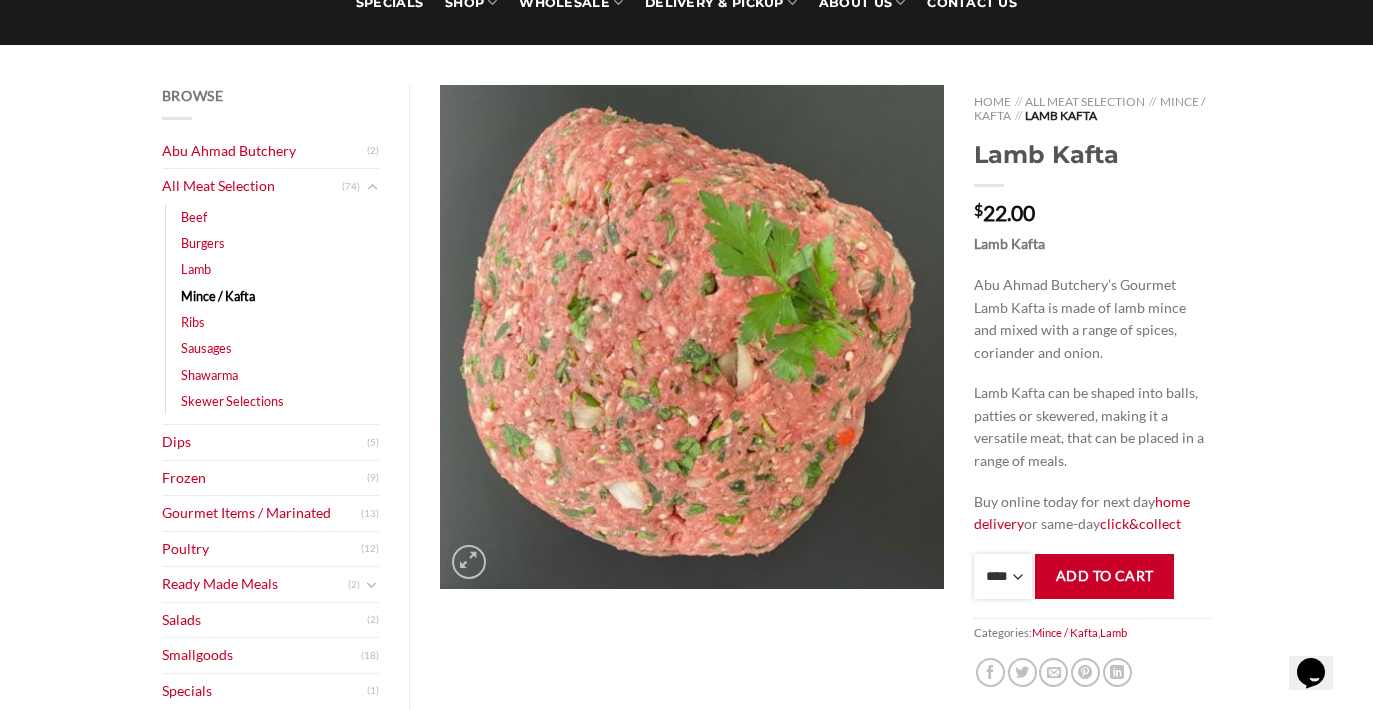 select on "*" 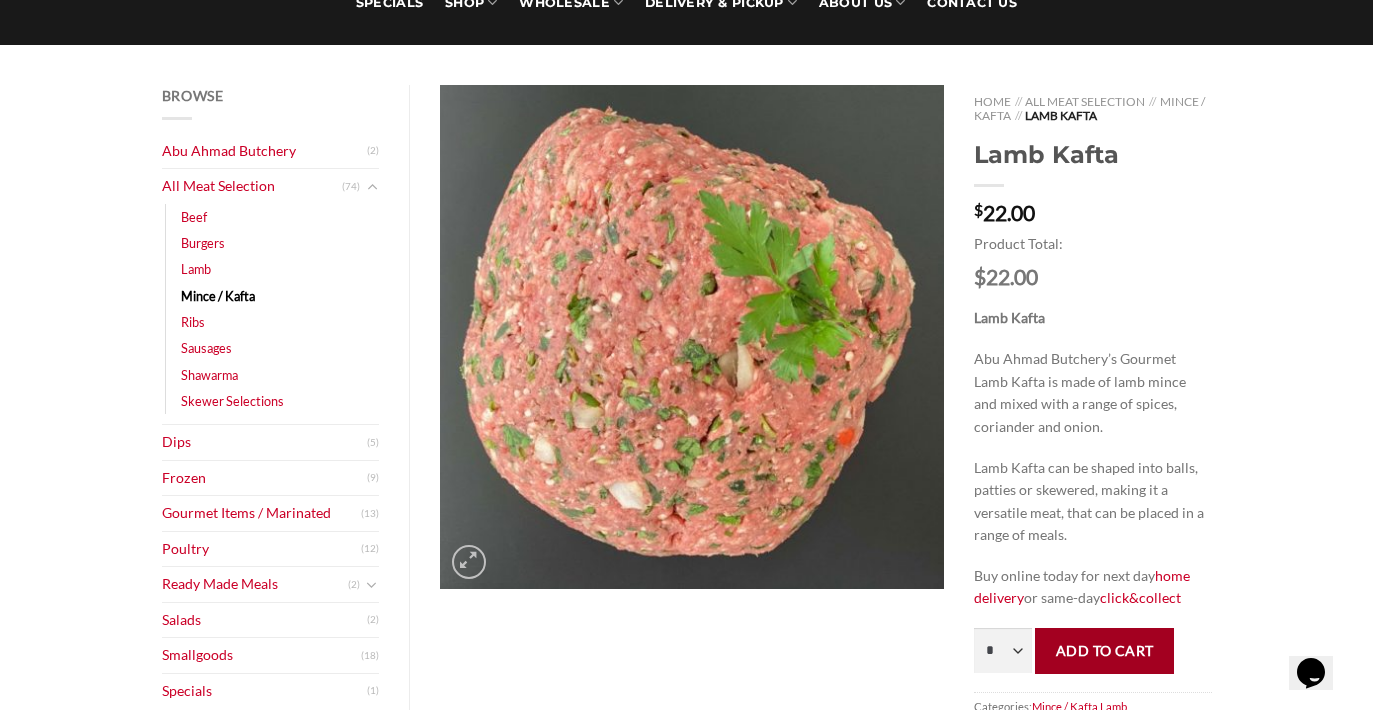 click on "Add to cart" at bounding box center (1104, 650) 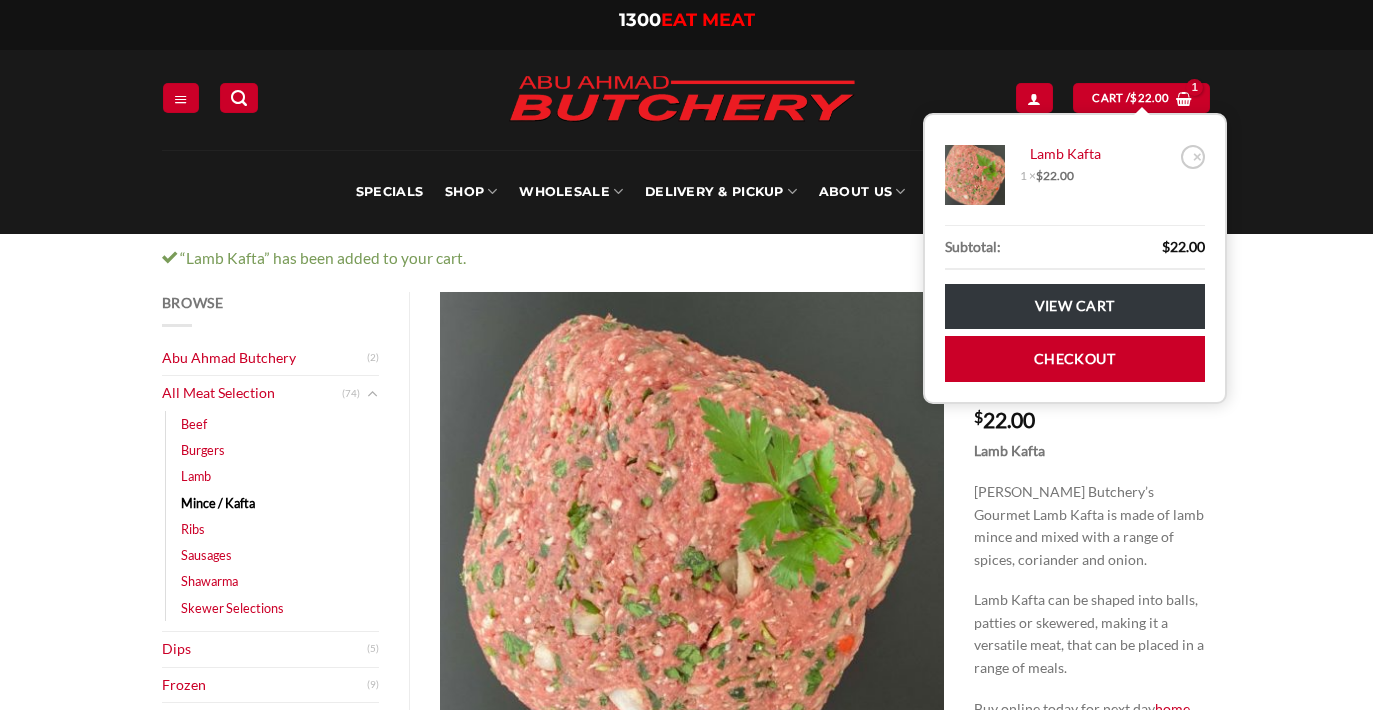scroll, scrollTop: 0, scrollLeft: 0, axis: both 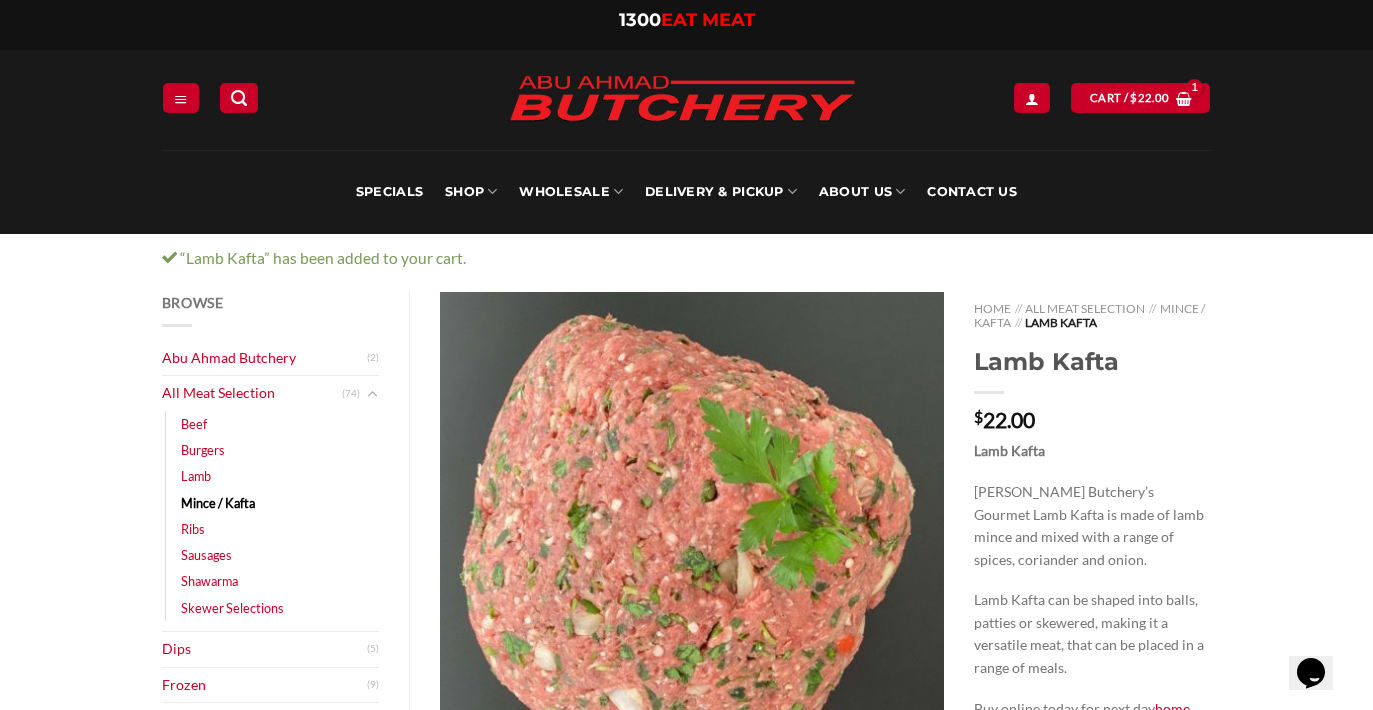 click on "View cart  “Lamb Kafta” has been added to your cart." at bounding box center (687, 258) 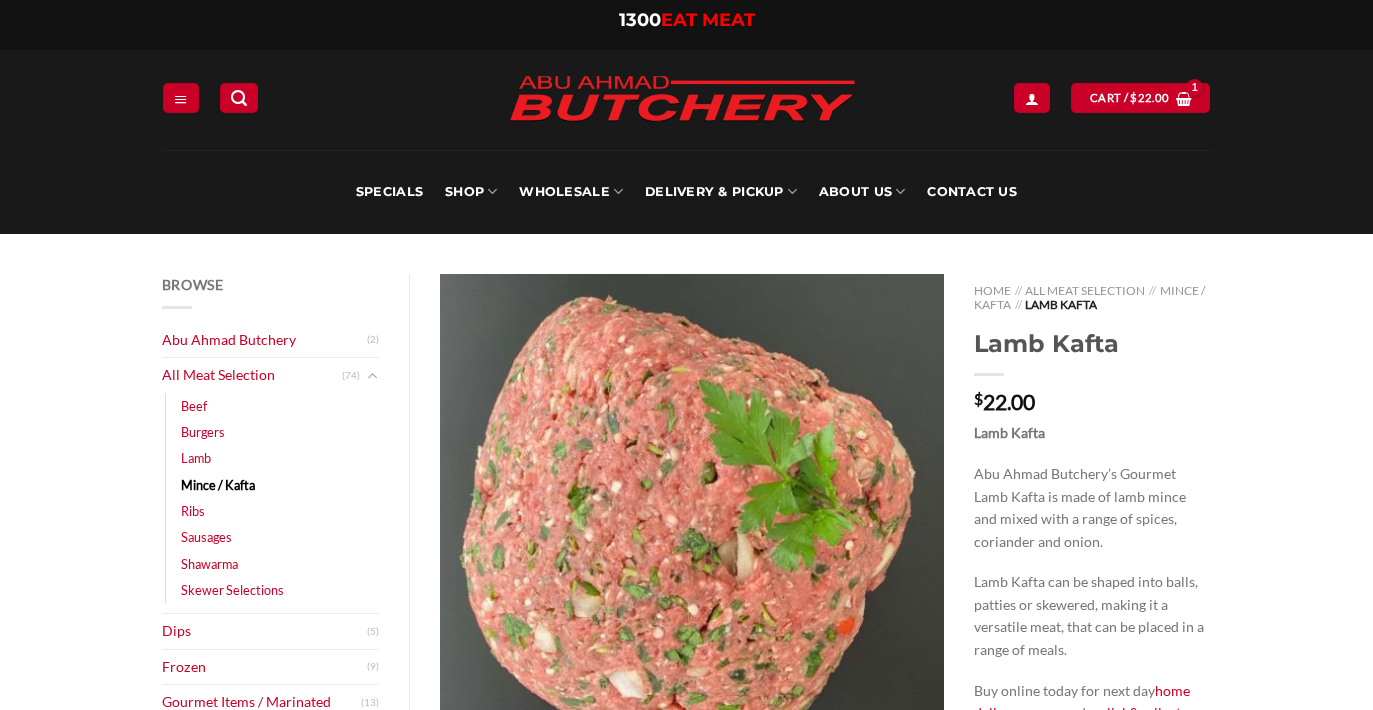 select on "*" 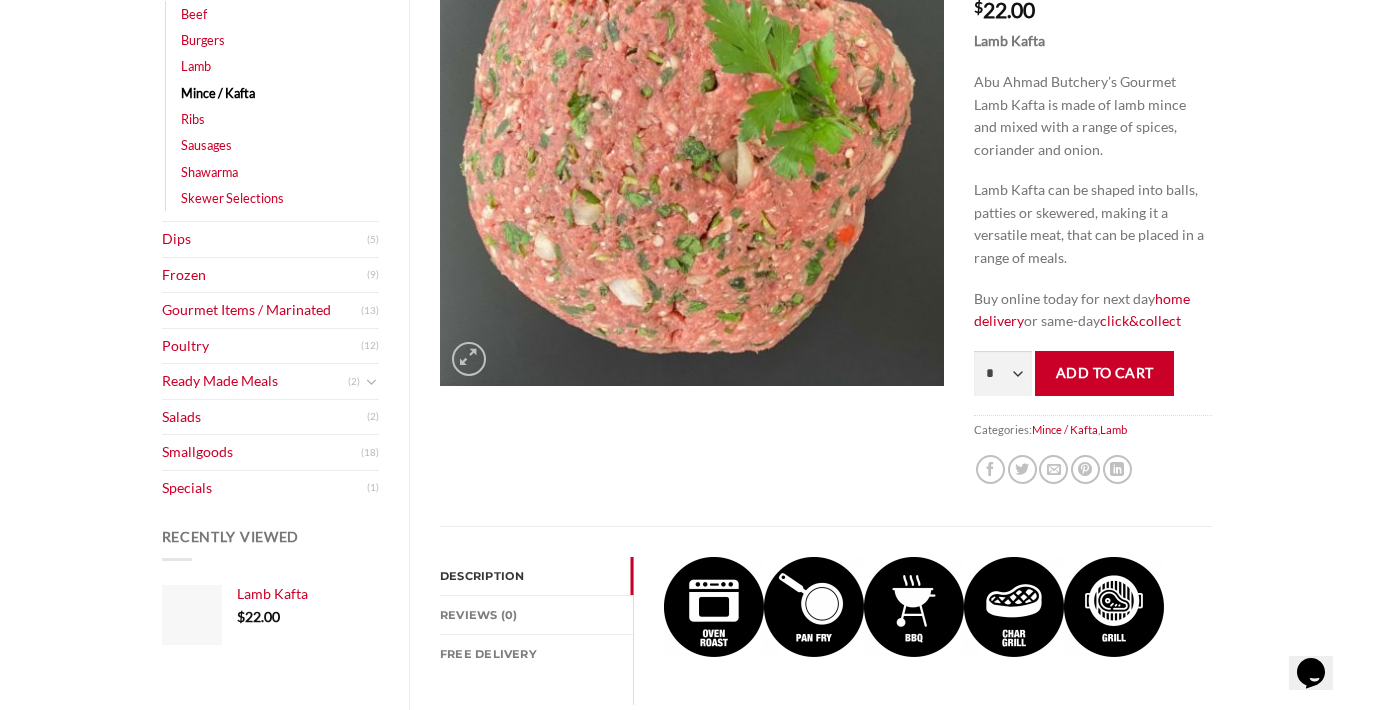 scroll, scrollTop: 0, scrollLeft: 0, axis: both 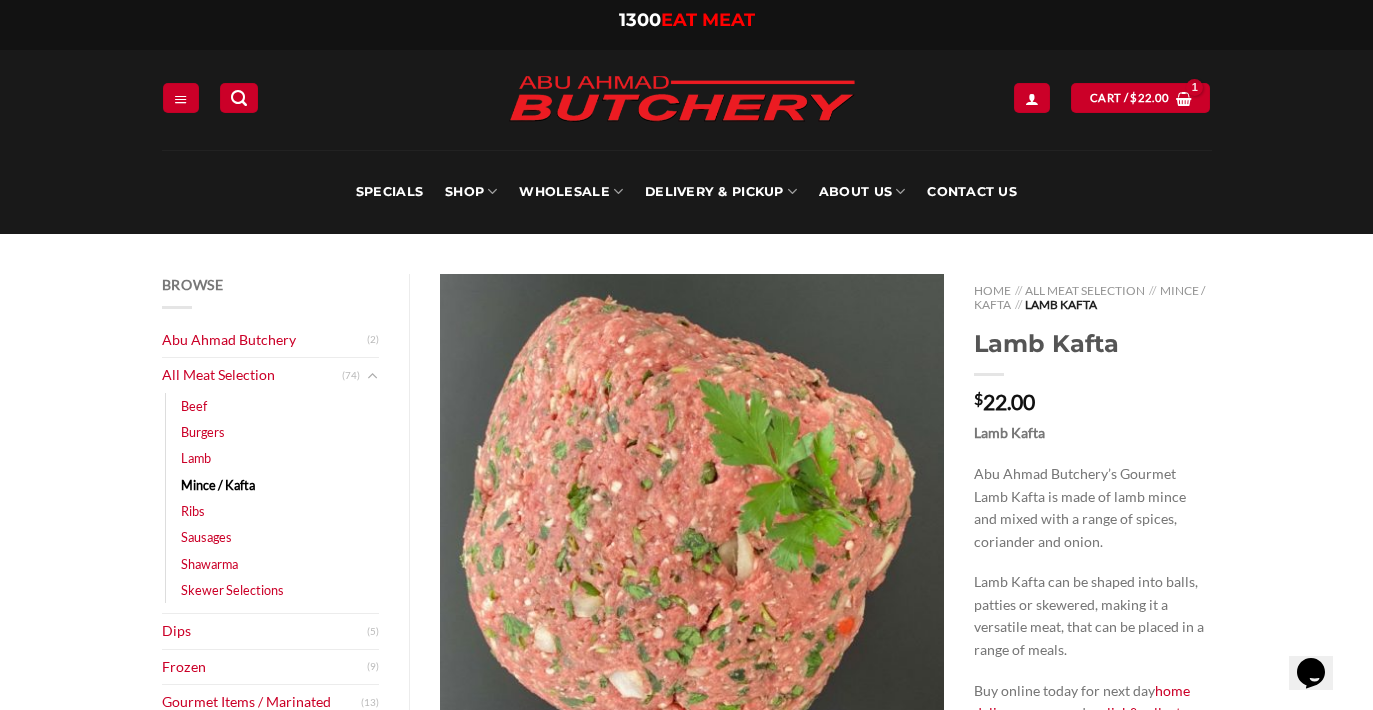 click on "Mince / Kafta" at bounding box center (218, 485) 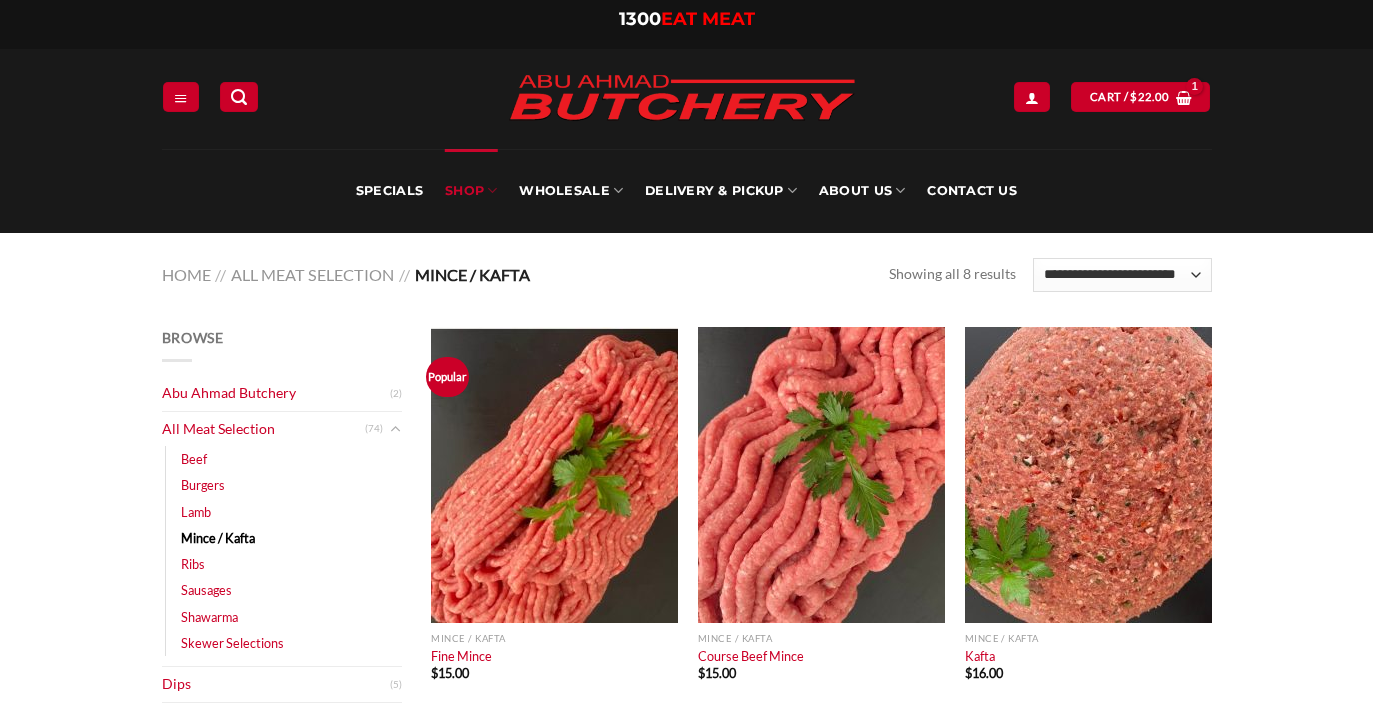 scroll, scrollTop: 102, scrollLeft: 0, axis: vertical 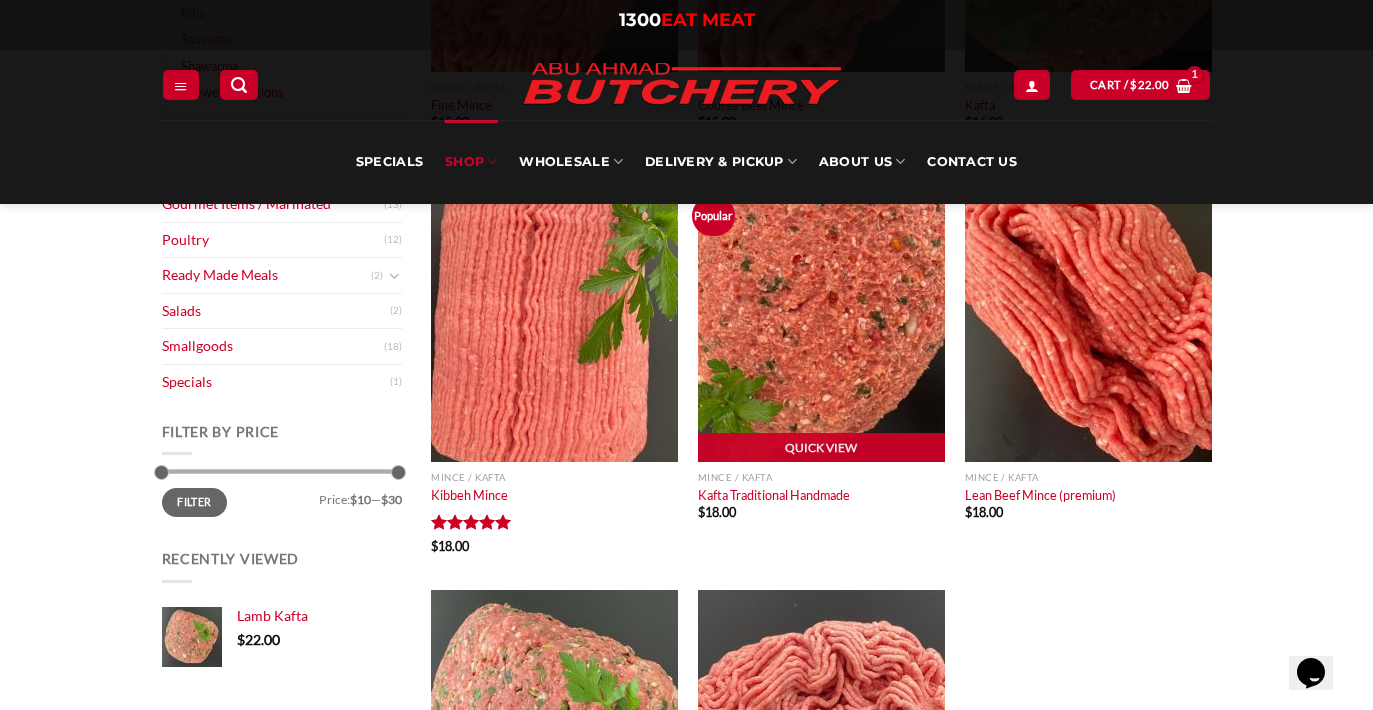 click at bounding box center [821, 314] 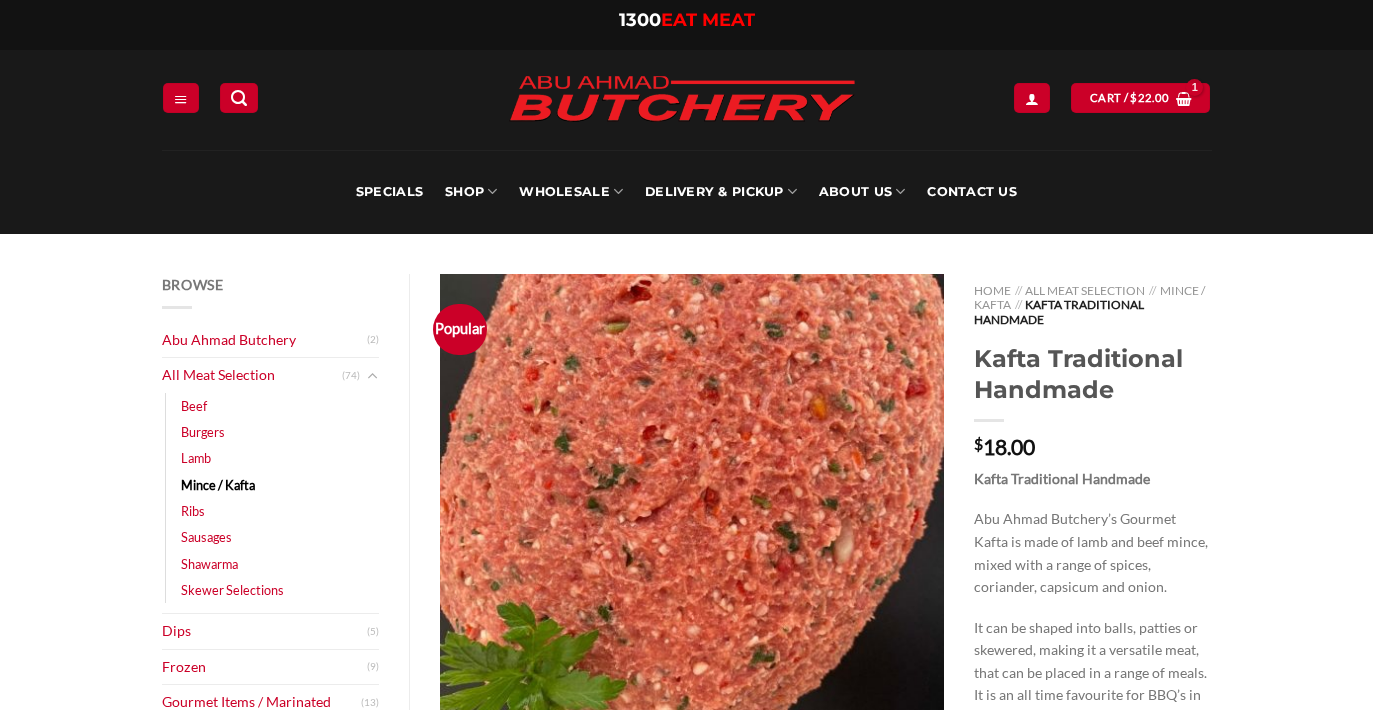 scroll, scrollTop: 0, scrollLeft: 0, axis: both 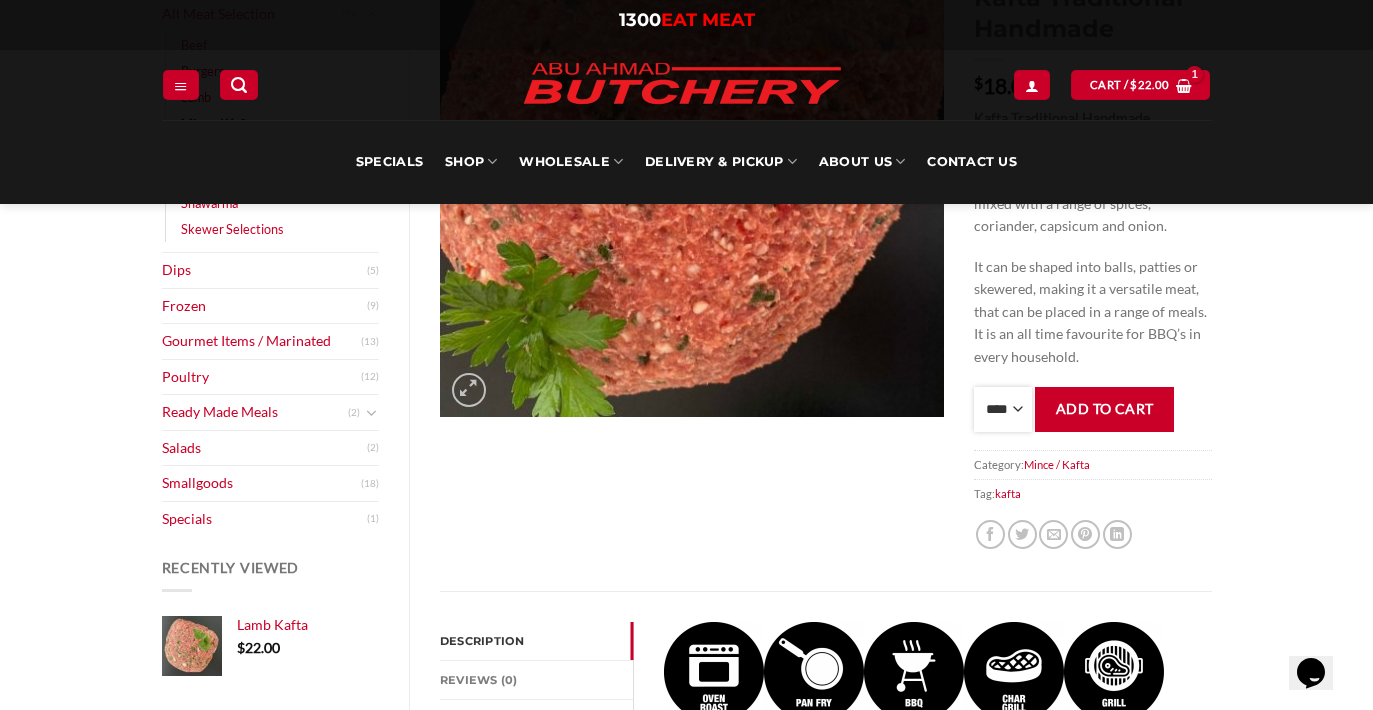 select on "*" 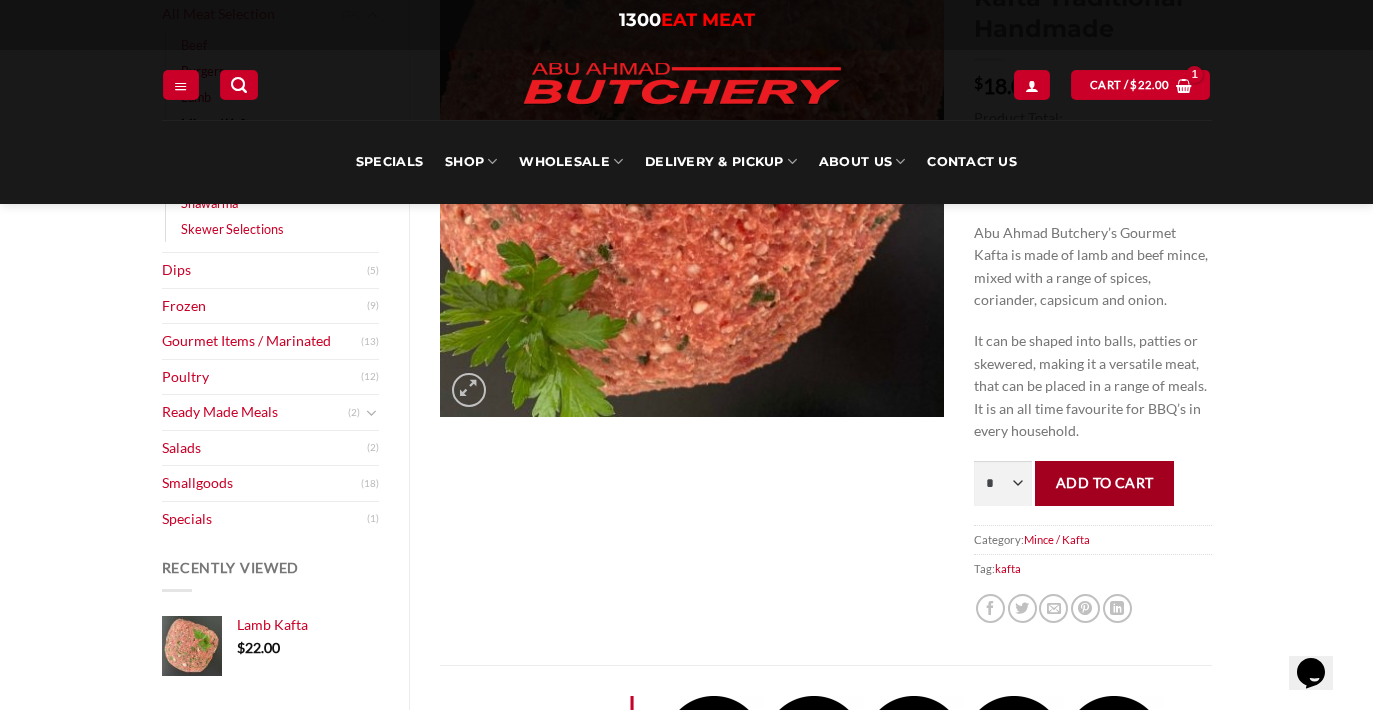 click on "Add to cart" at bounding box center (1104, 483) 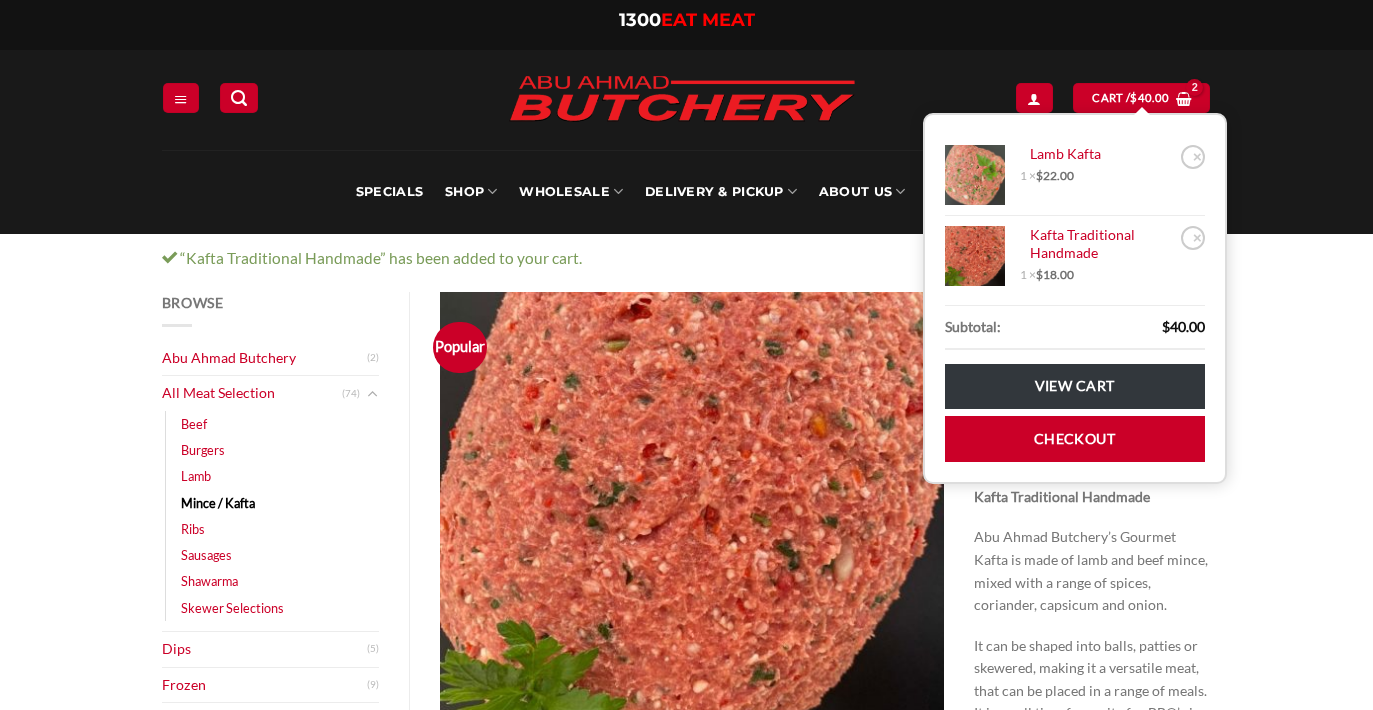 scroll, scrollTop: 0, scrollLeft: 0, axis: both 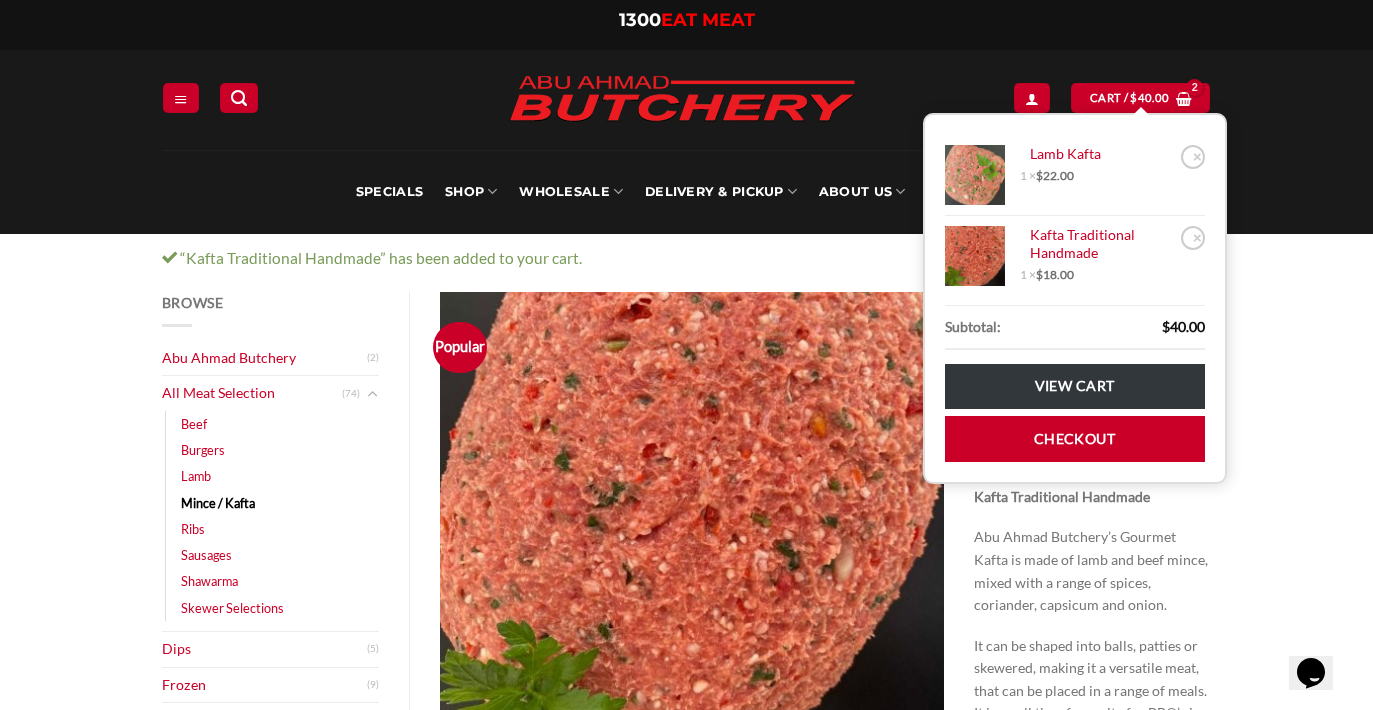 click on "Mince / Kafta" at bounding box center [218, 503] 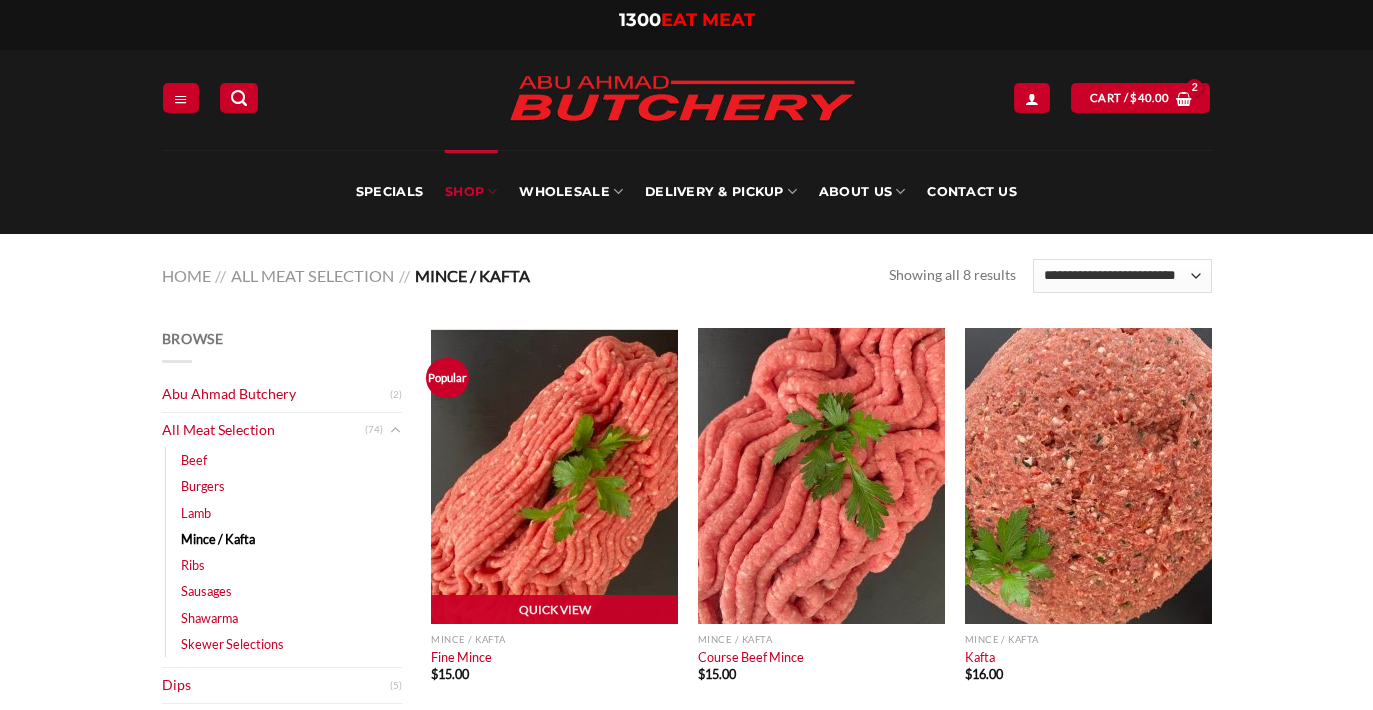 scroll, scrollTop: 0, scrollLeft: 0, axis: both 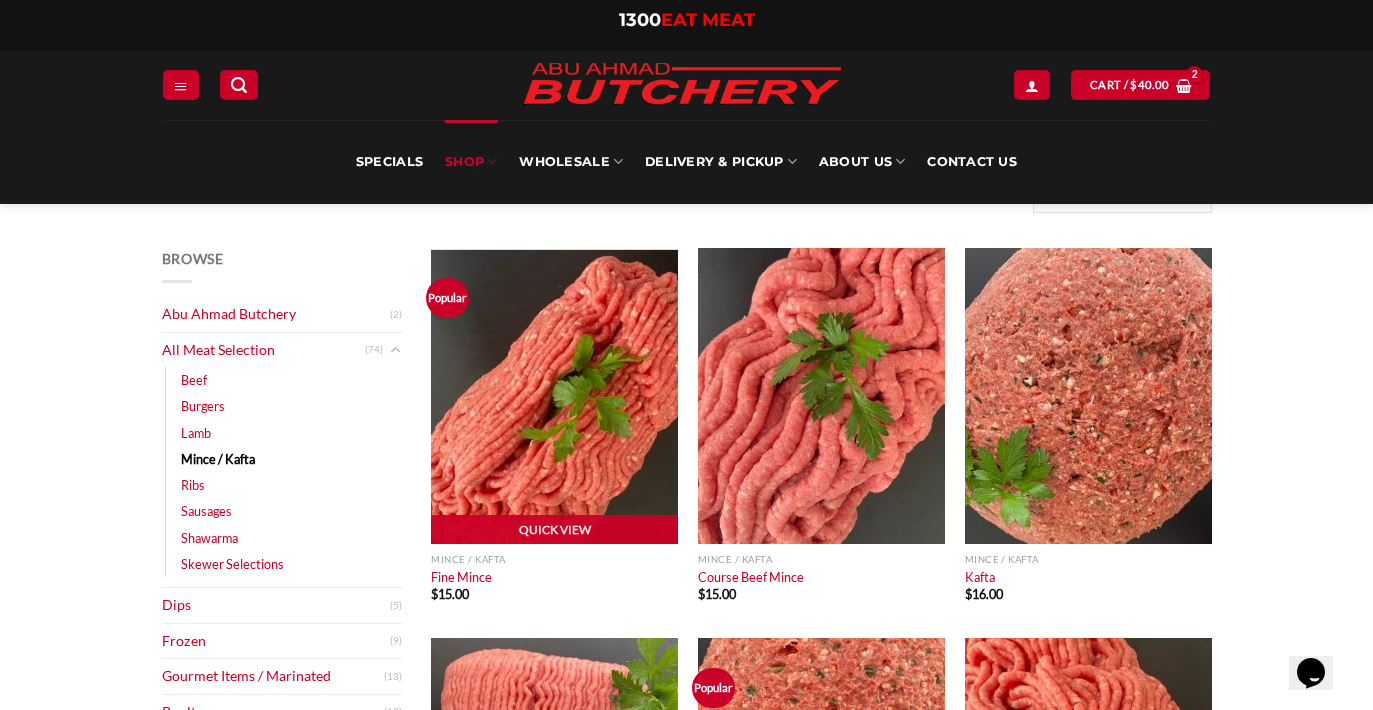 click at bounding box center (554, 396) 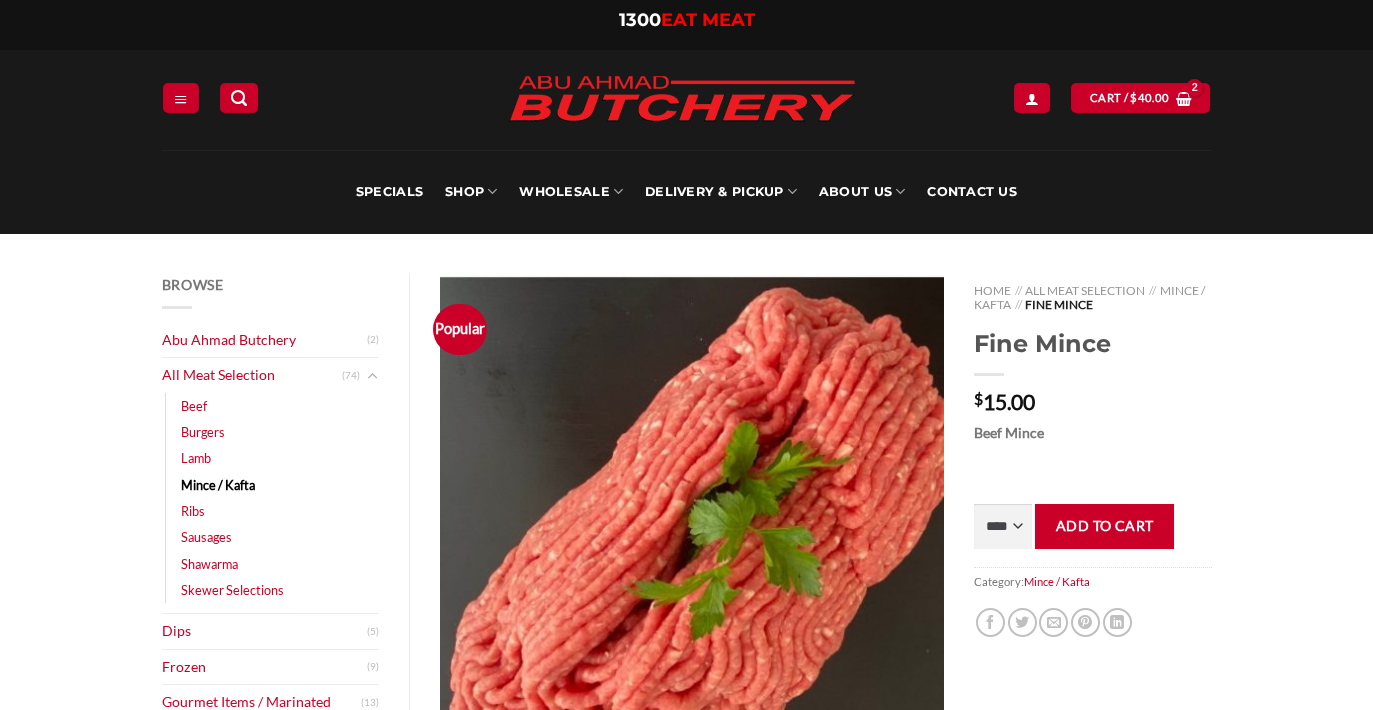 scroll, scrollTop: 0, scrollLeft: 0, axis: both 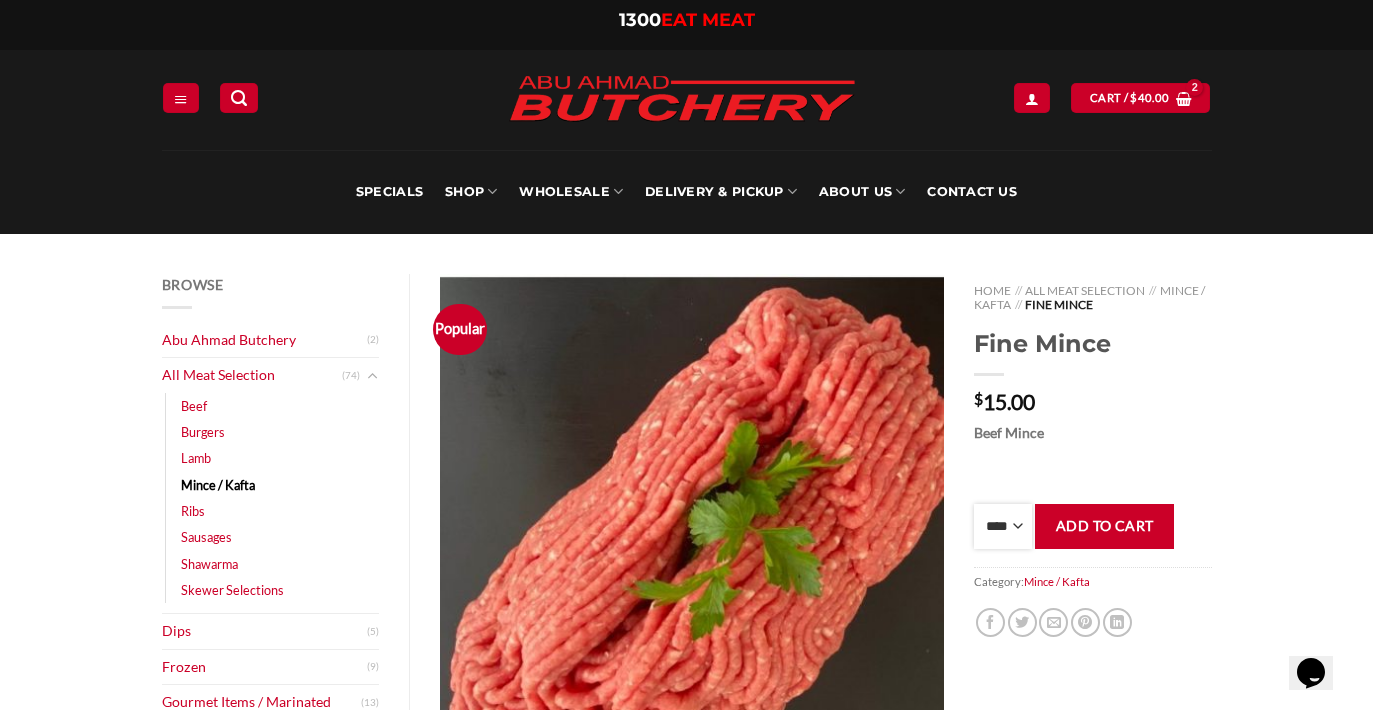 select on "*" 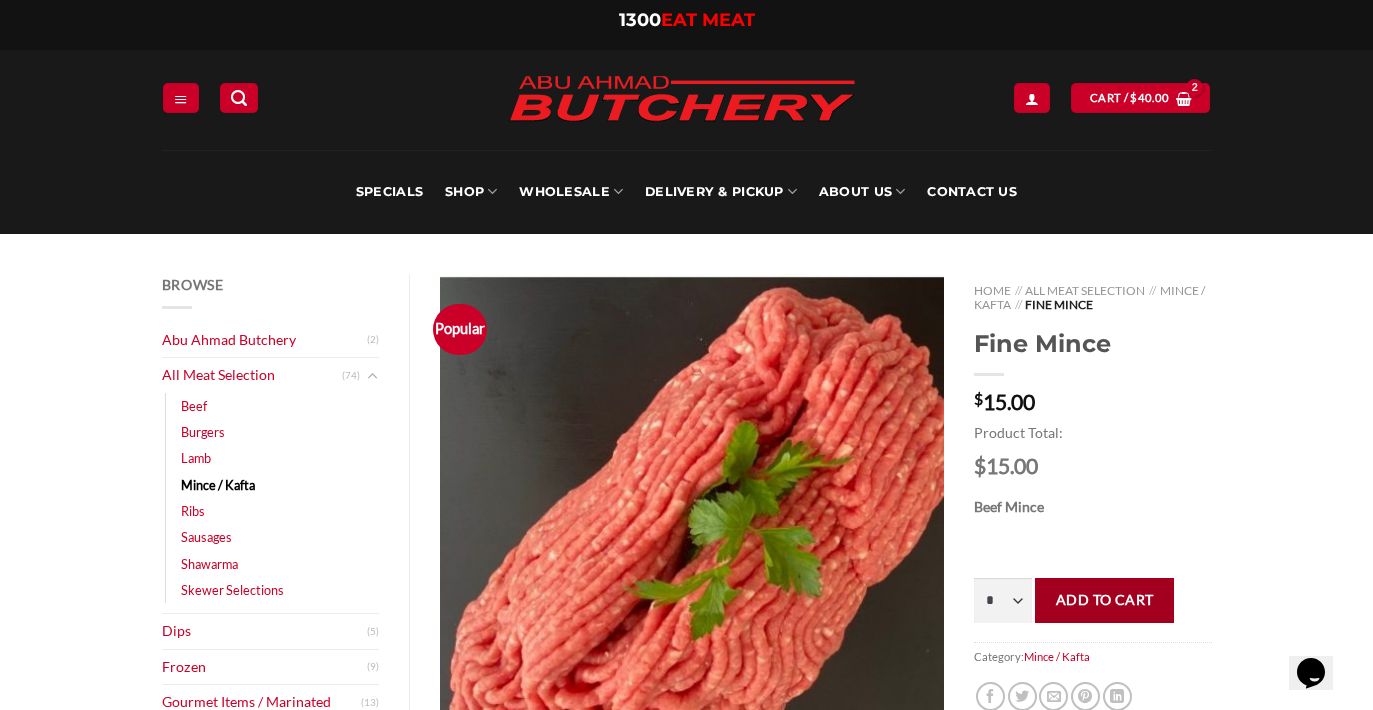 click on "Add to cart" at bounding box center [1104, 600] 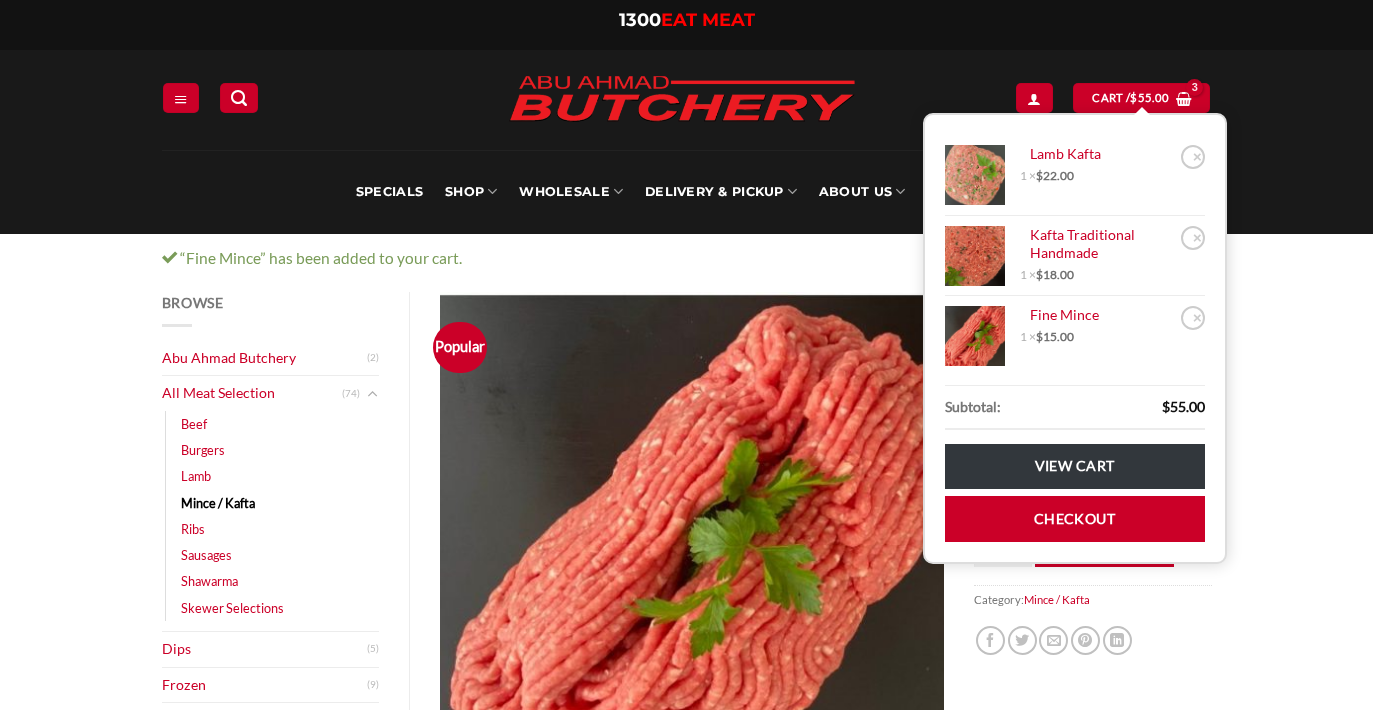 scroll, scrollTop: 0, scrollLeft: 0, axis: both 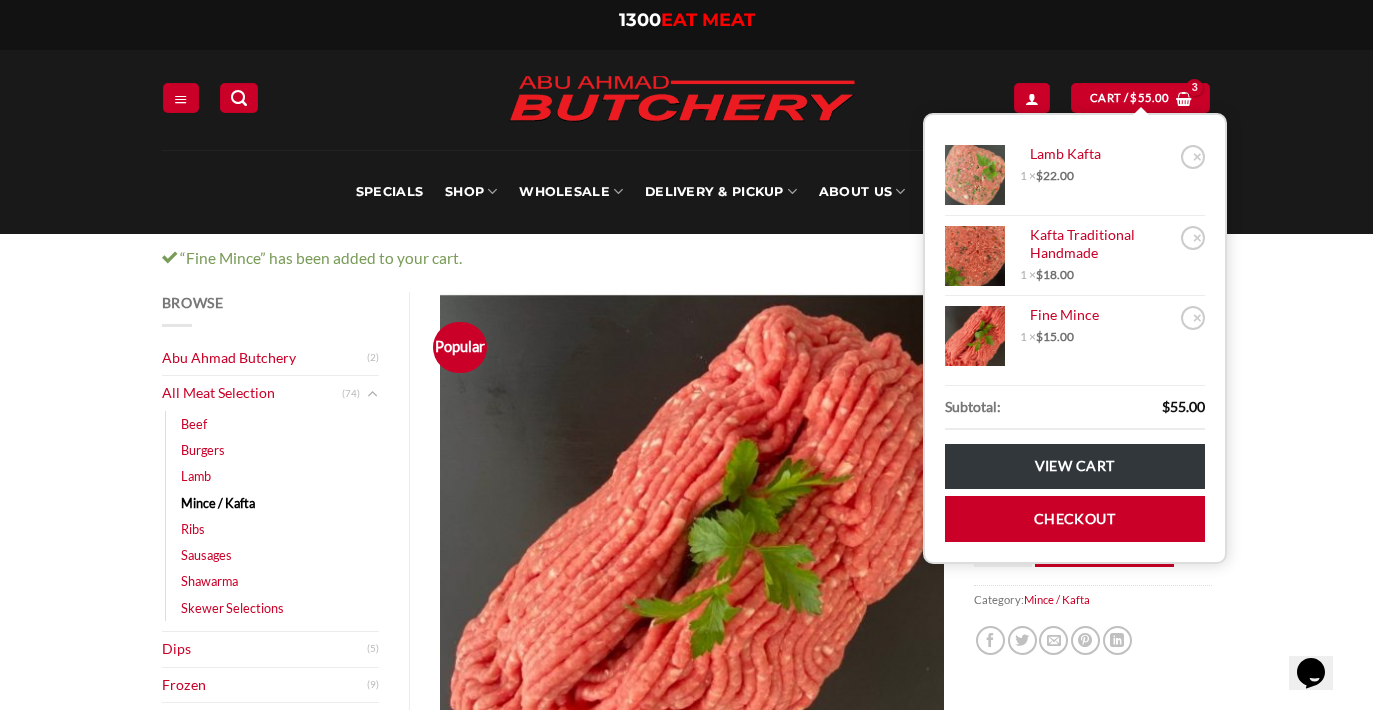click on "Mince / Kafta" at bounding box center (218, 503) 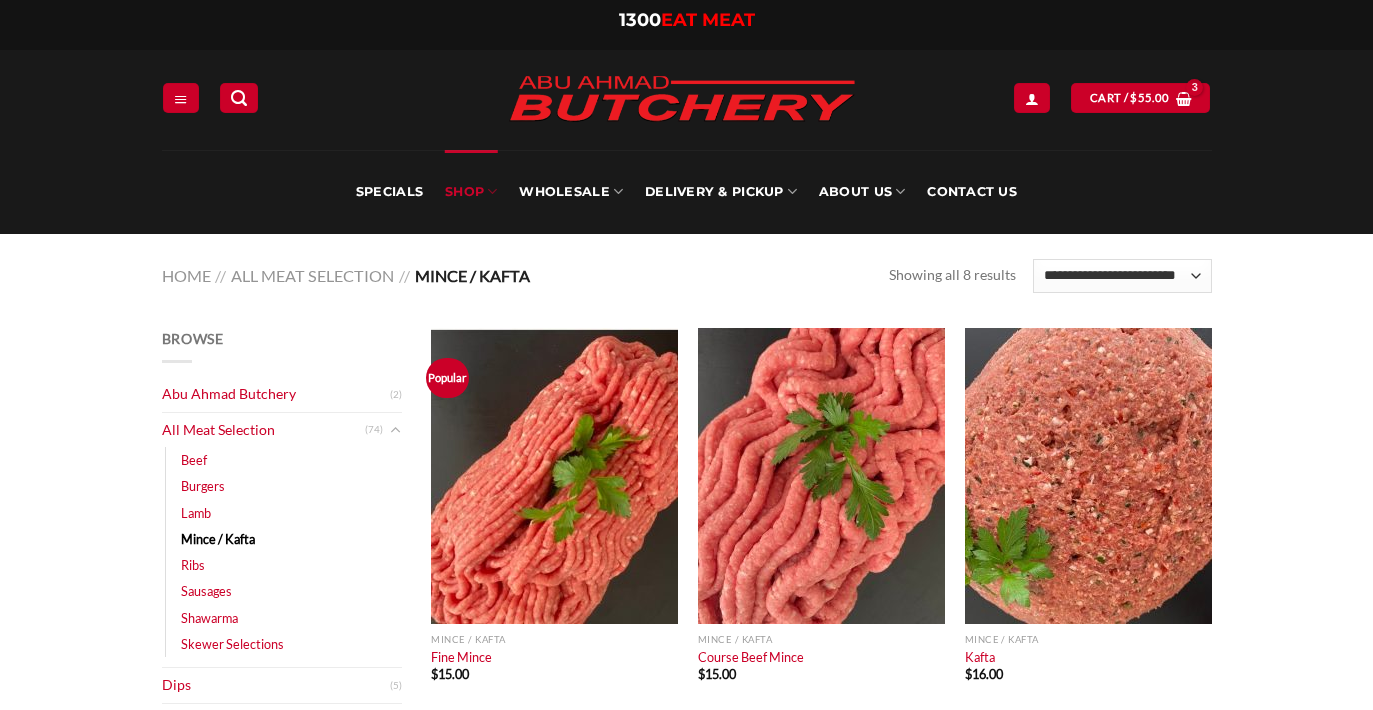 scroll, scrollTop: 0, scrollLeft: 0, axis: both 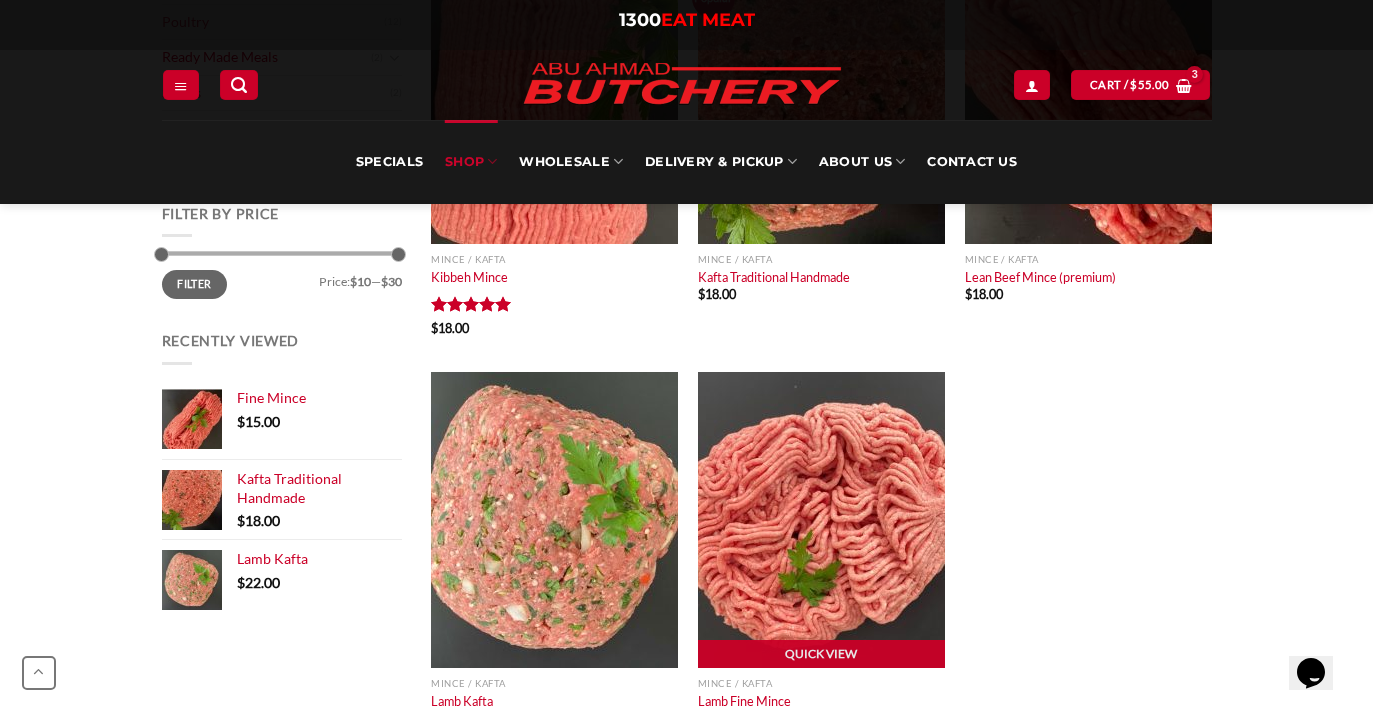 click at bounding box center (821, 520) 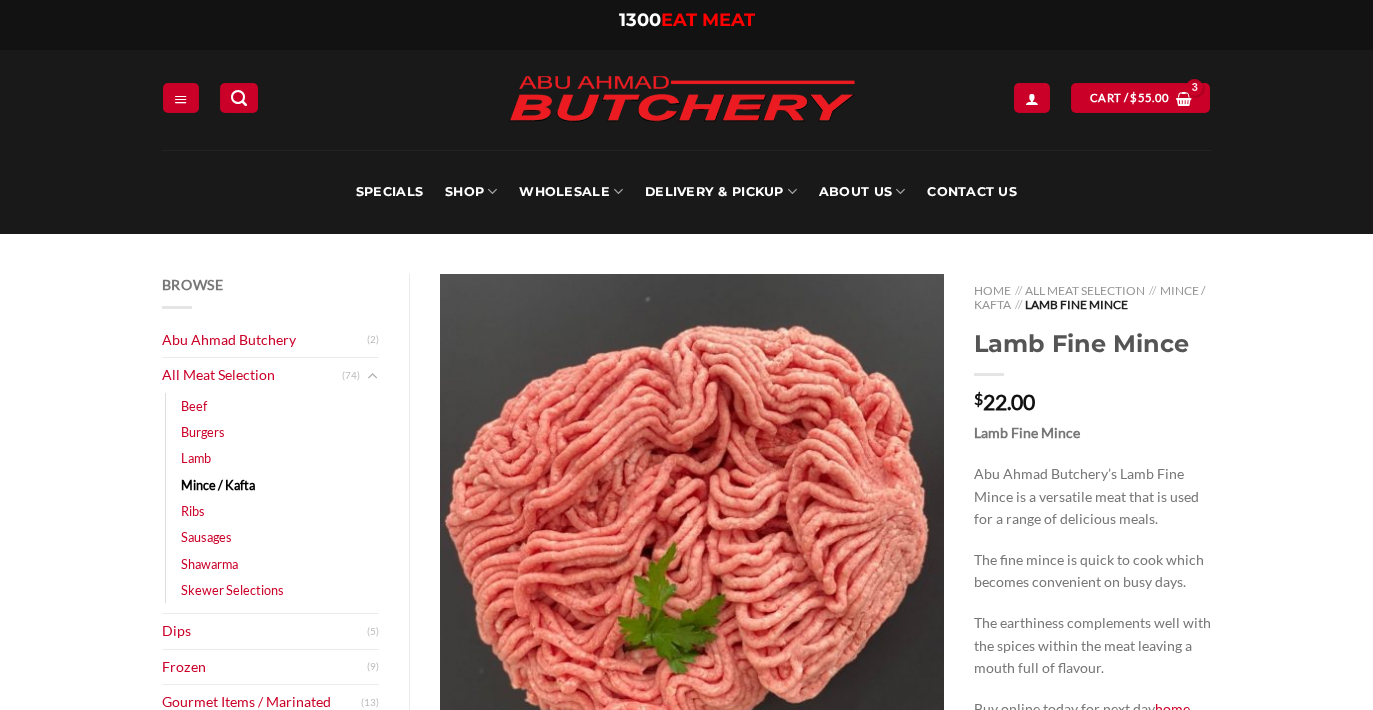 scroll, scrollTop: 0, scrollLeft: 0, axis: both 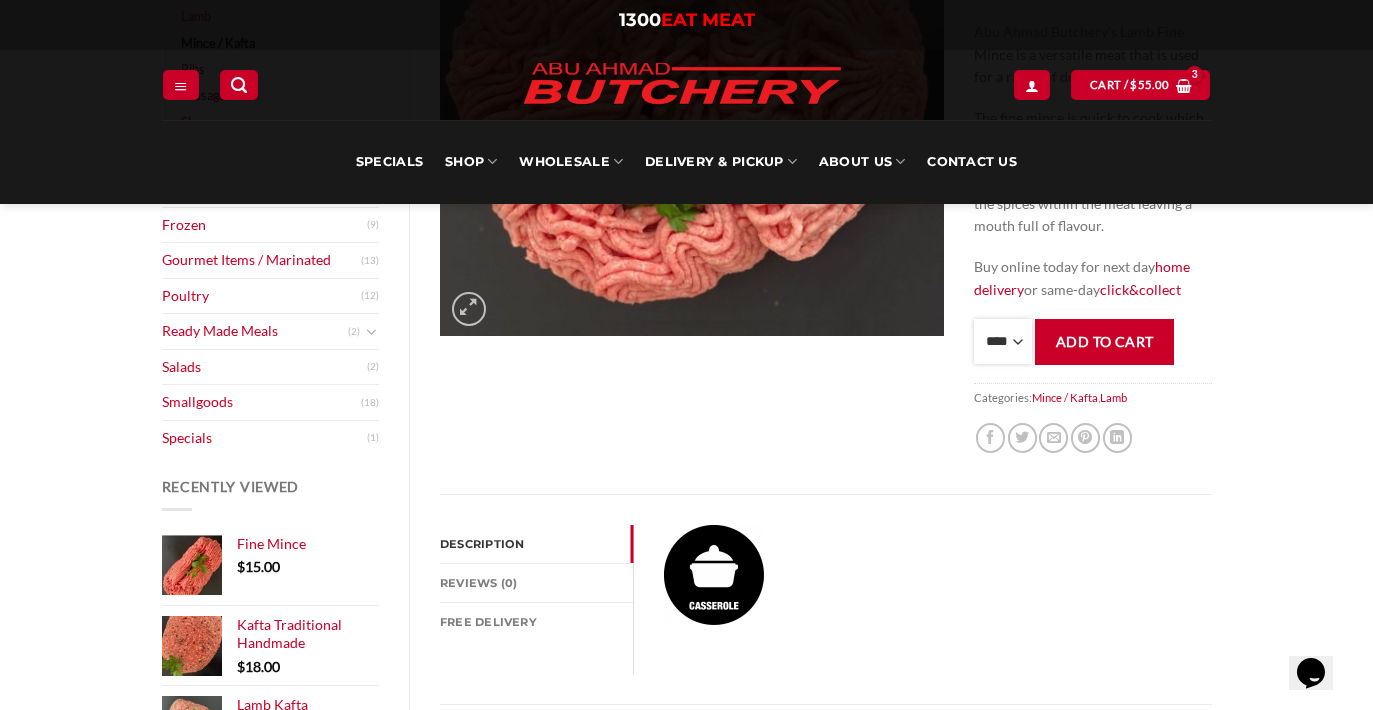select on "*" 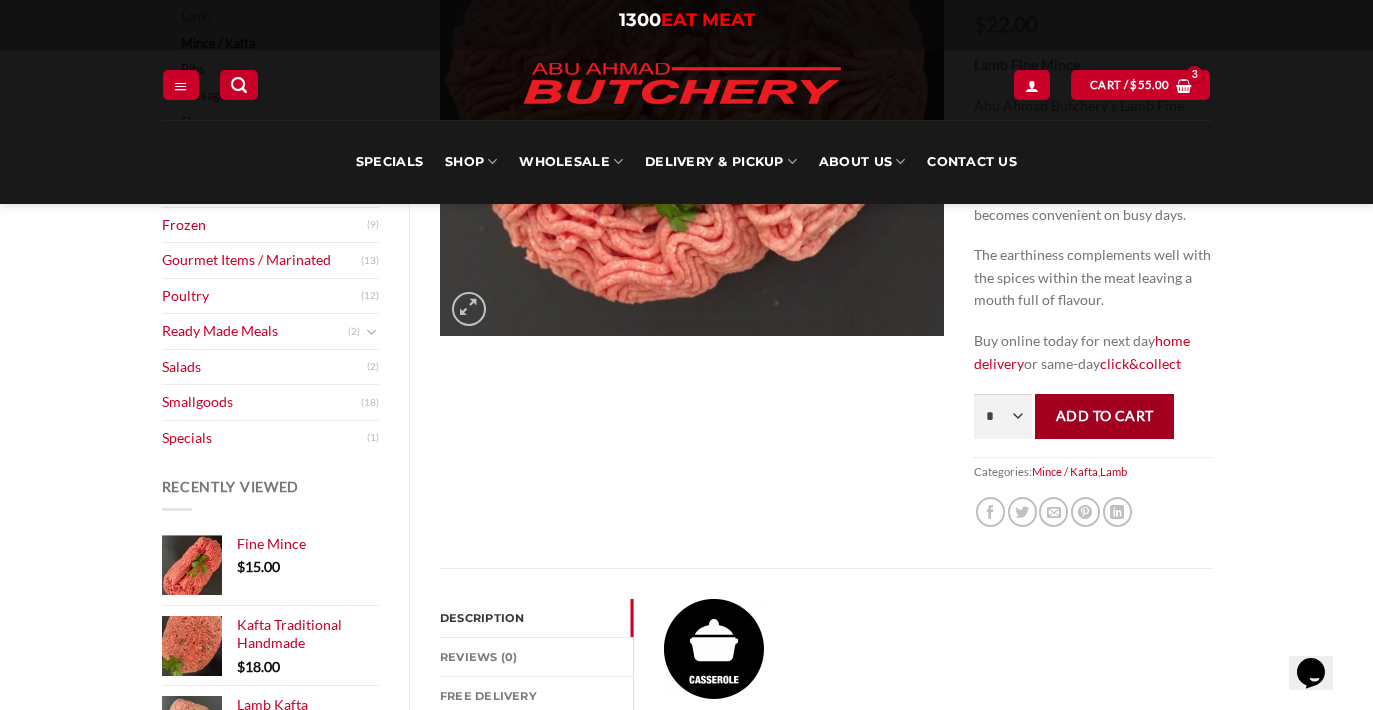 click on "Add to cart" at bounding box center [1104, 416] 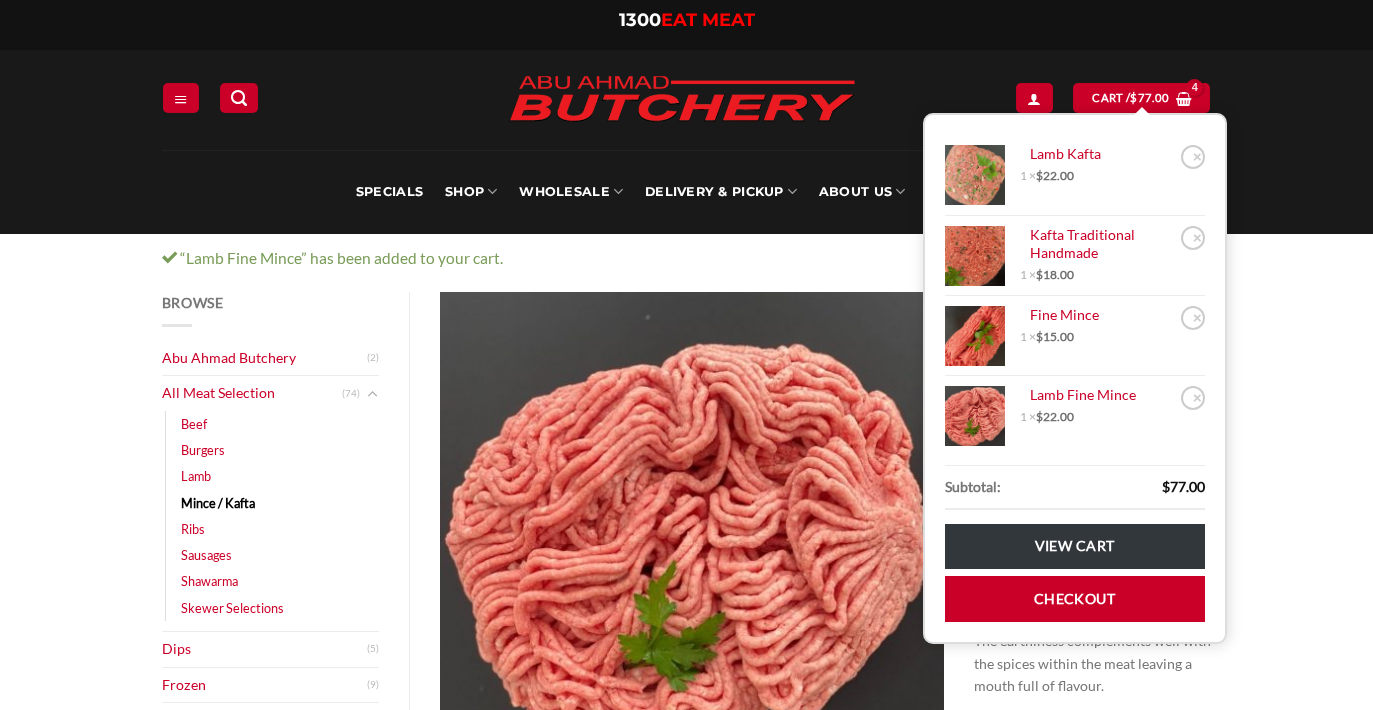 scroll, scrollTop: 0, scrollLeft: 0, axis: both 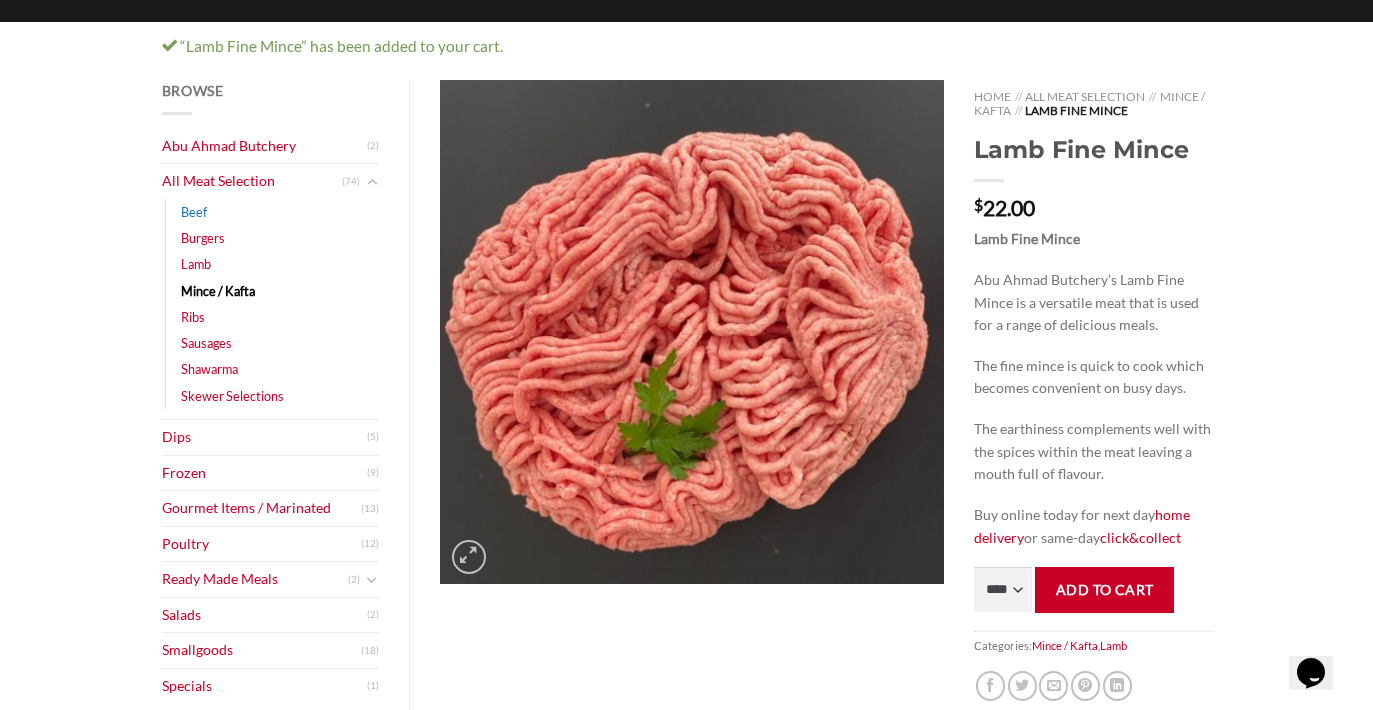 click on "Beef" at bounding box center [194, 212] 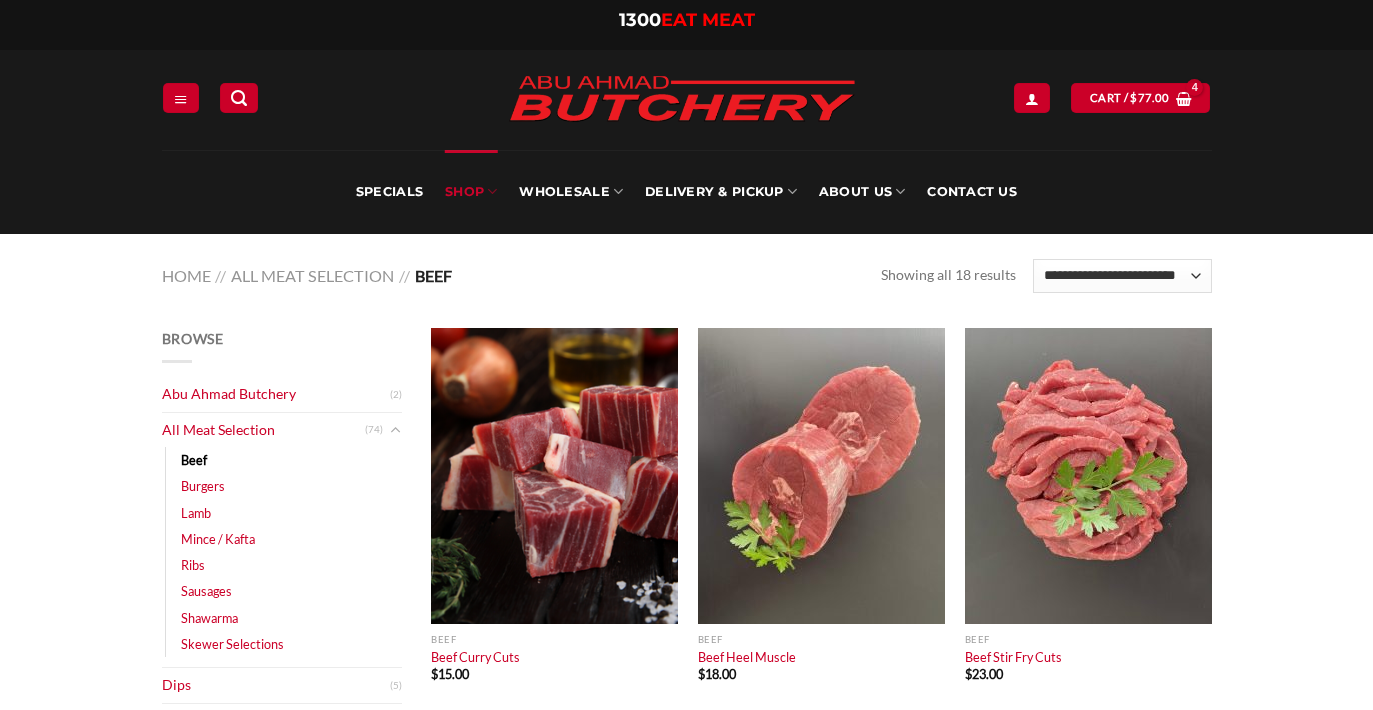 scroll, scrollTop: 0, scrollLeft: 0, axis: both 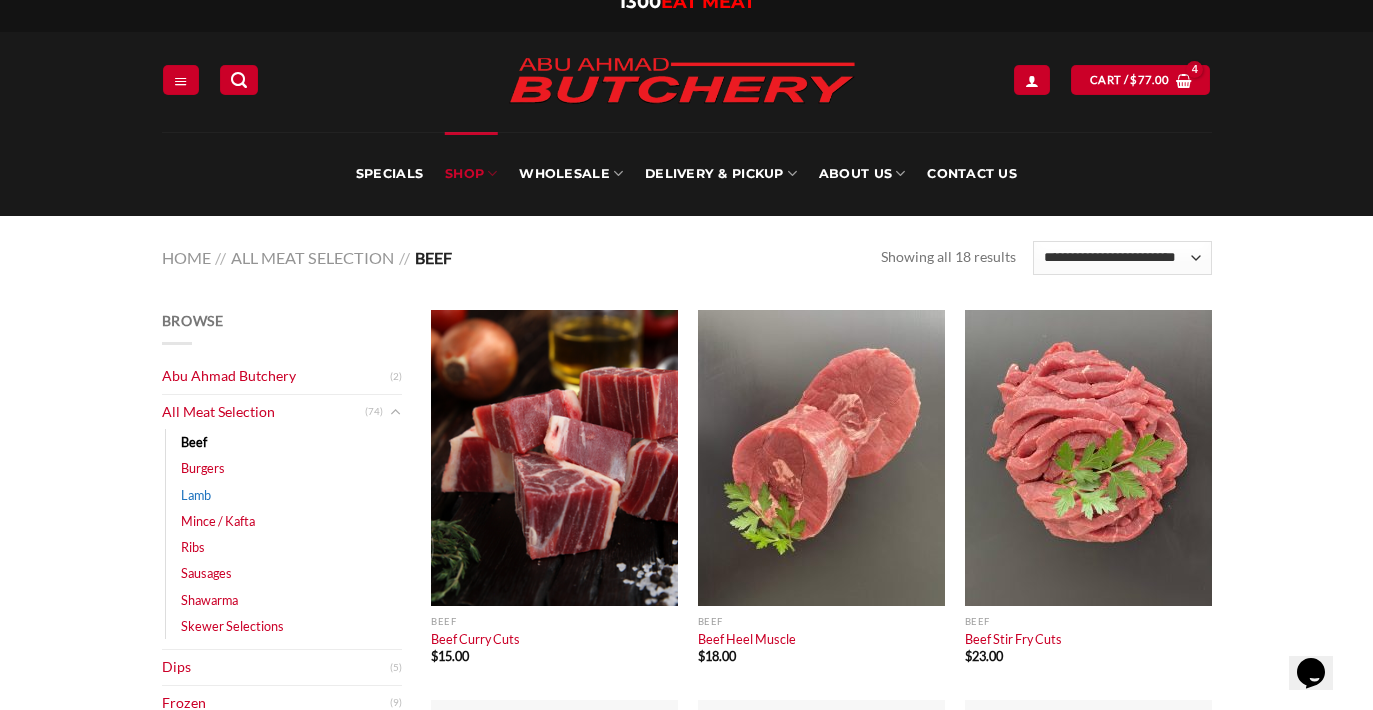click on "Lamb" at bounding box center (196, 495) 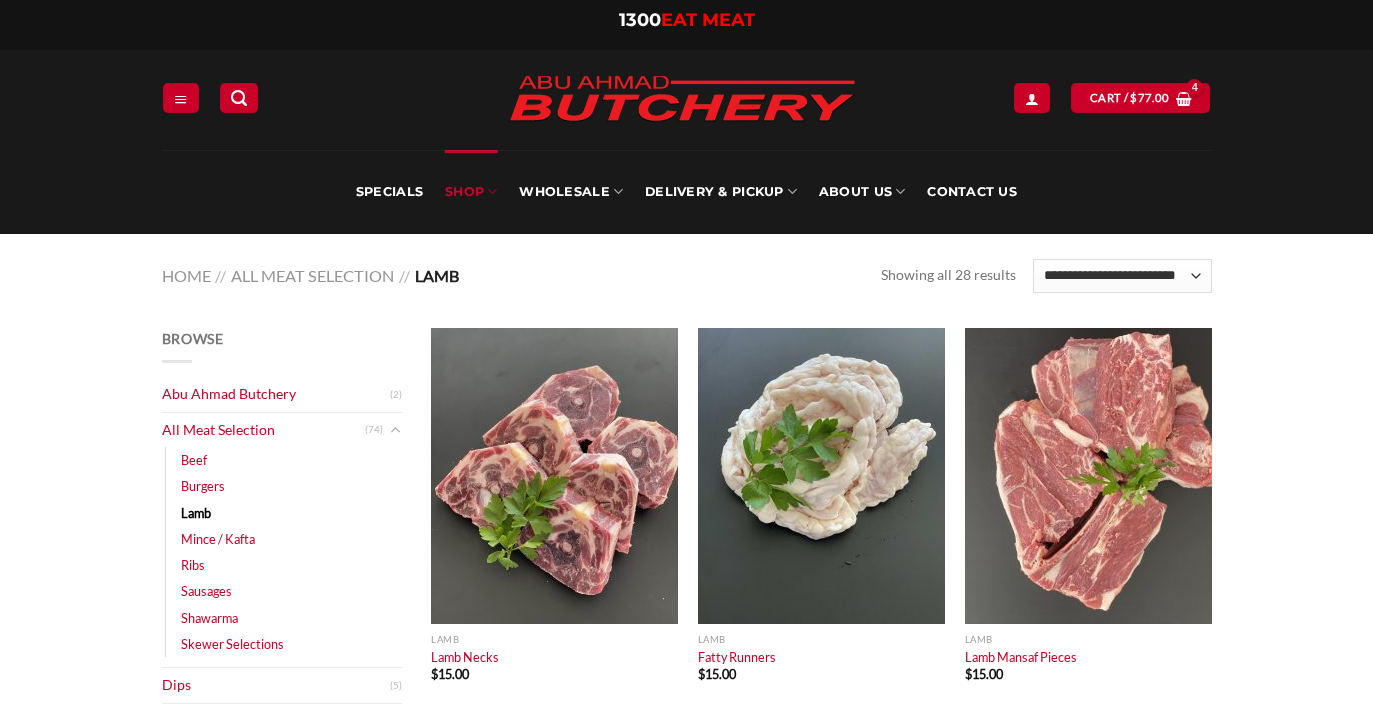 scroll, scrollTop: 0, scrollLeft: 0, axis: both 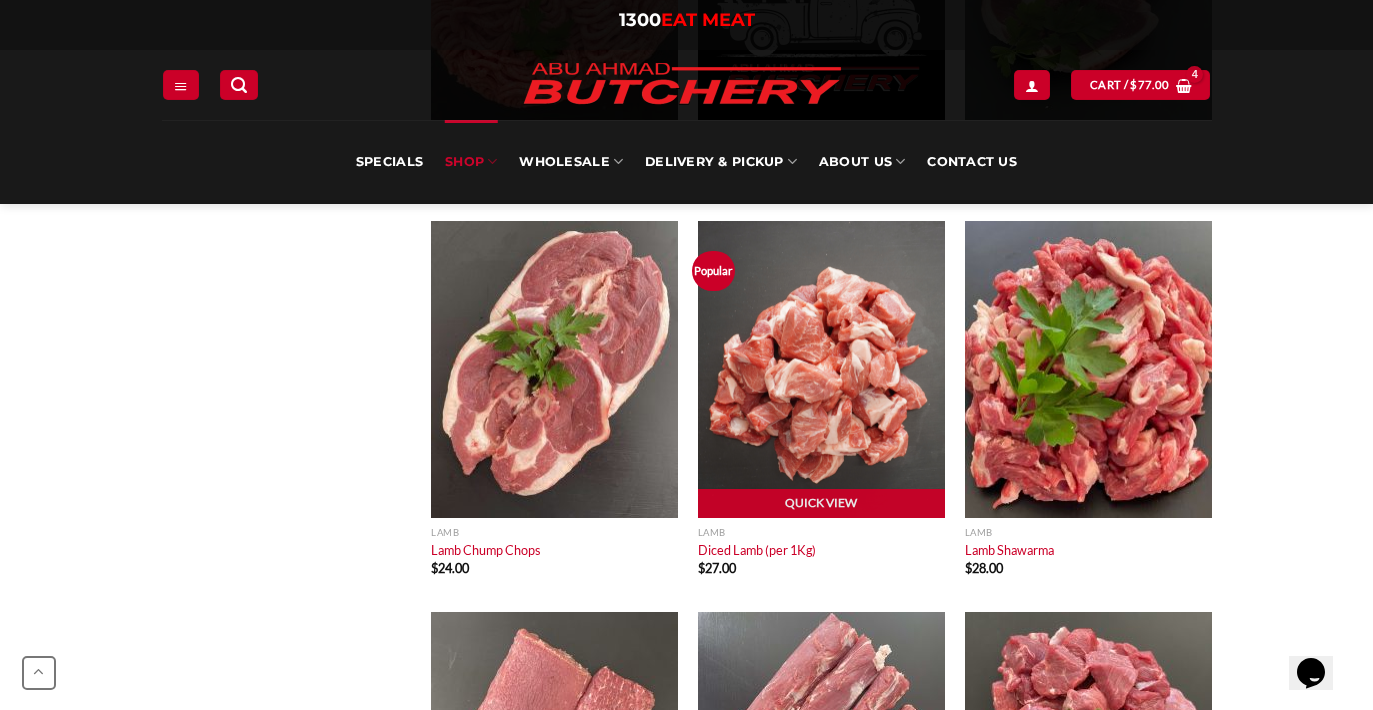 click at bounding box center (821, 369) 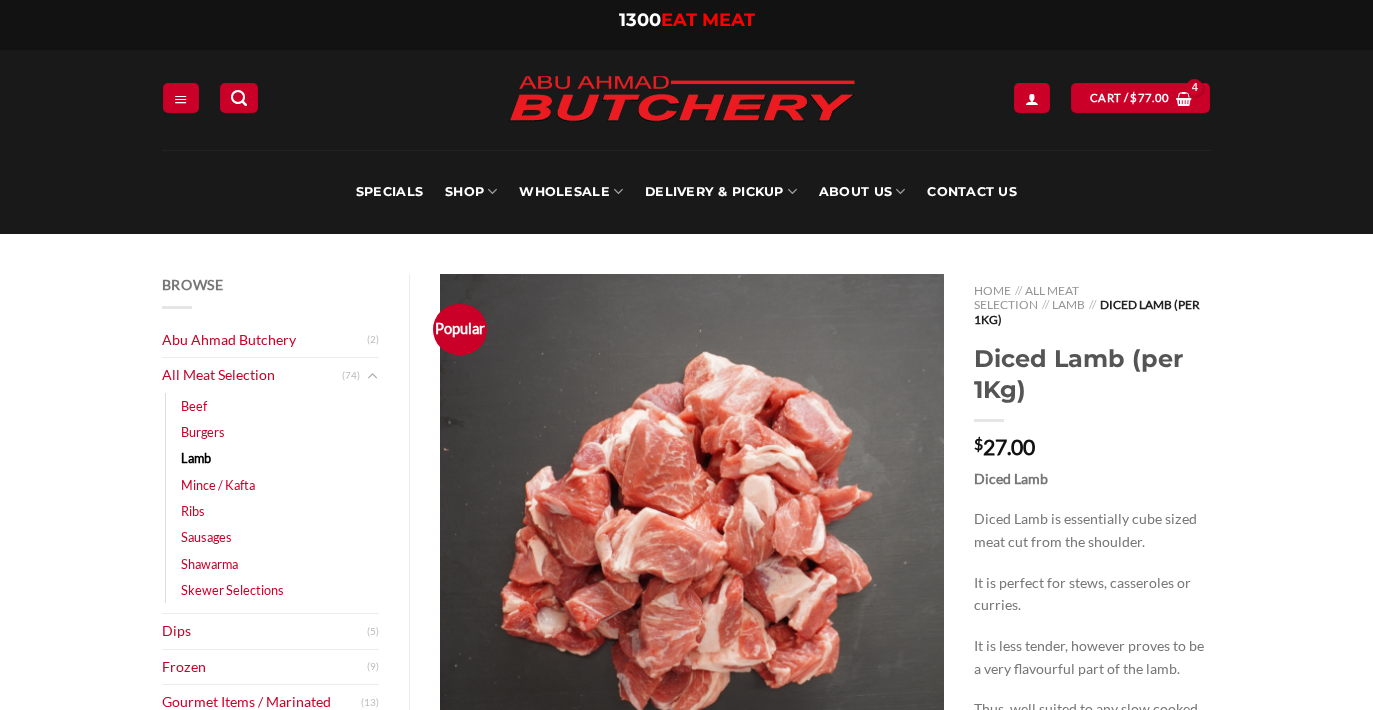 scroll, scrollTop: 0, scrollLeft: 0, axis: both 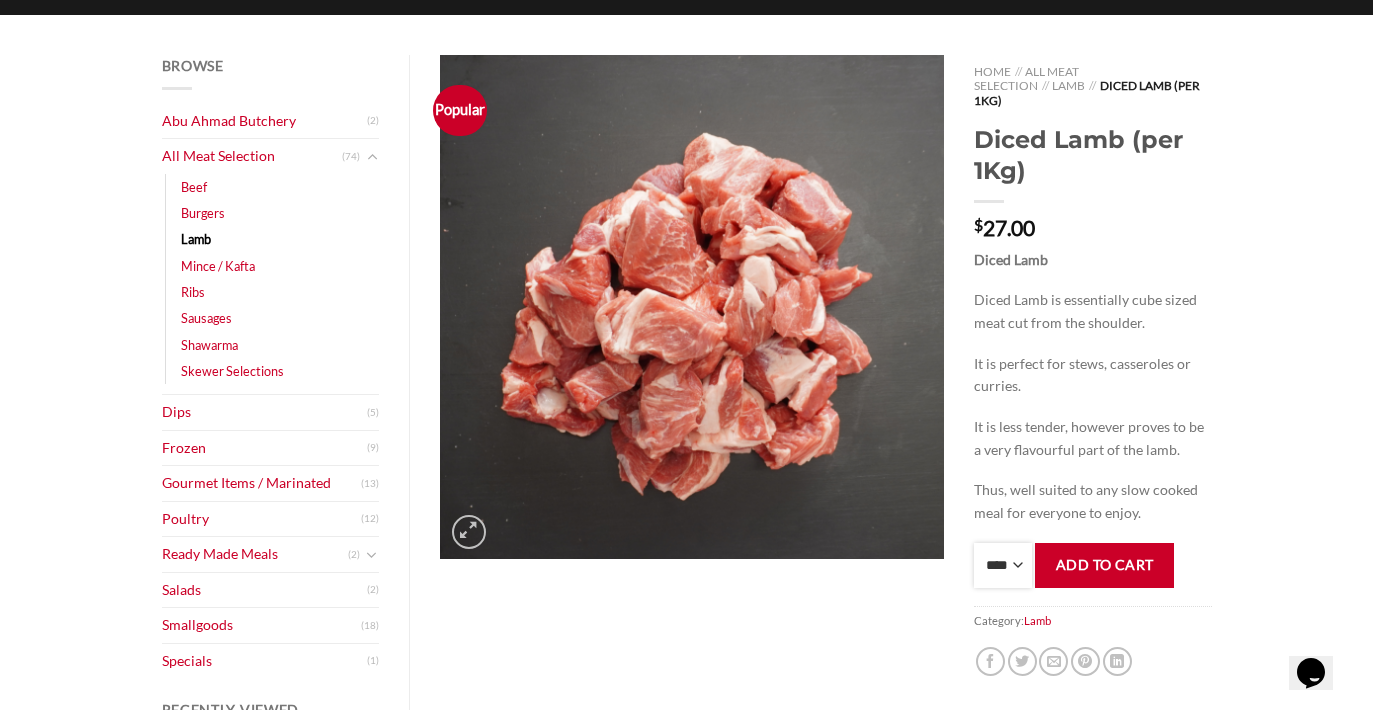 select on "*" 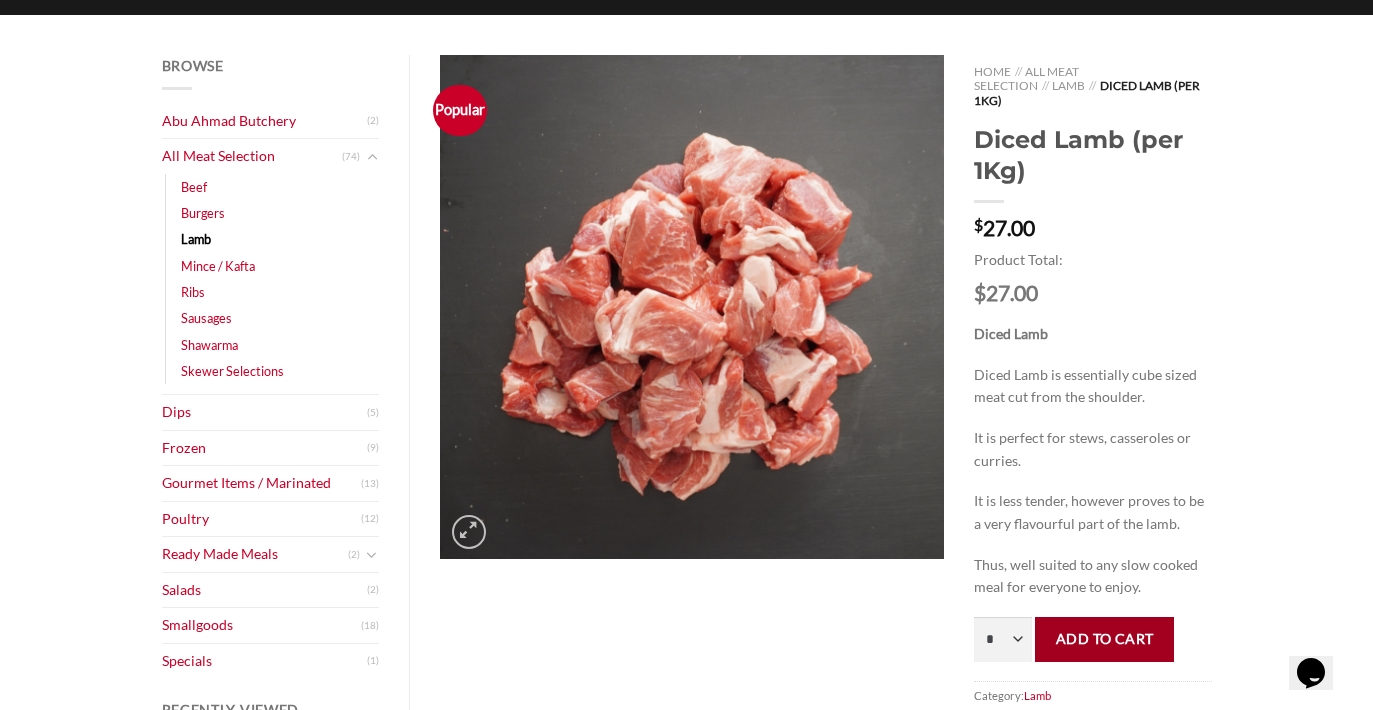 click on "Add to cart" at bounding box center (1104, 639) 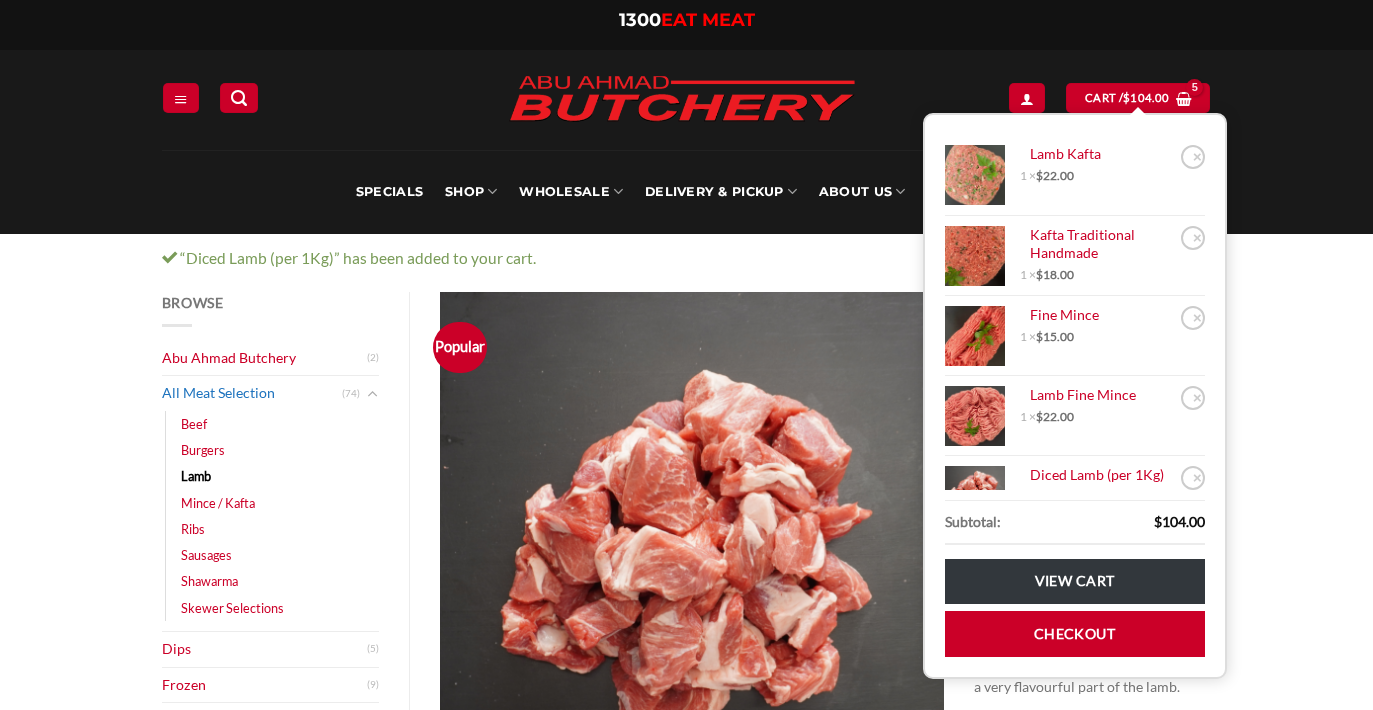 scroll, scrollTop: 0, scrollLeft: 0, axis: both 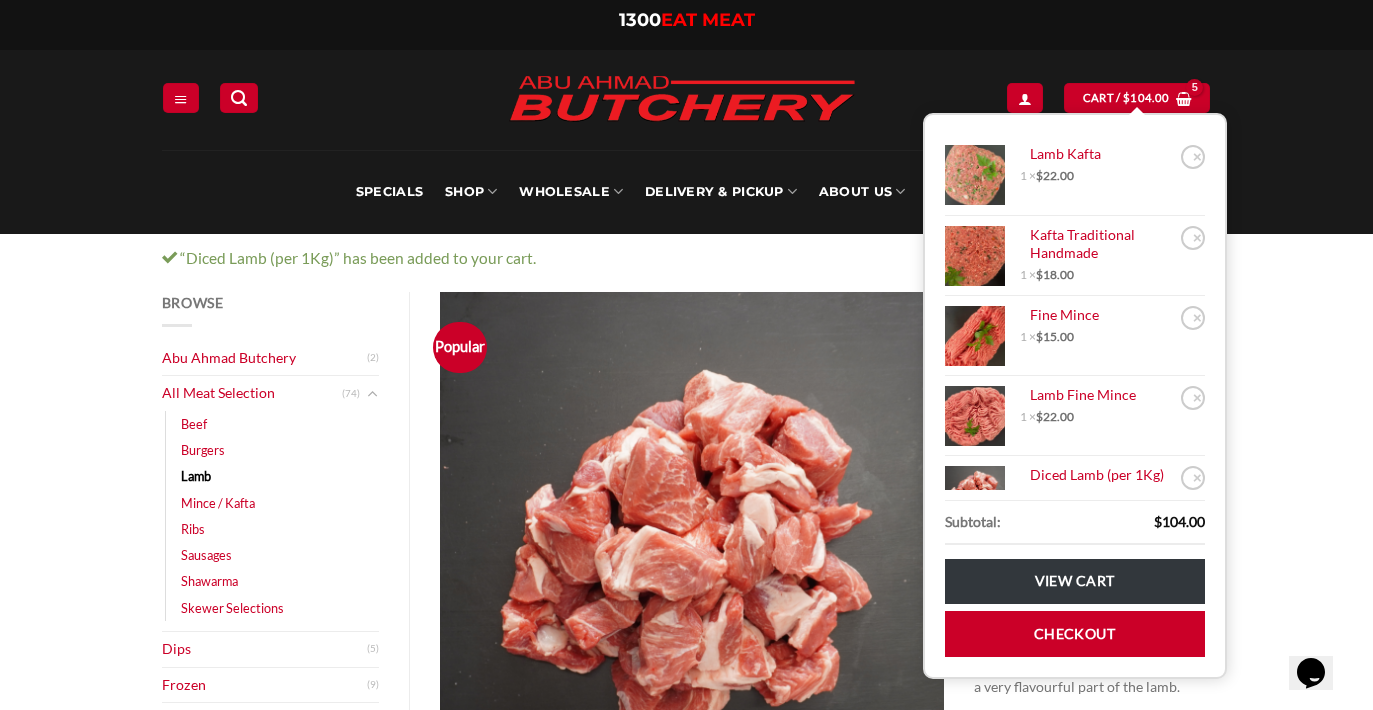 click on "Lamb" at bounding box center [196, 476] 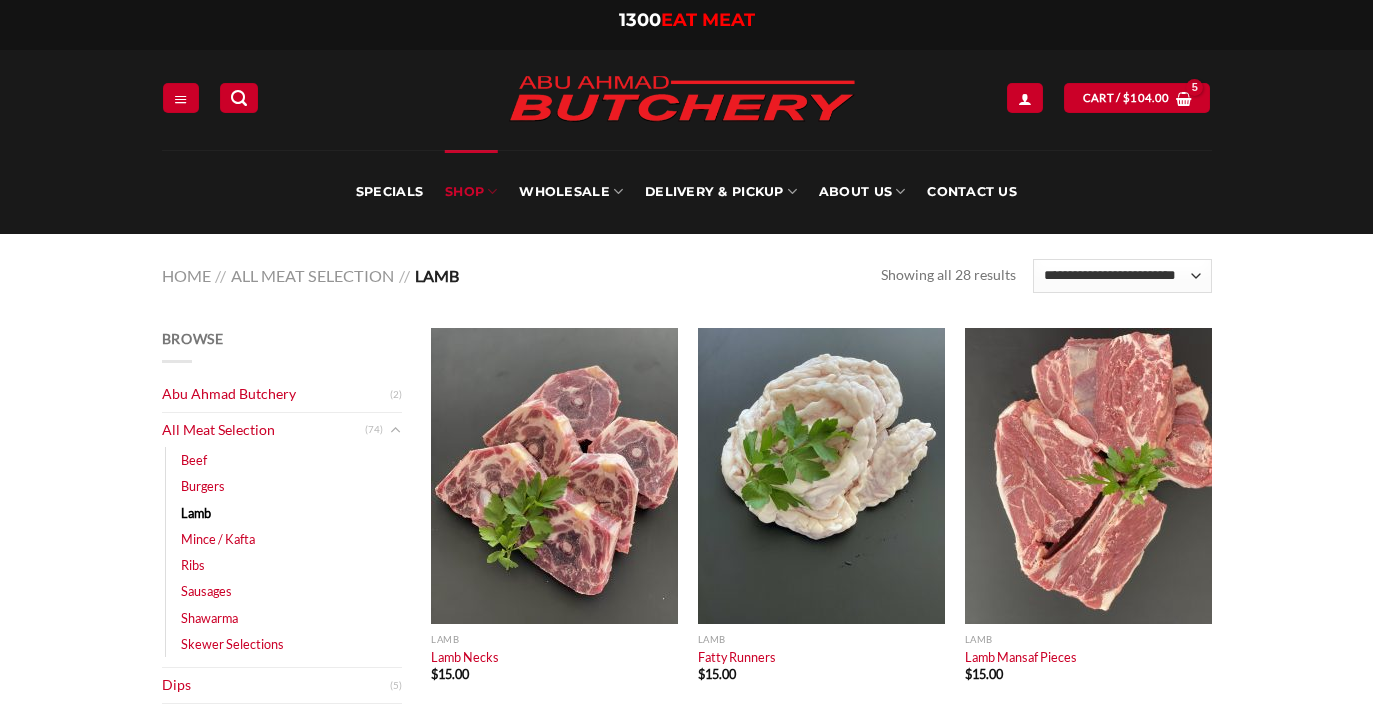 scroll, scrollTop: 0, scrollLeft: 0, axis: both 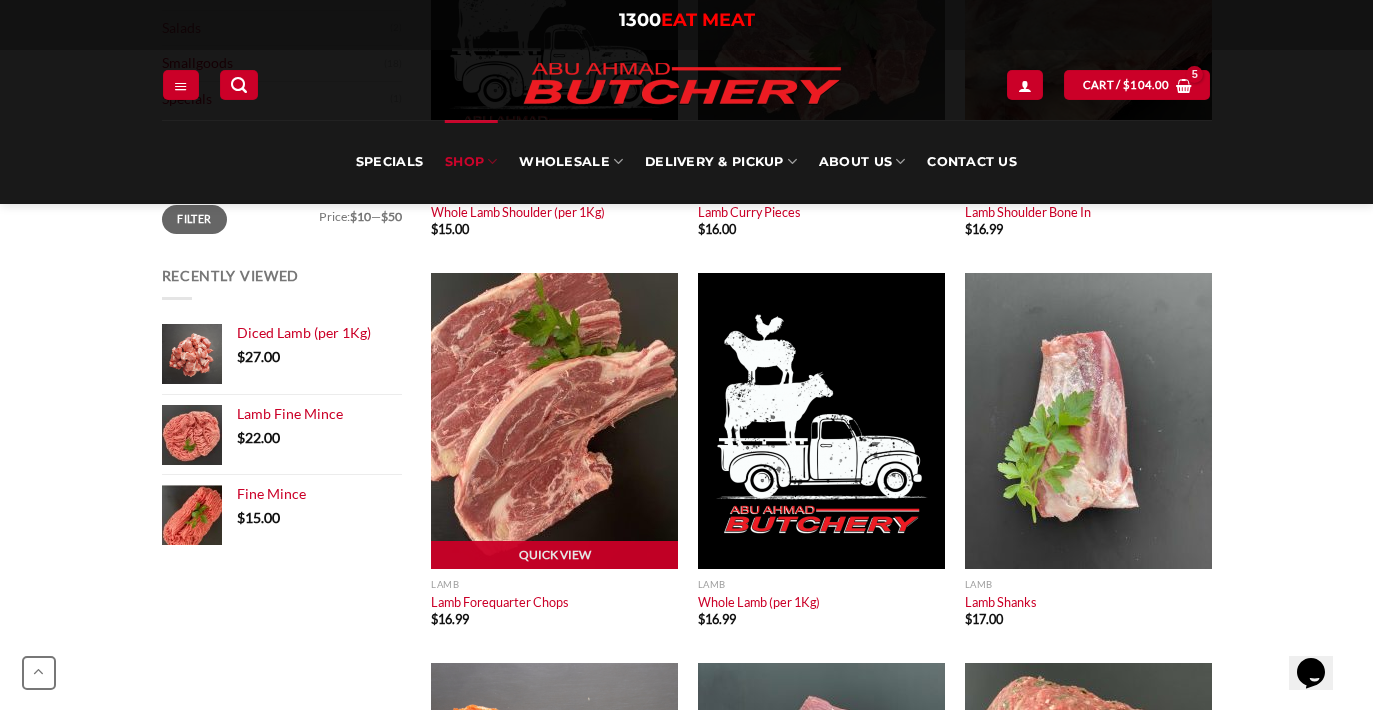 click at bounding box center [554, 421] 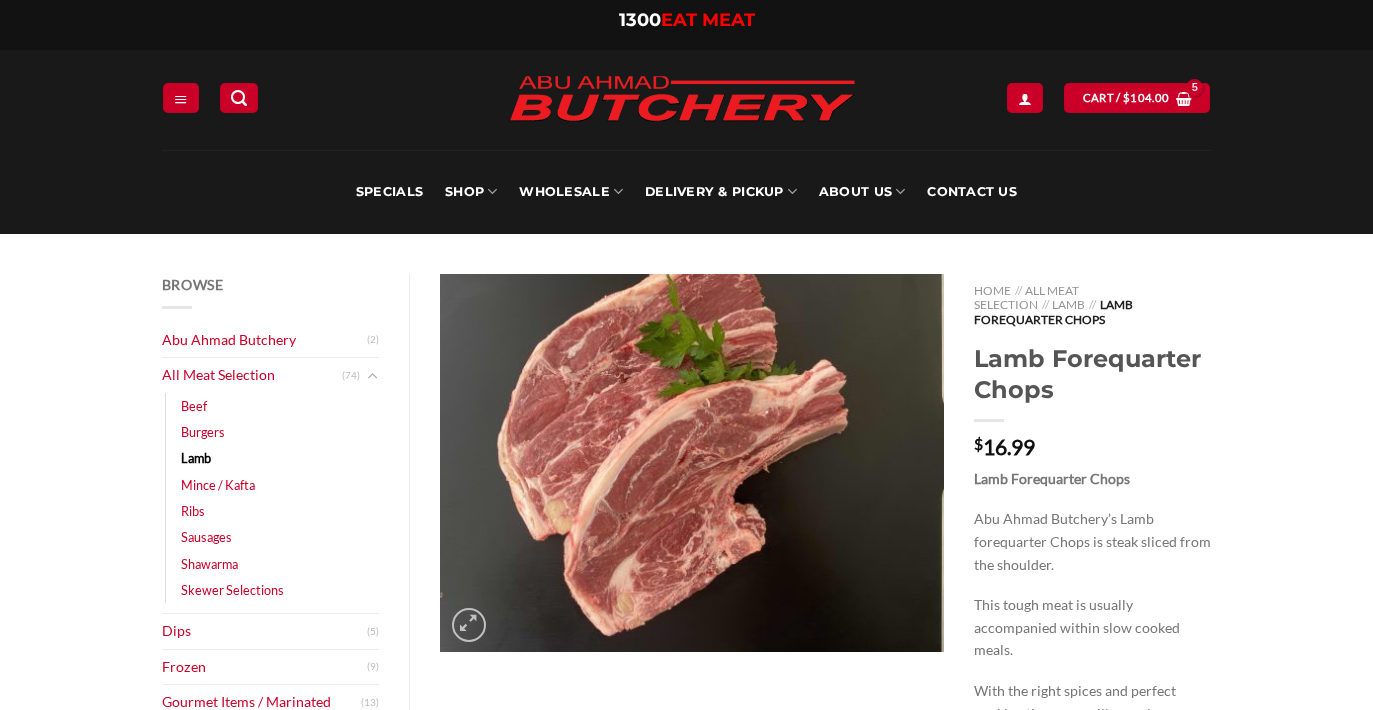 scroll, scrollTop: 0, scrollLeft: 0, axis: both 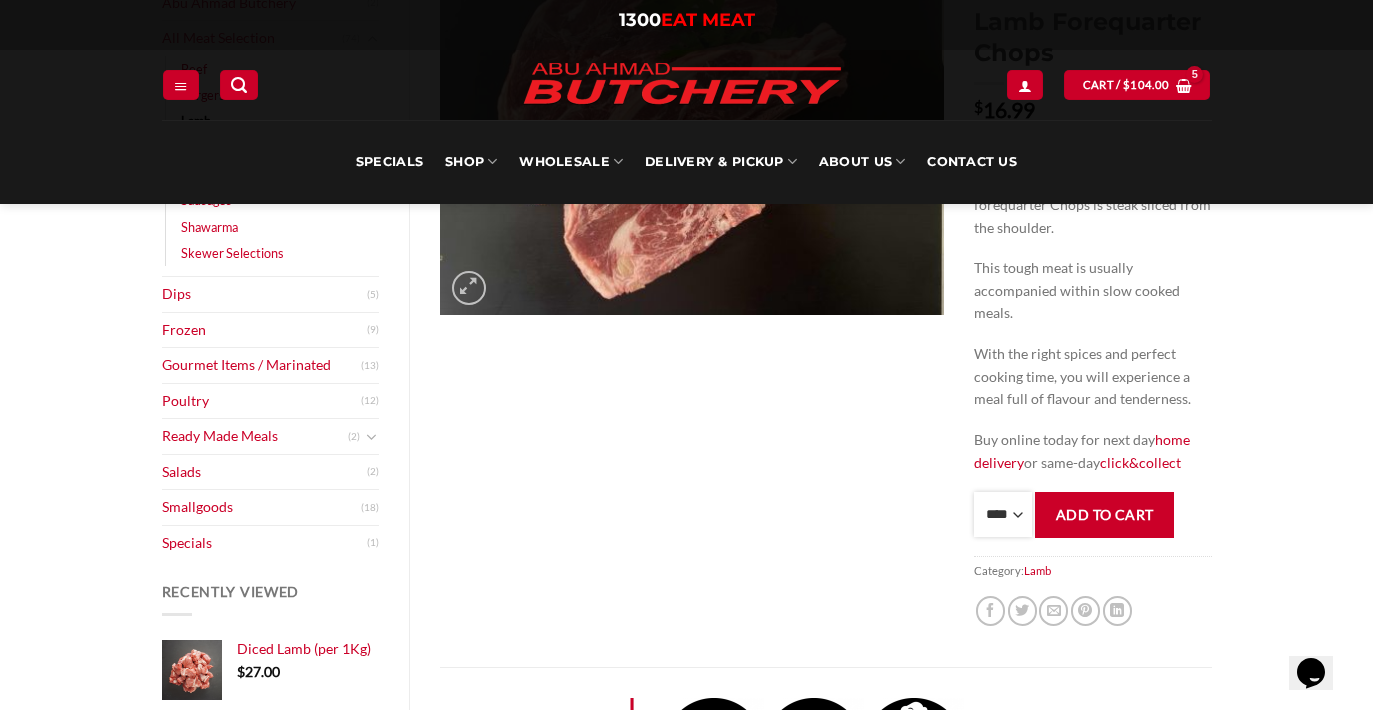 select on "*" 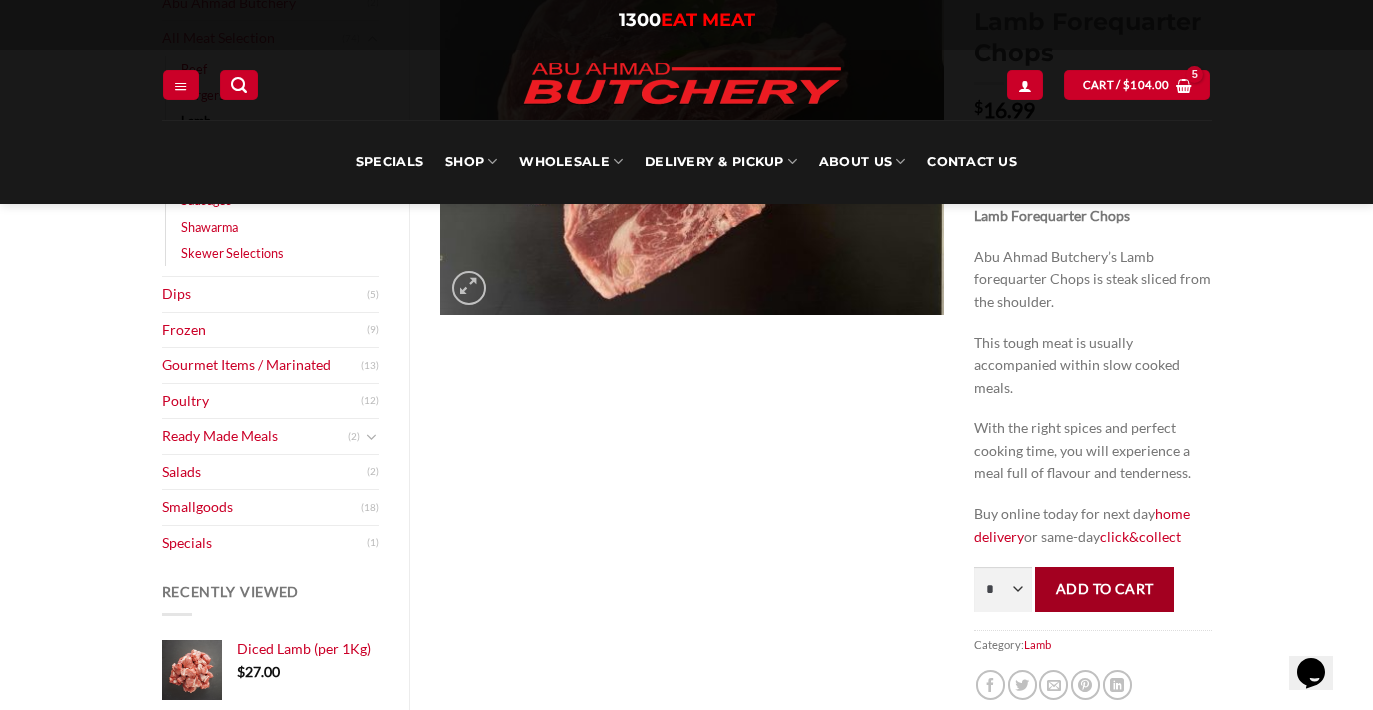 click on "Add to cart" at bounding box center [1104, 589] 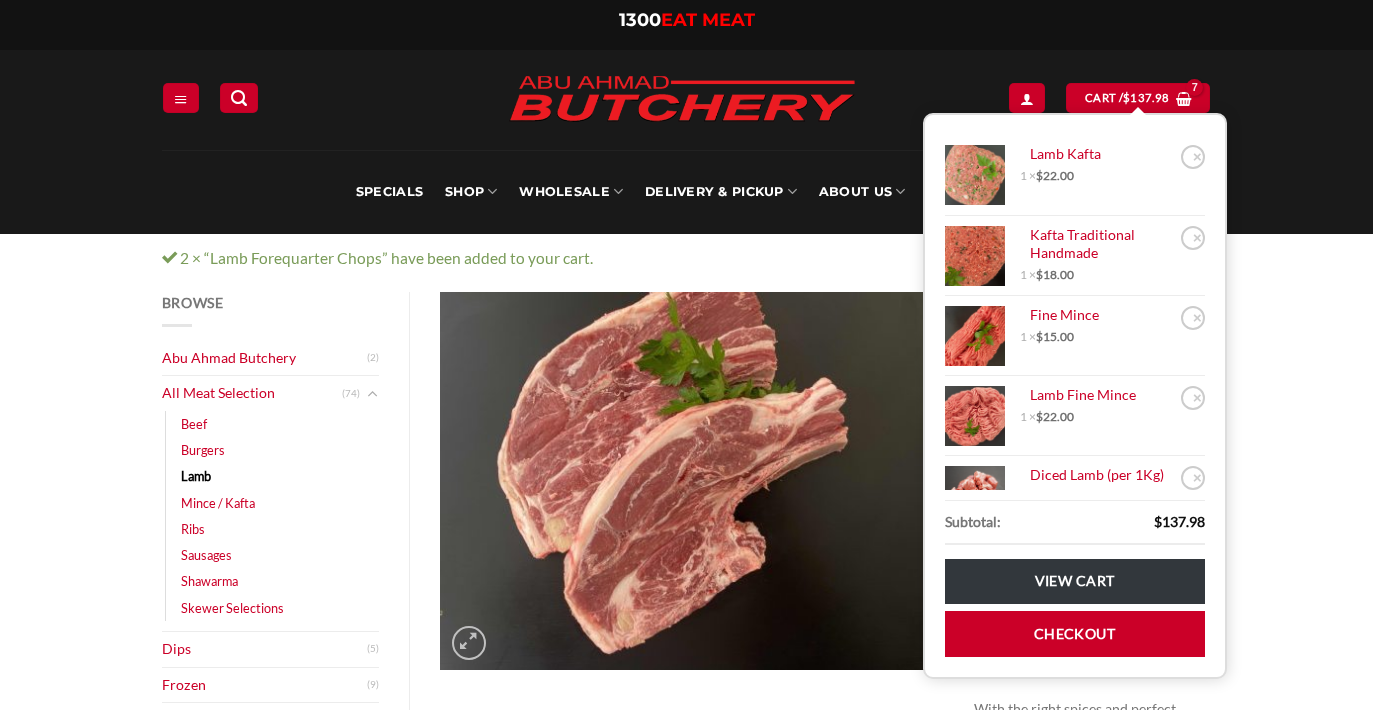 scroll, scrollTop: 0, scrollLeft: 0, axis: both 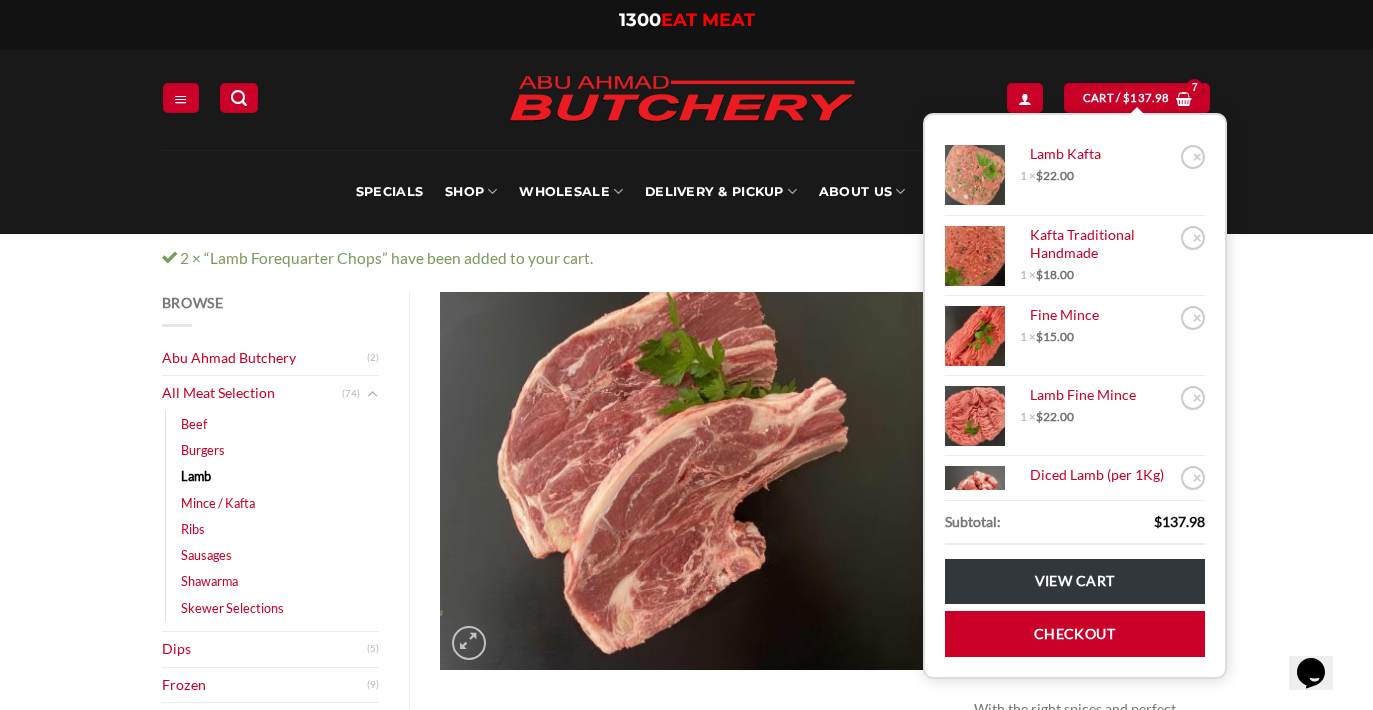 click on "Lamb" at bounding box center (196, 476) 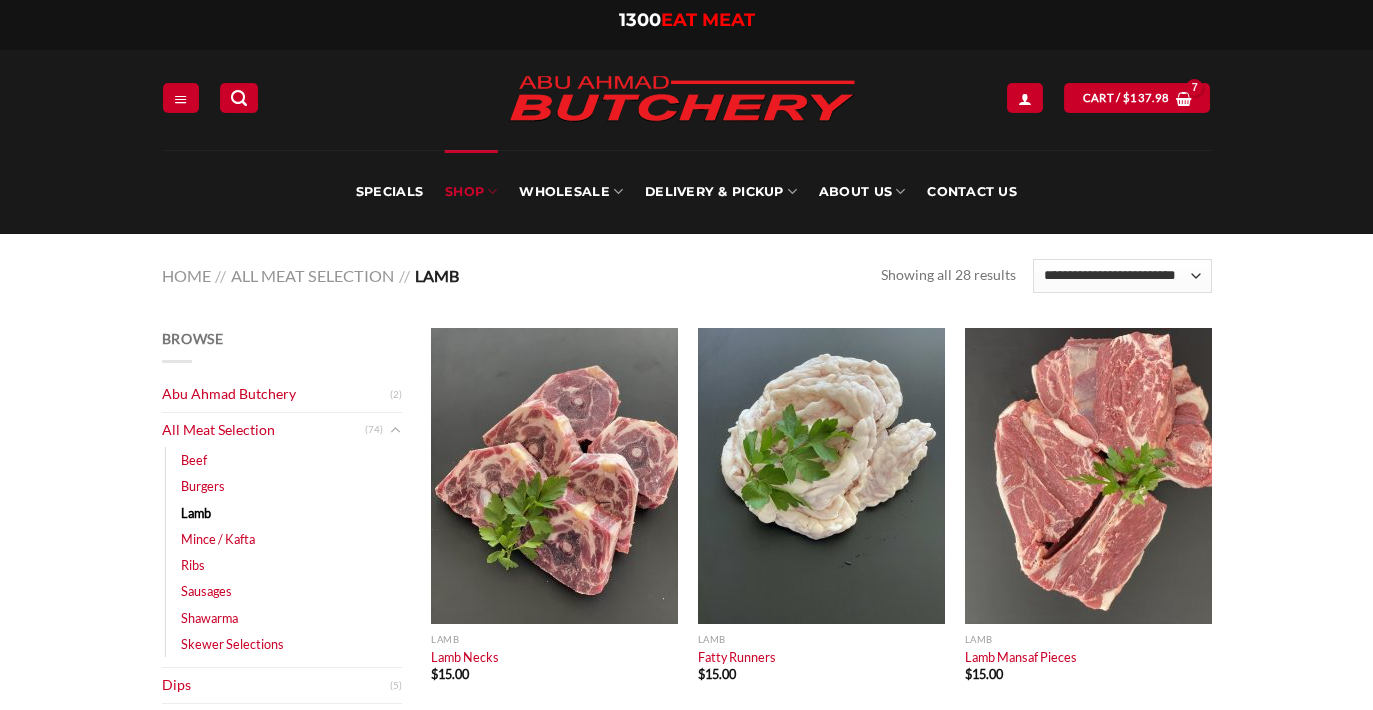 scroll, scrollTop: 619, scrollLeft: 0, axis: vertical 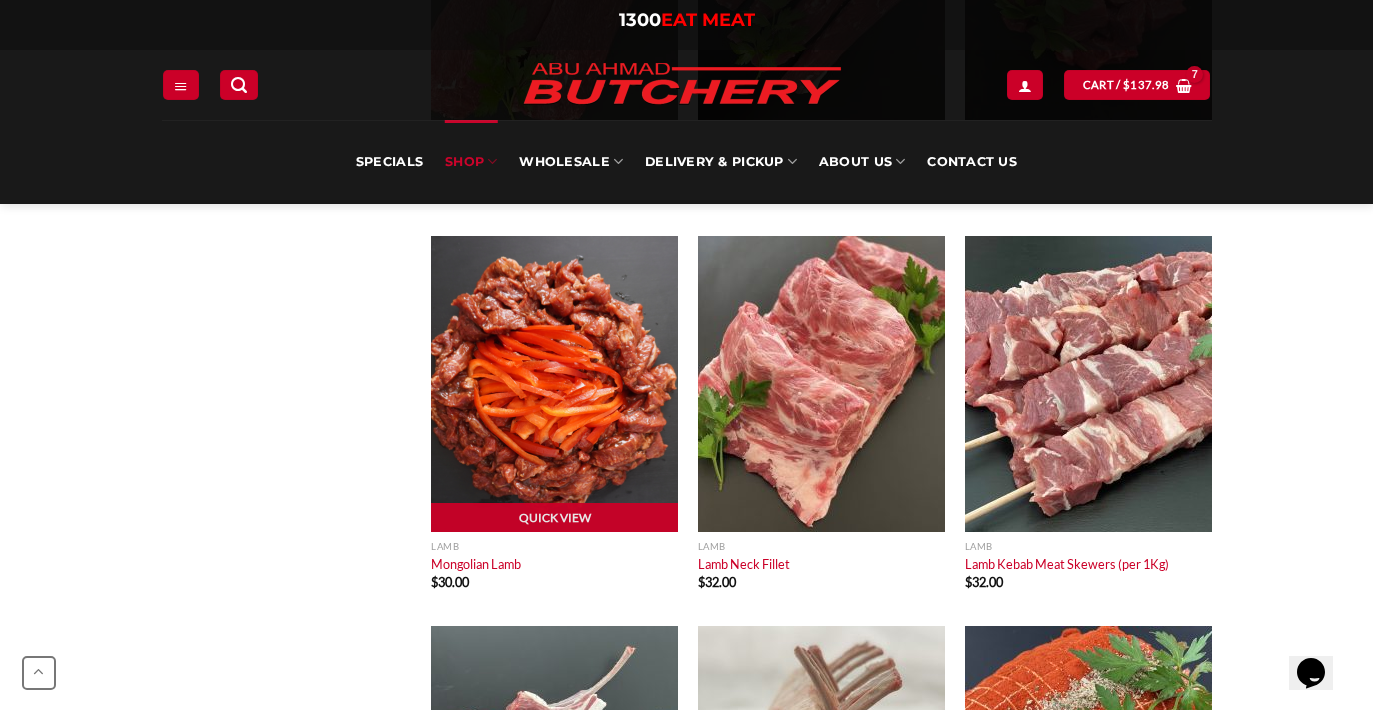 click at bounding box center [554, 384] 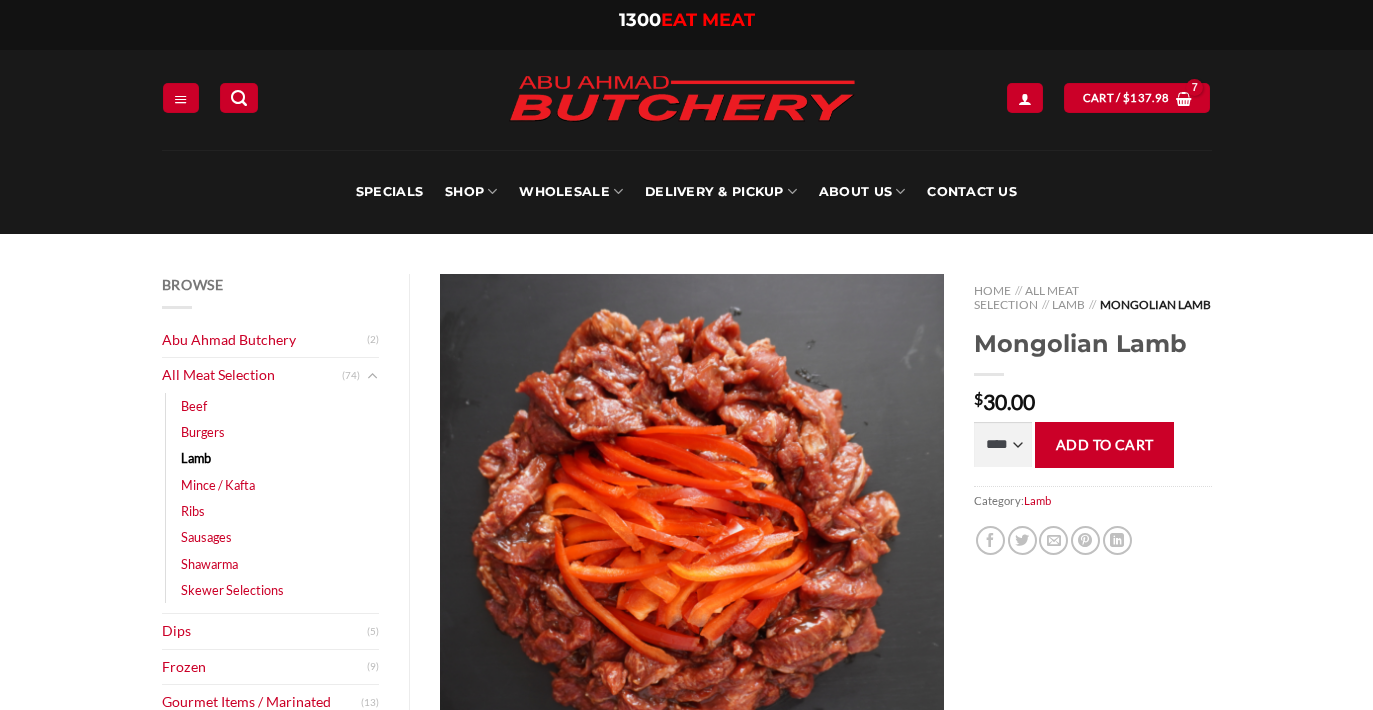 scroll, scrollTop: 0, scrollLeft: 0, axis: both 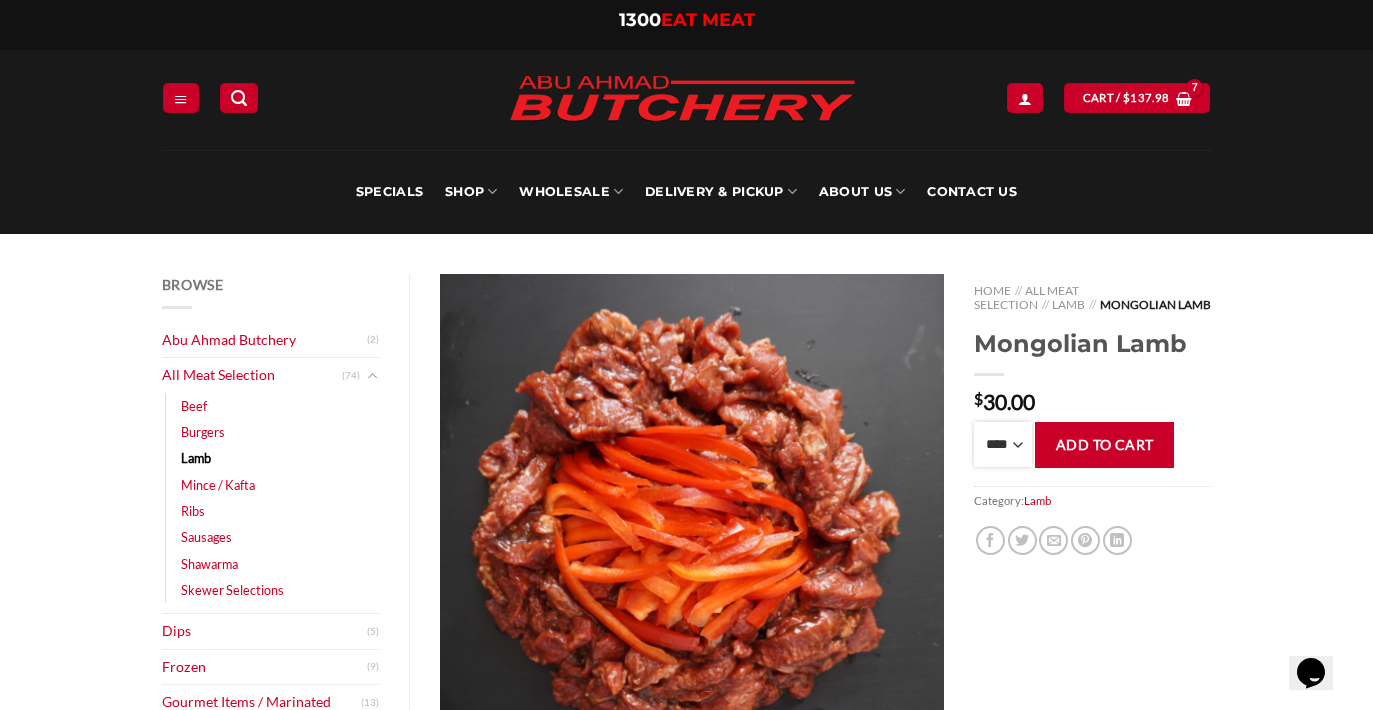 select on "*" 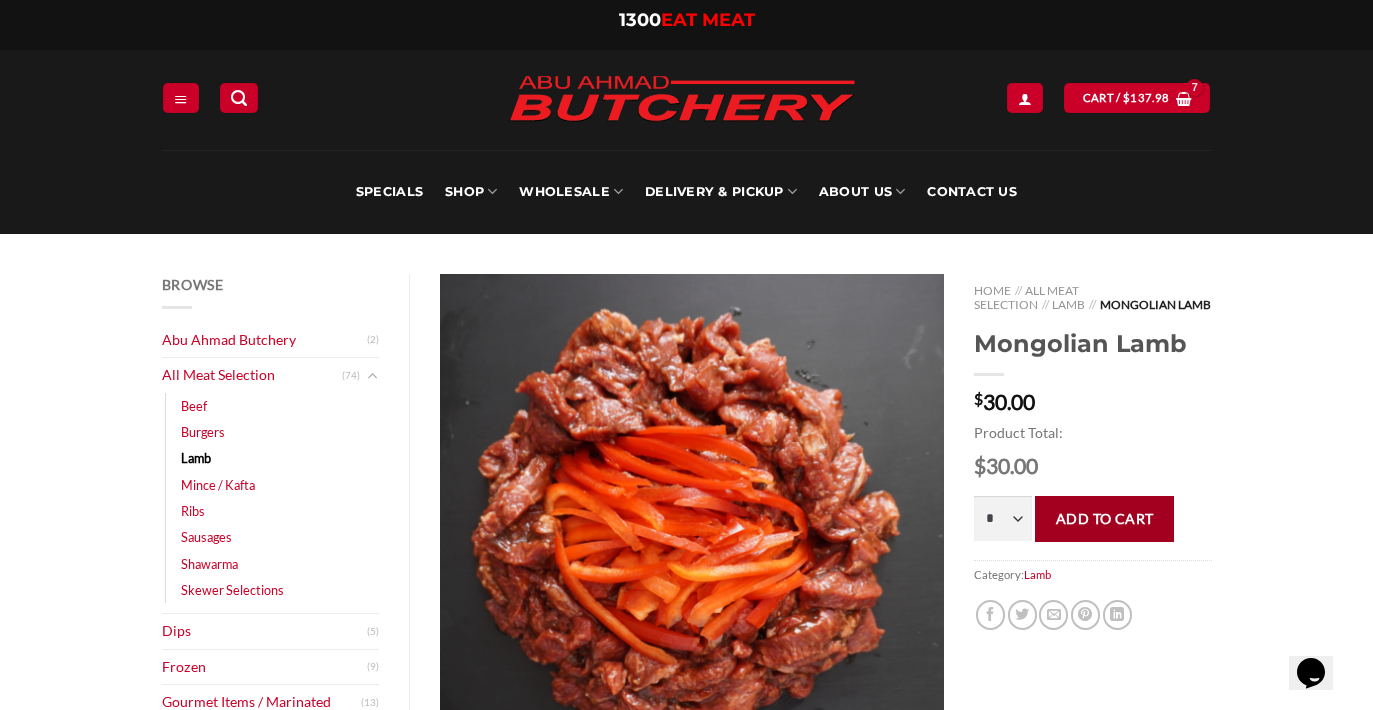 click on "Add to cart" at bounding box center (1104, 518) 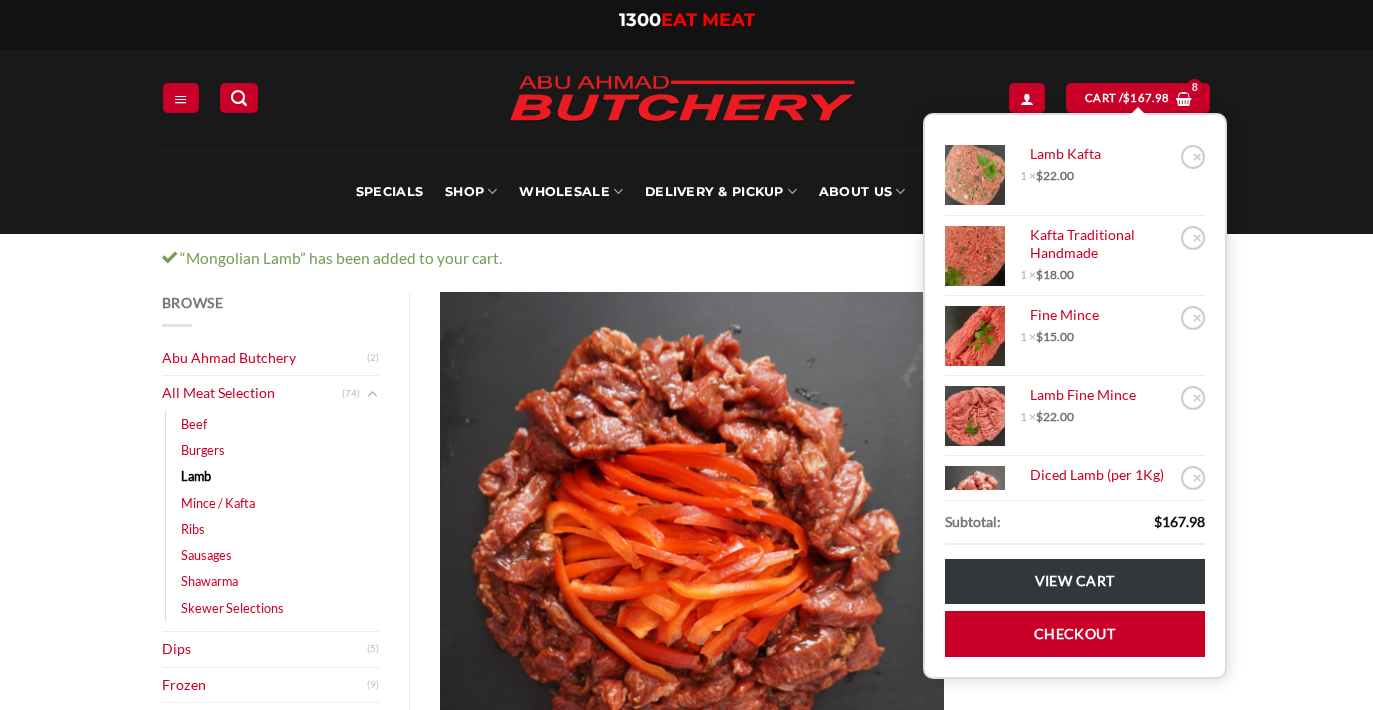 scroll, scrollTop: 0, scrollLeft: 0, axis: both 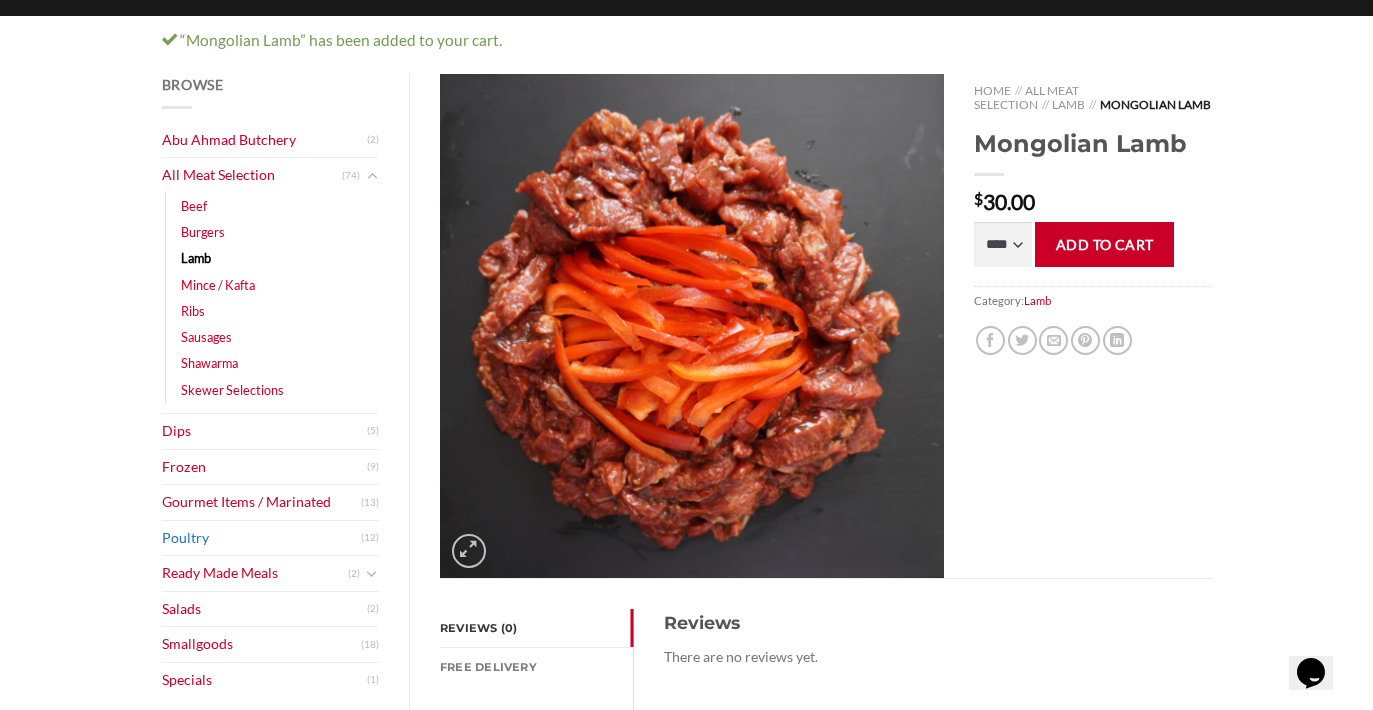 click on "Poultry" at bounding box center (262, 538) 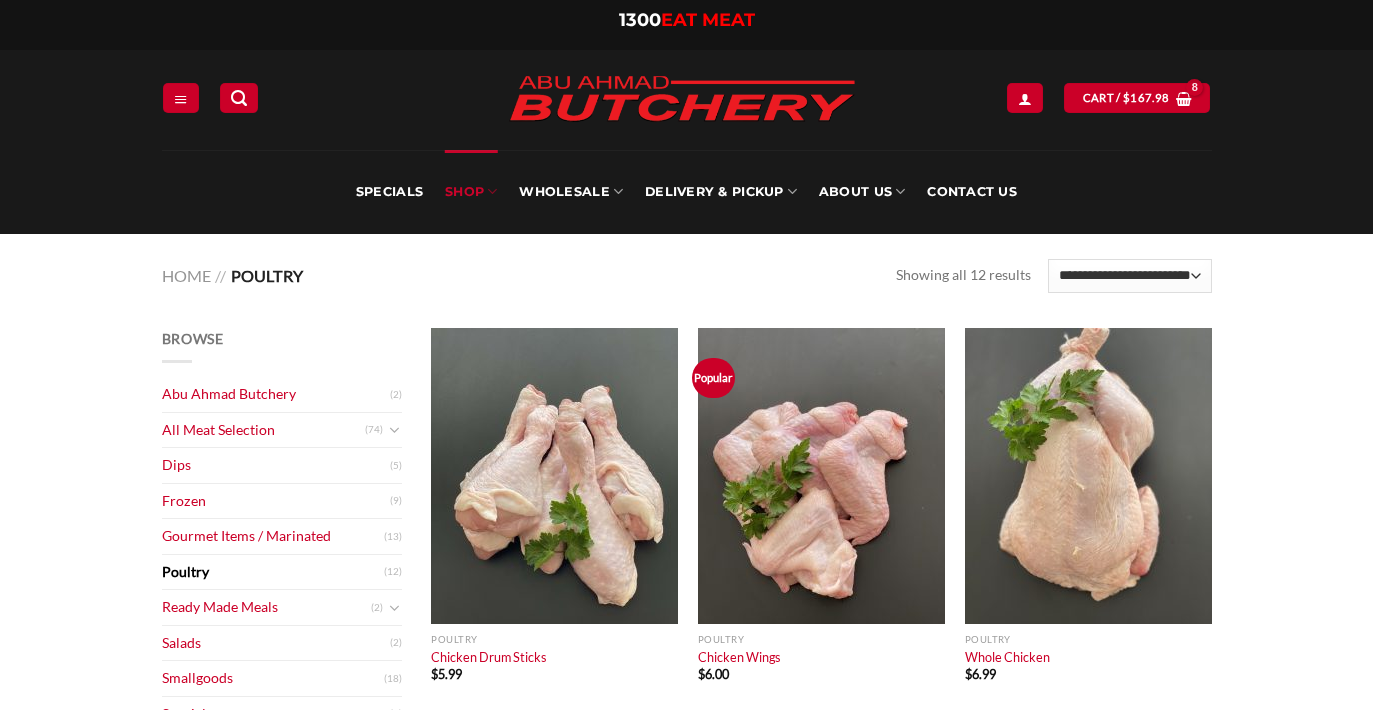 scroll, scrollTop: 0, scrollLeft: 0, axis: both 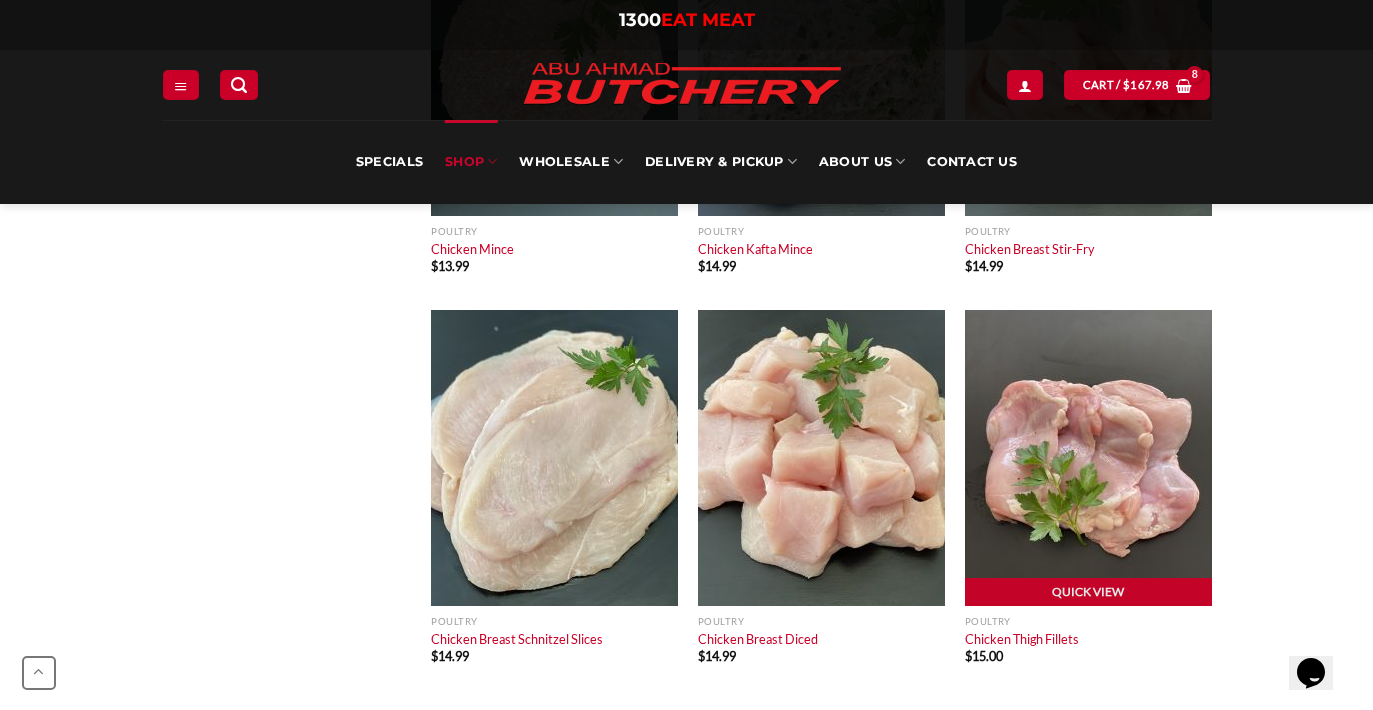 click at bounding box center (1088, 458) 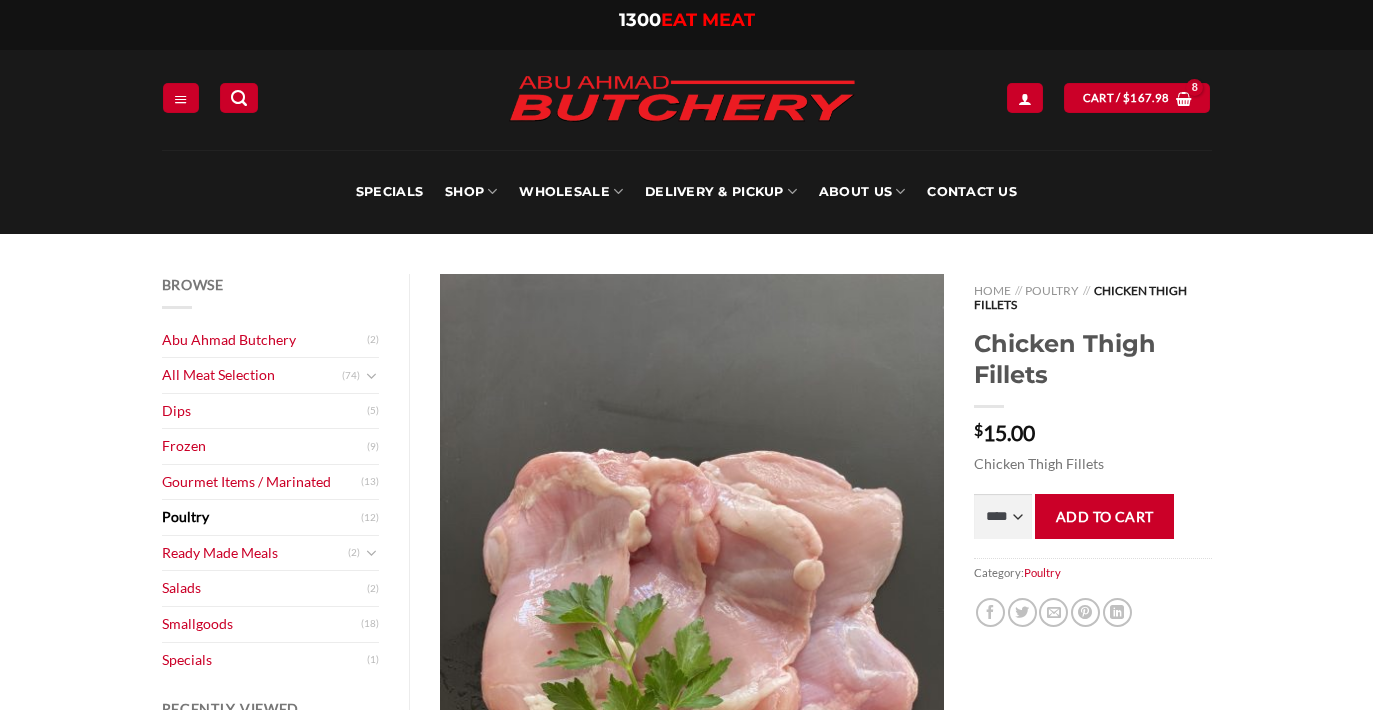 scroll, scrollTop: 0, scrollLeft: 0, axis: both 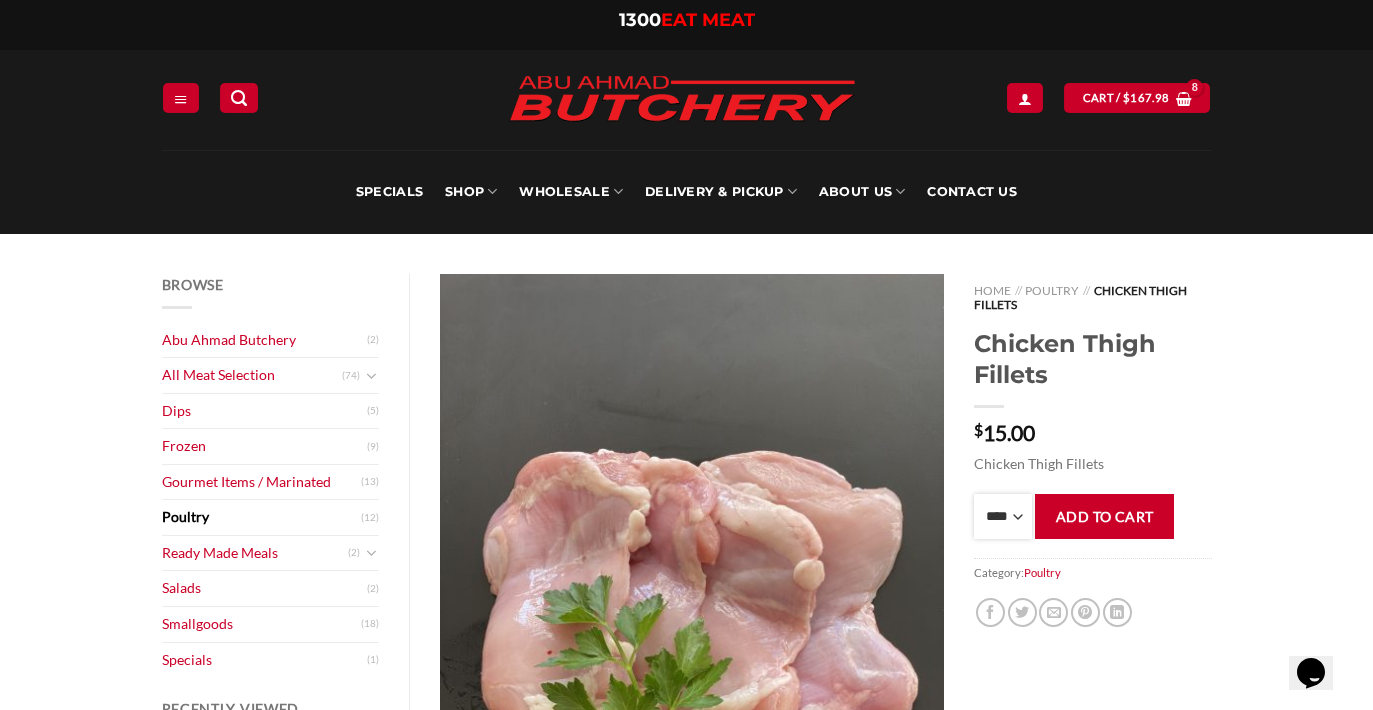 select on "*" 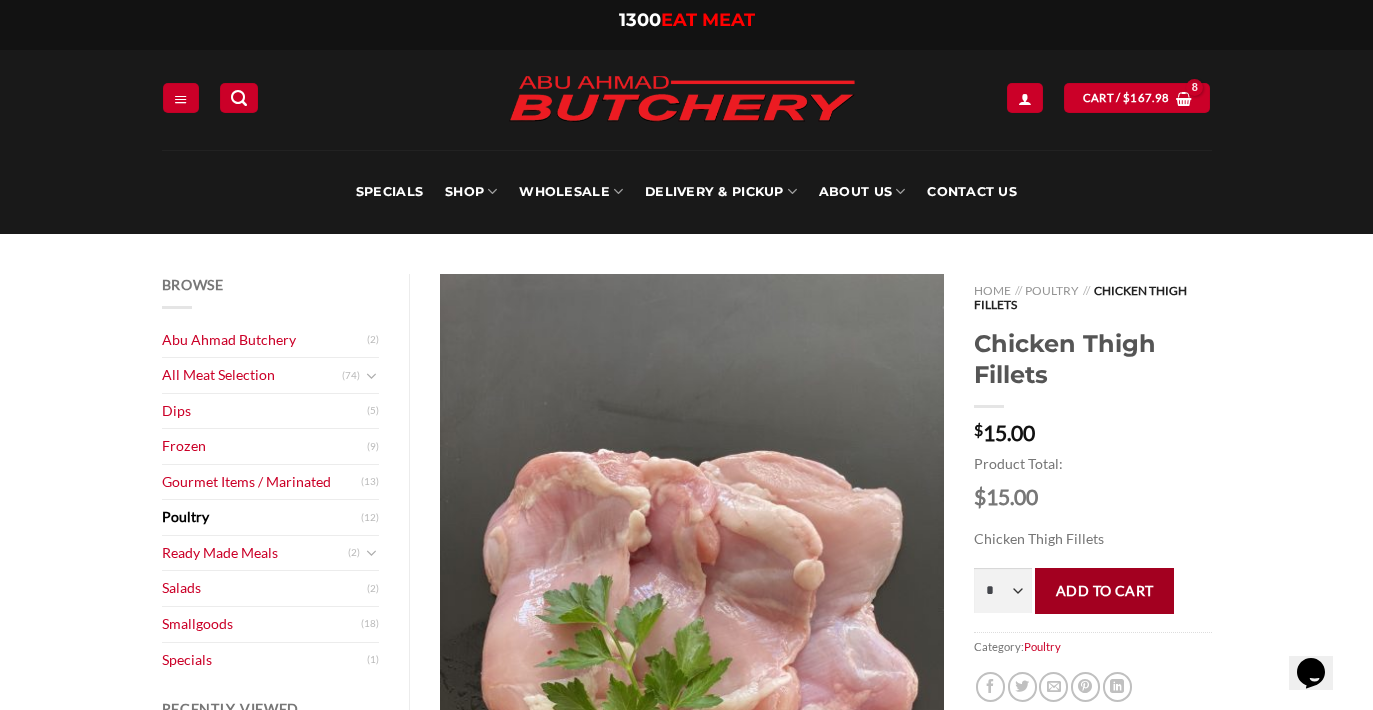 click on "Add to cart" at bounding box center (1104, 590) 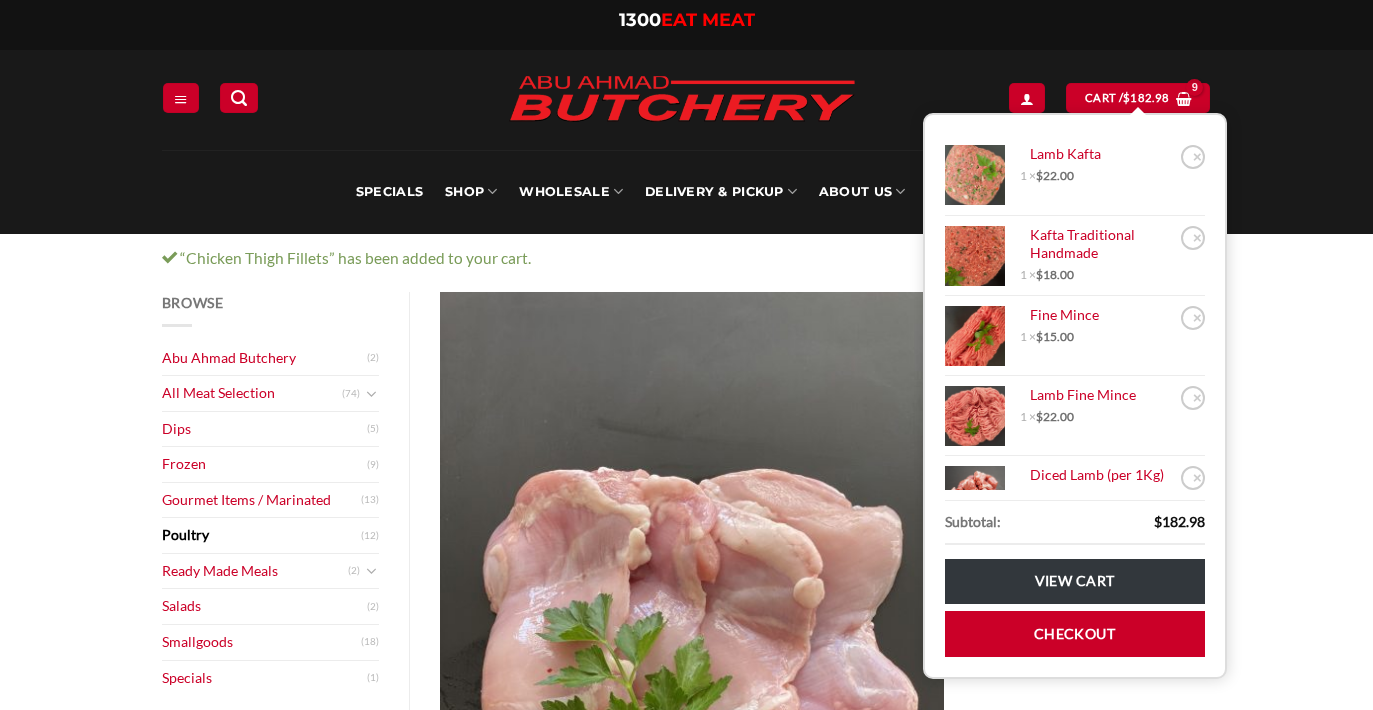 scroll, scrollTop: 0, scrollLeft: 0, axis: both 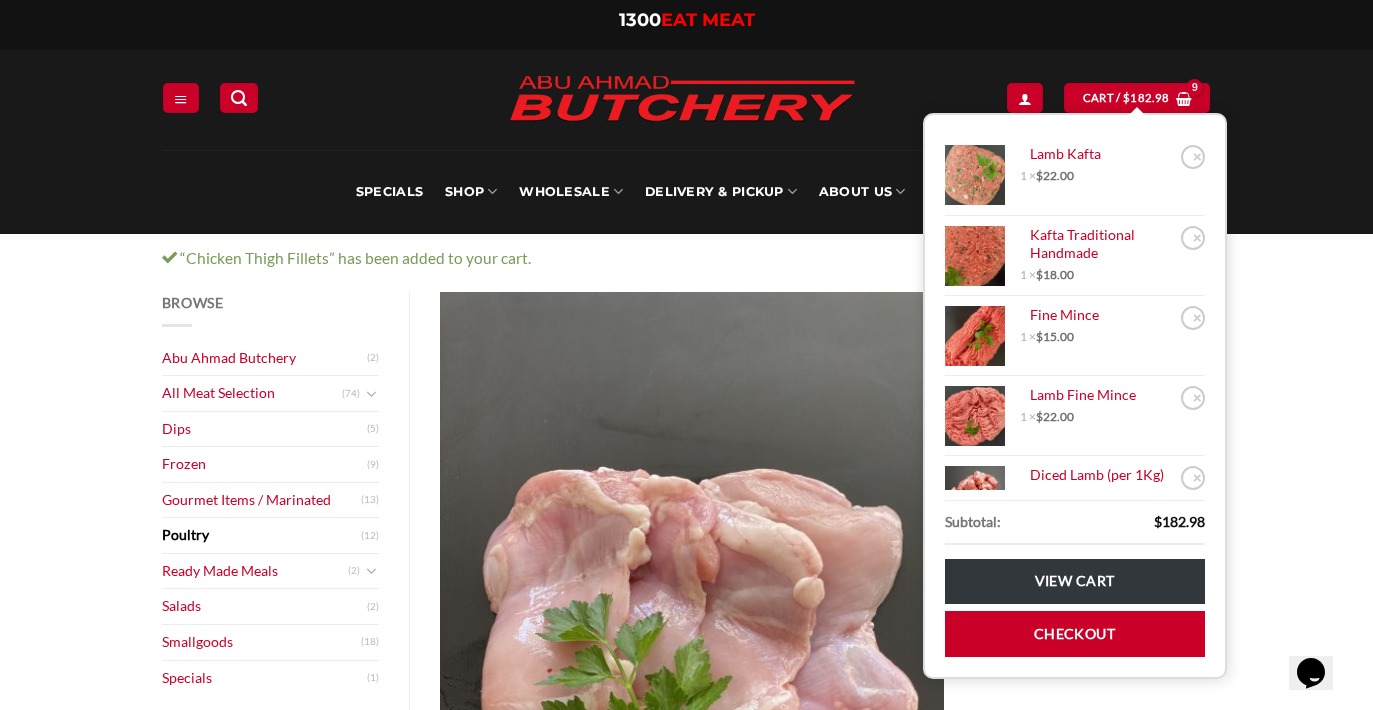 click on "Poultry" at bounding box center [262, 535] 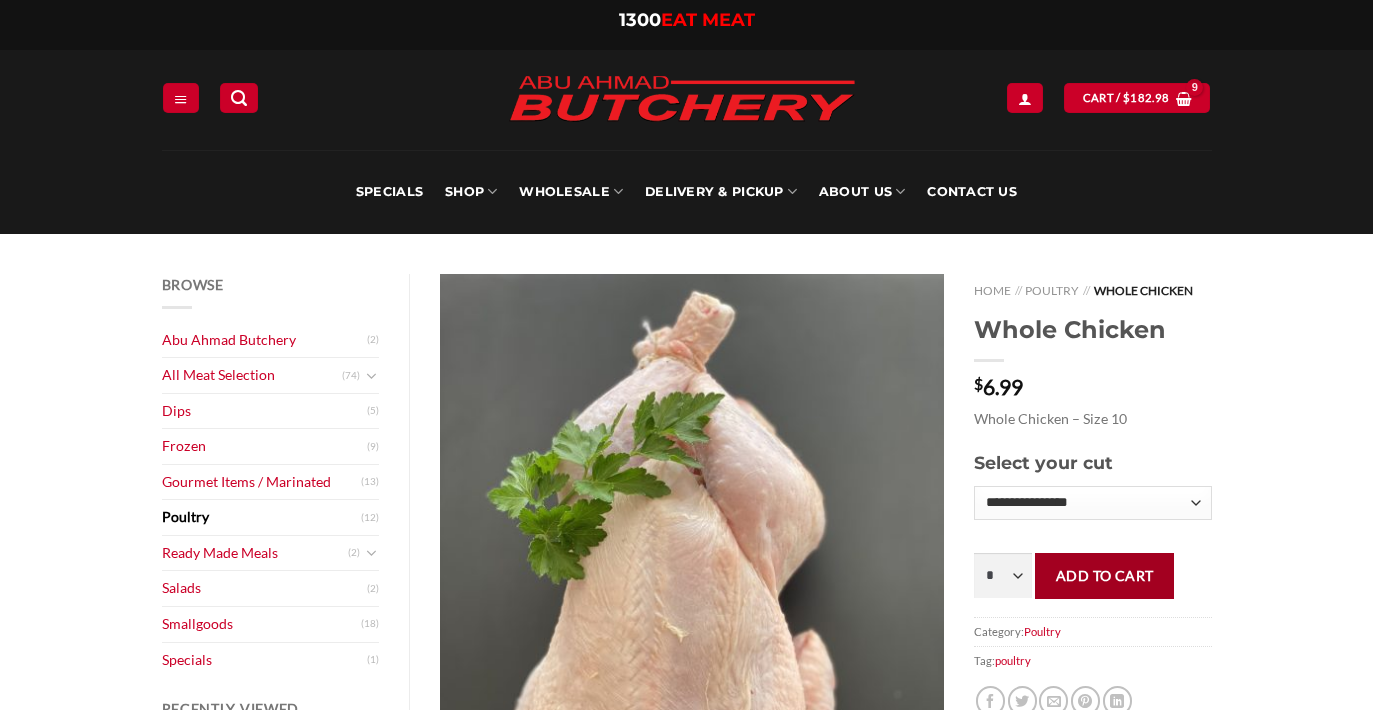 scroll, scrollTop: 0, scrollLeft: 0, axis: both 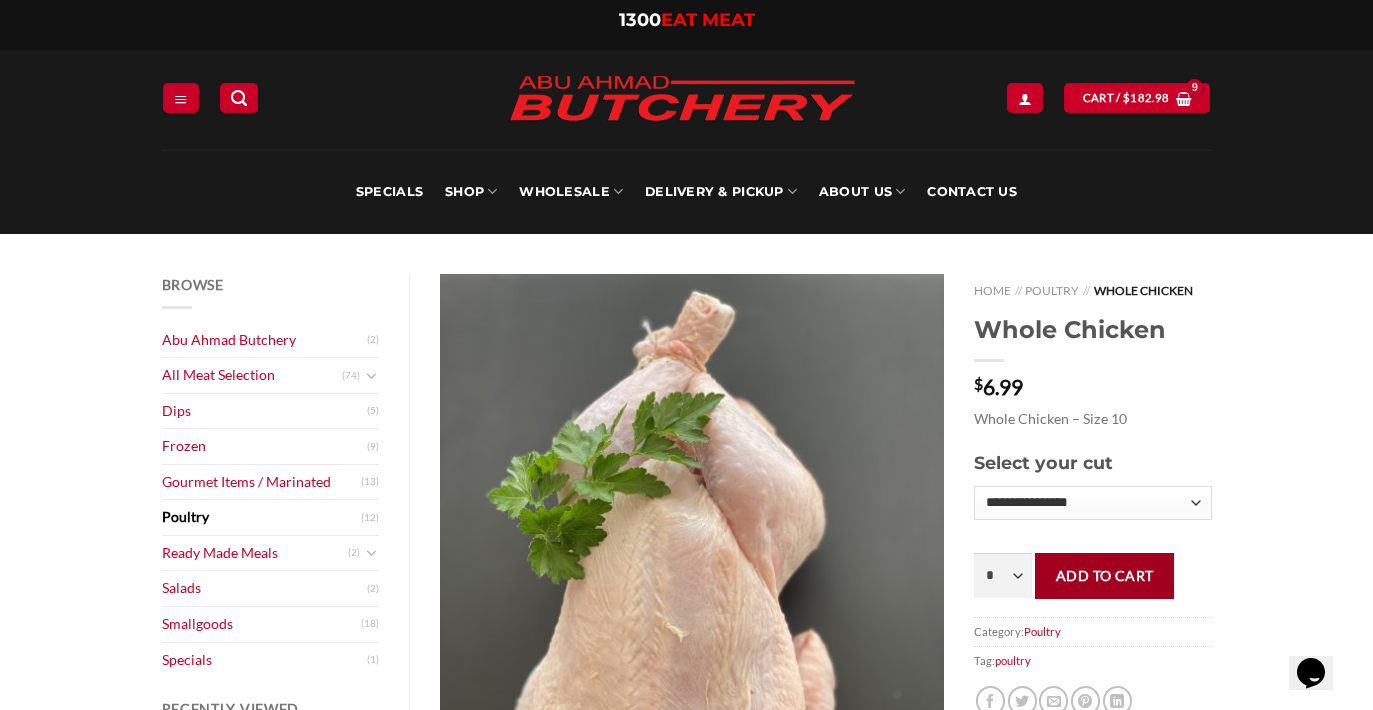 click on "Add to cart" at bounding box center [1104, 575] 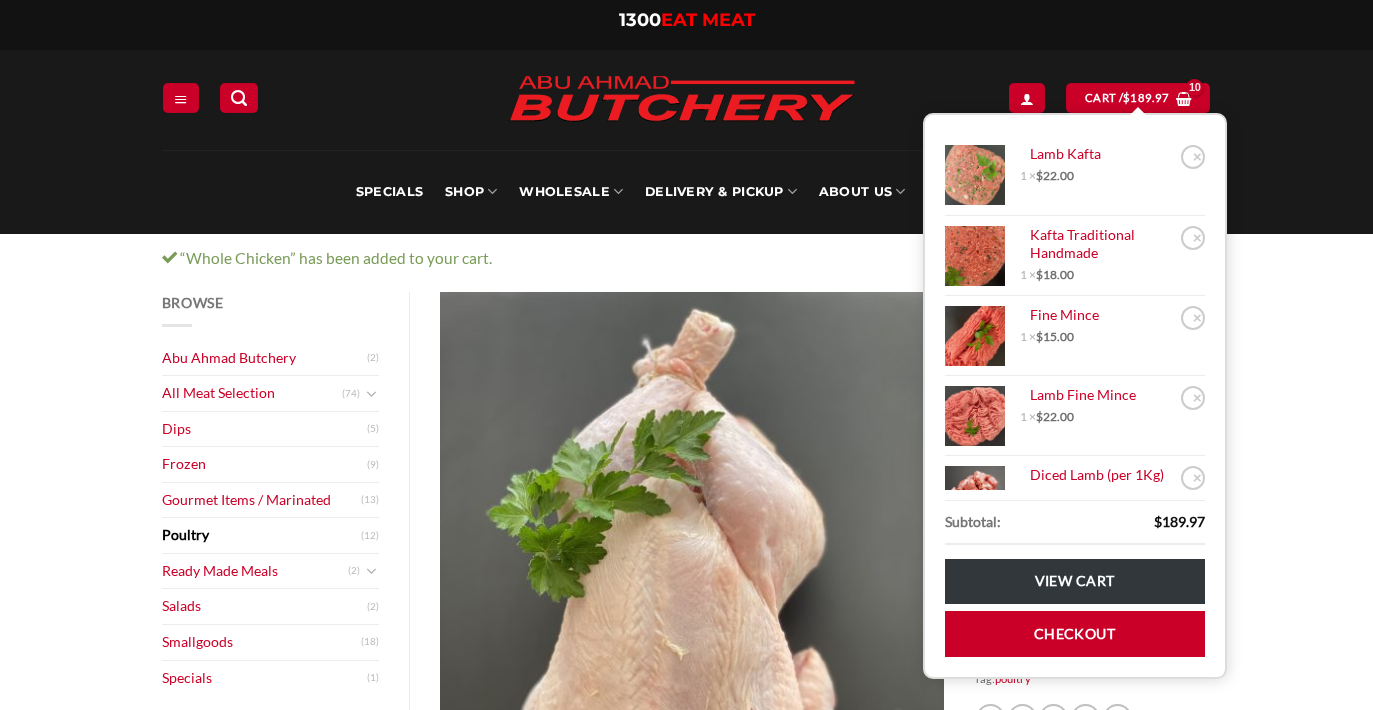 scroll, scrollTop: 0, scrollLeft: 0, axis: both 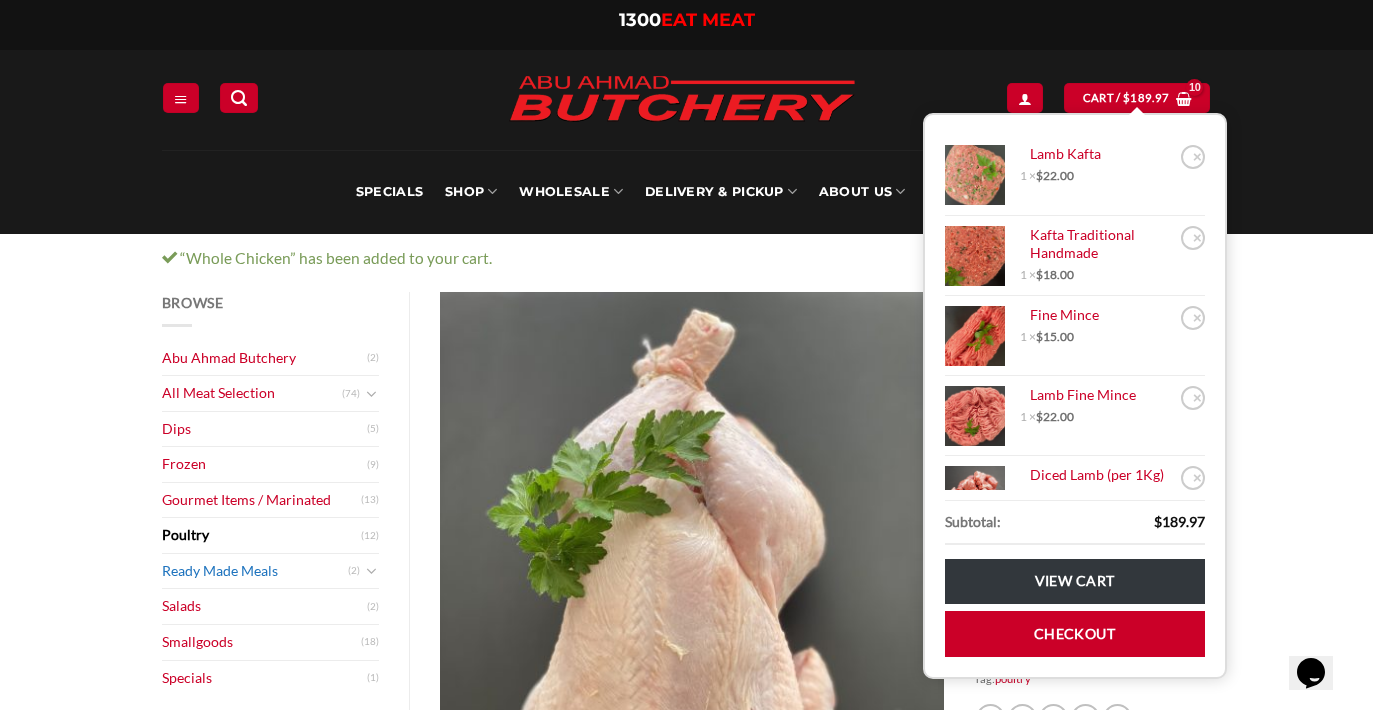 click on "Ready Made Meals" at bounding box center (255, 571) 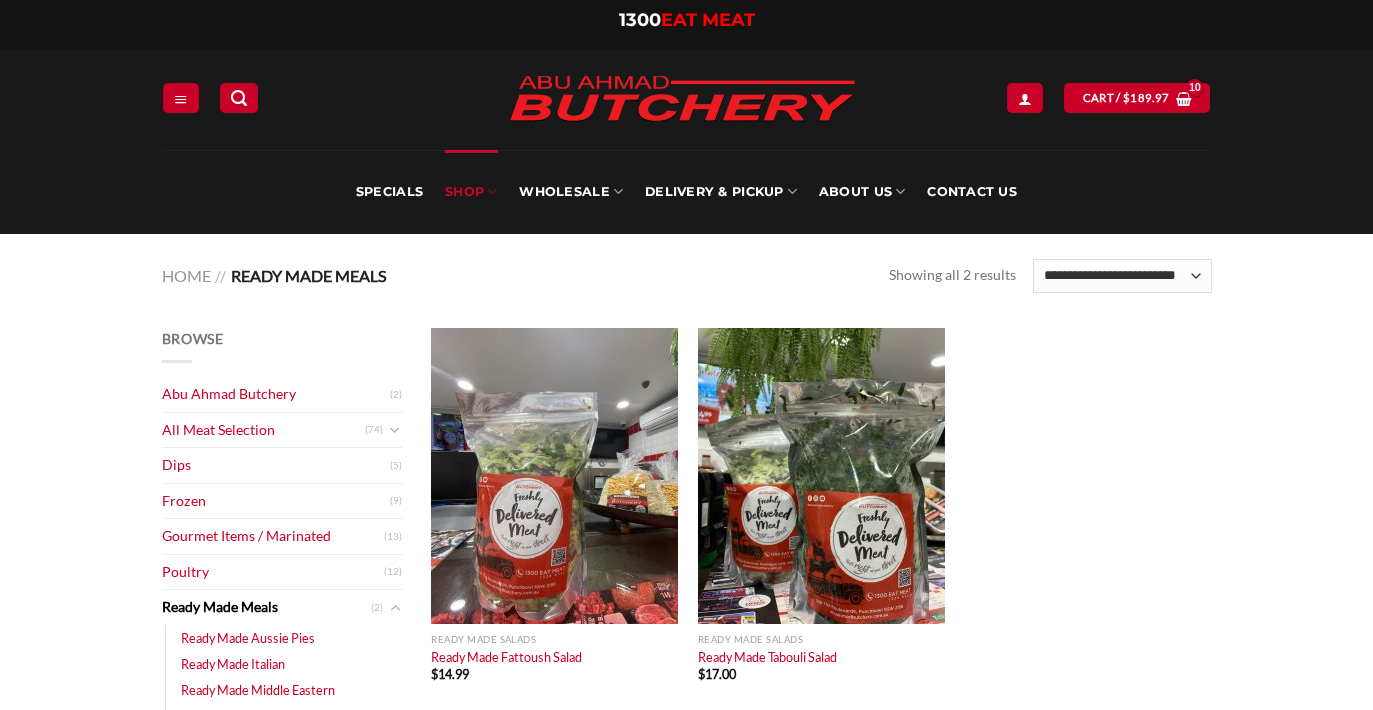 scroll, scrollTop: 0, scrollLeft: 0, axis: both 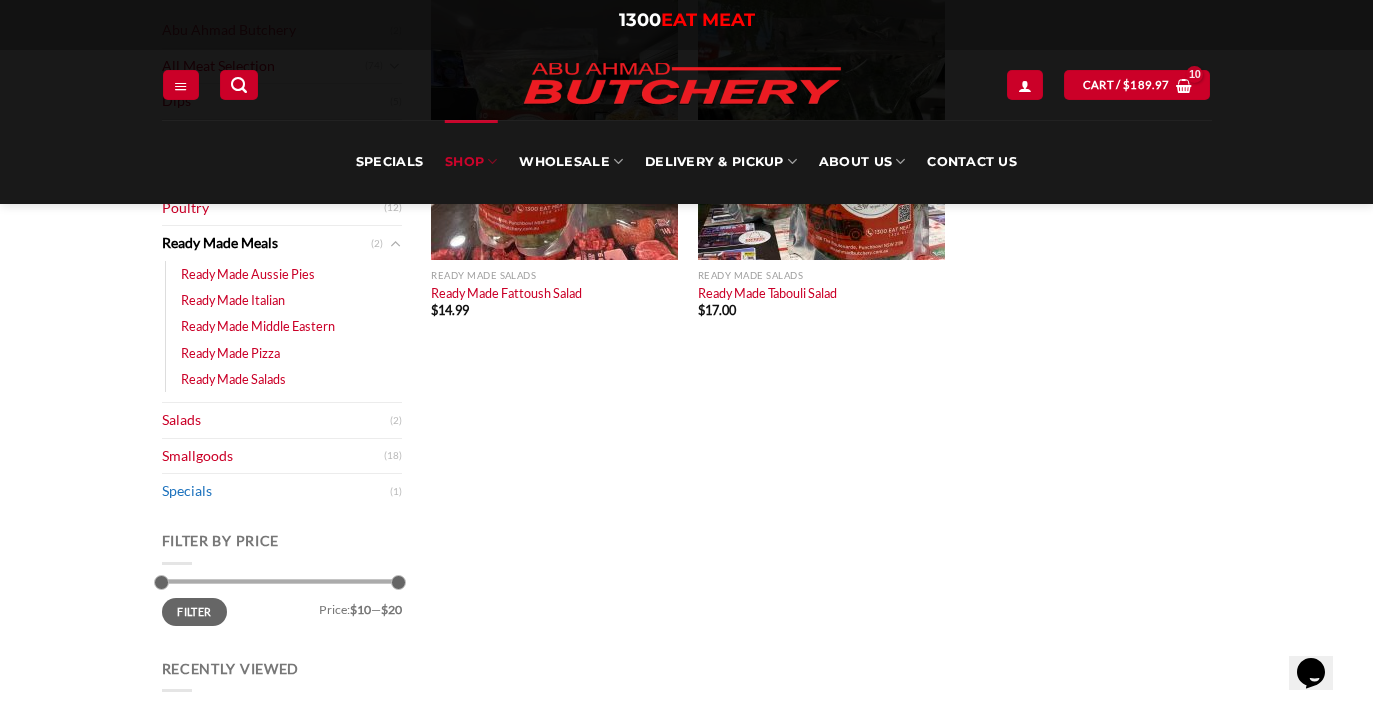 click on "Specials" at bounding box center (276, 491) 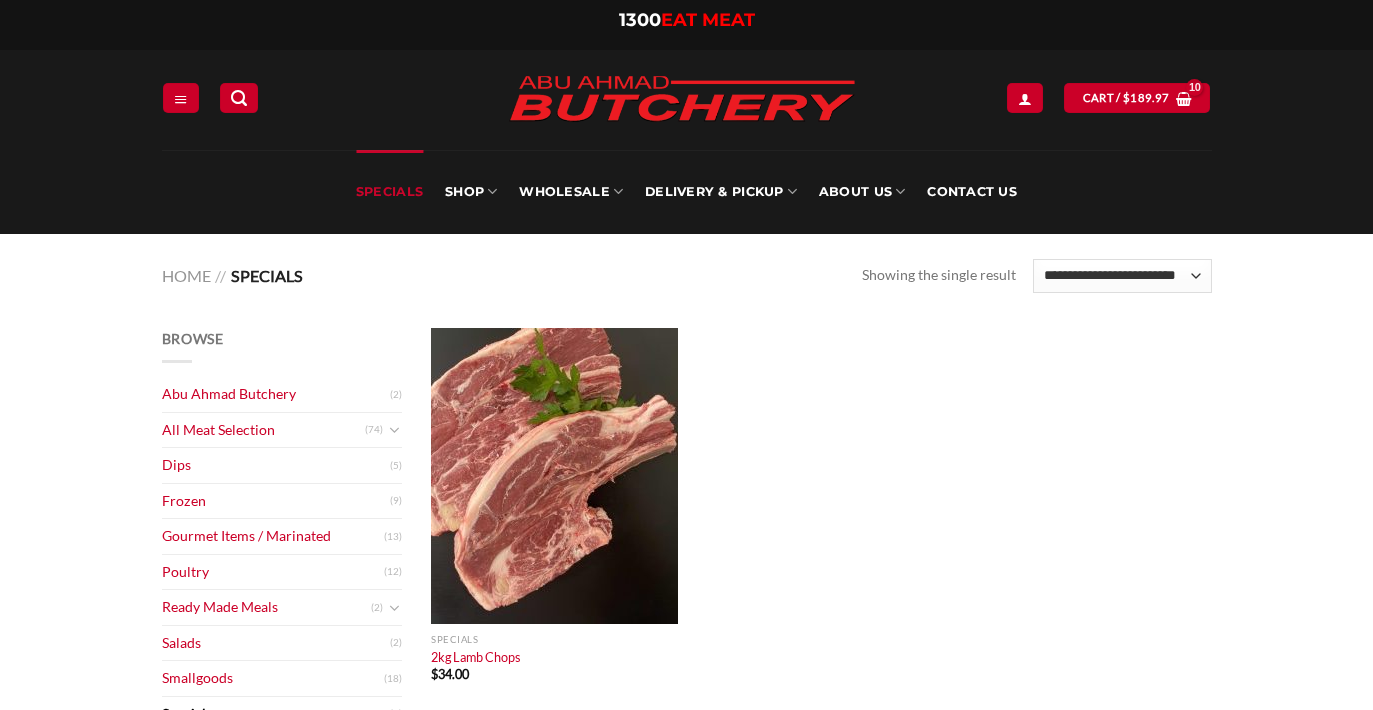 scroll, scrollTop: 0, scrollLeft: 0, axis: both 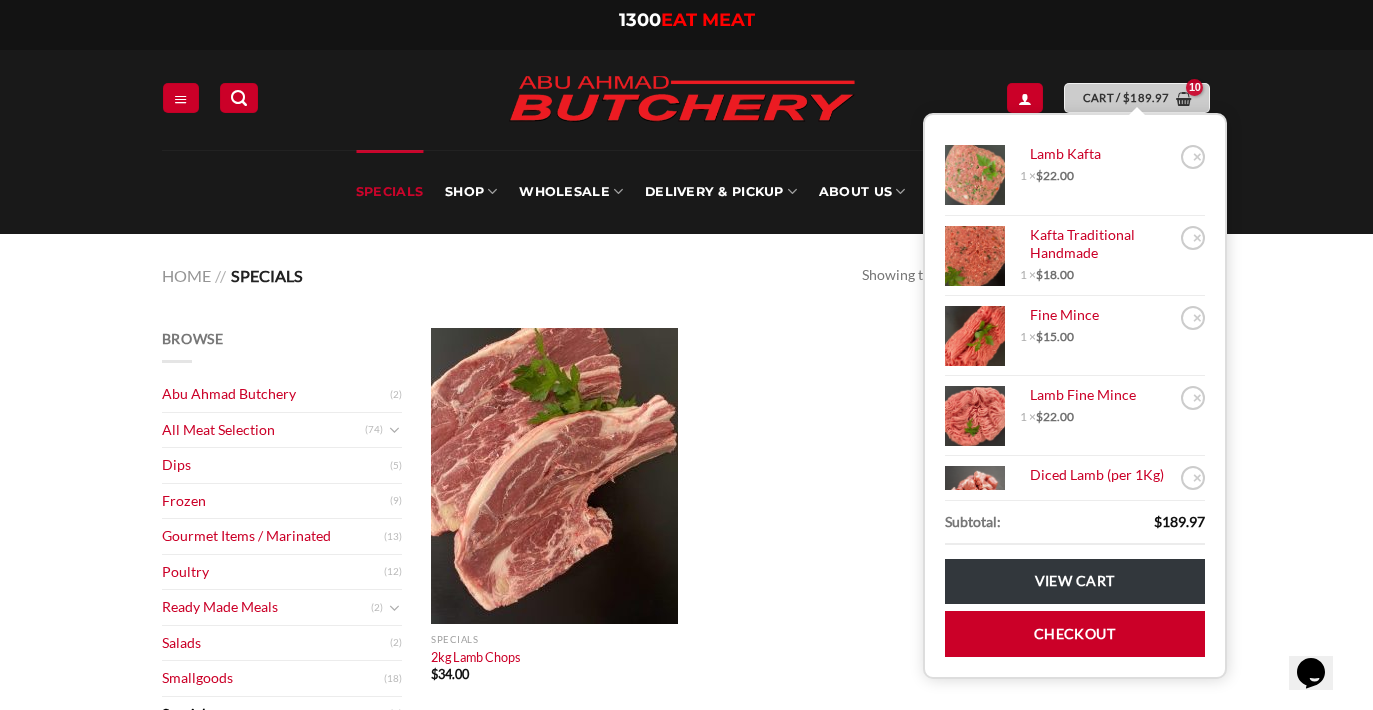 click on "Cart   /         $ 189.97" at bounding box center (1126, 98) 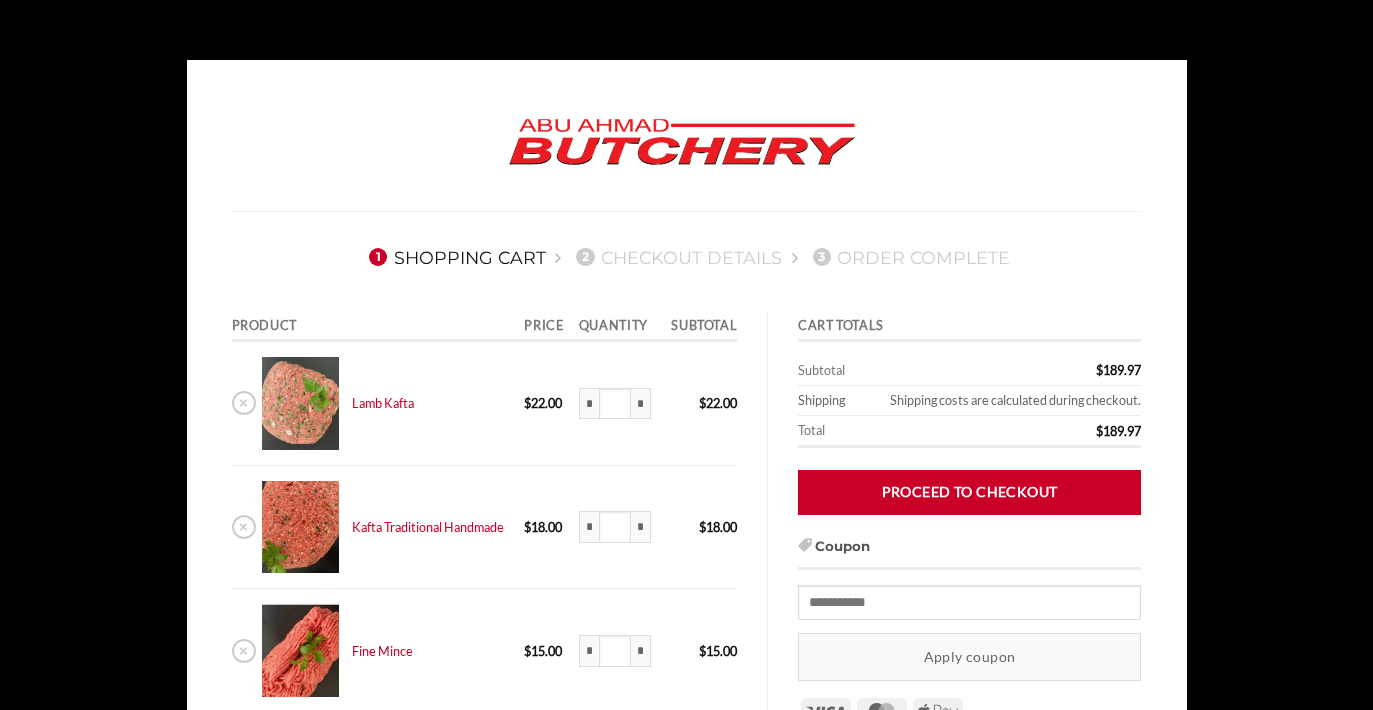 scroll, scrollTop: 0, scrollLeft: 0, axis: both 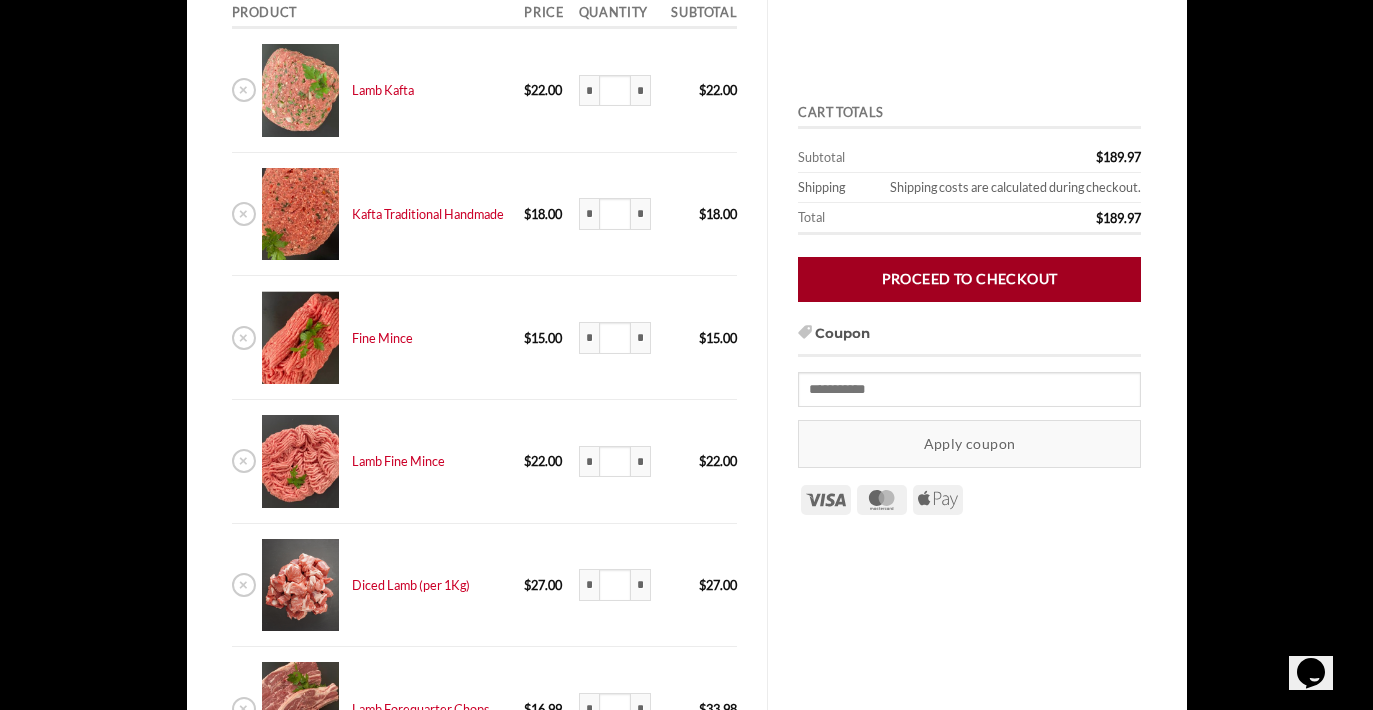 click on "Proceed to checkout" at bounding box center (969, 279) 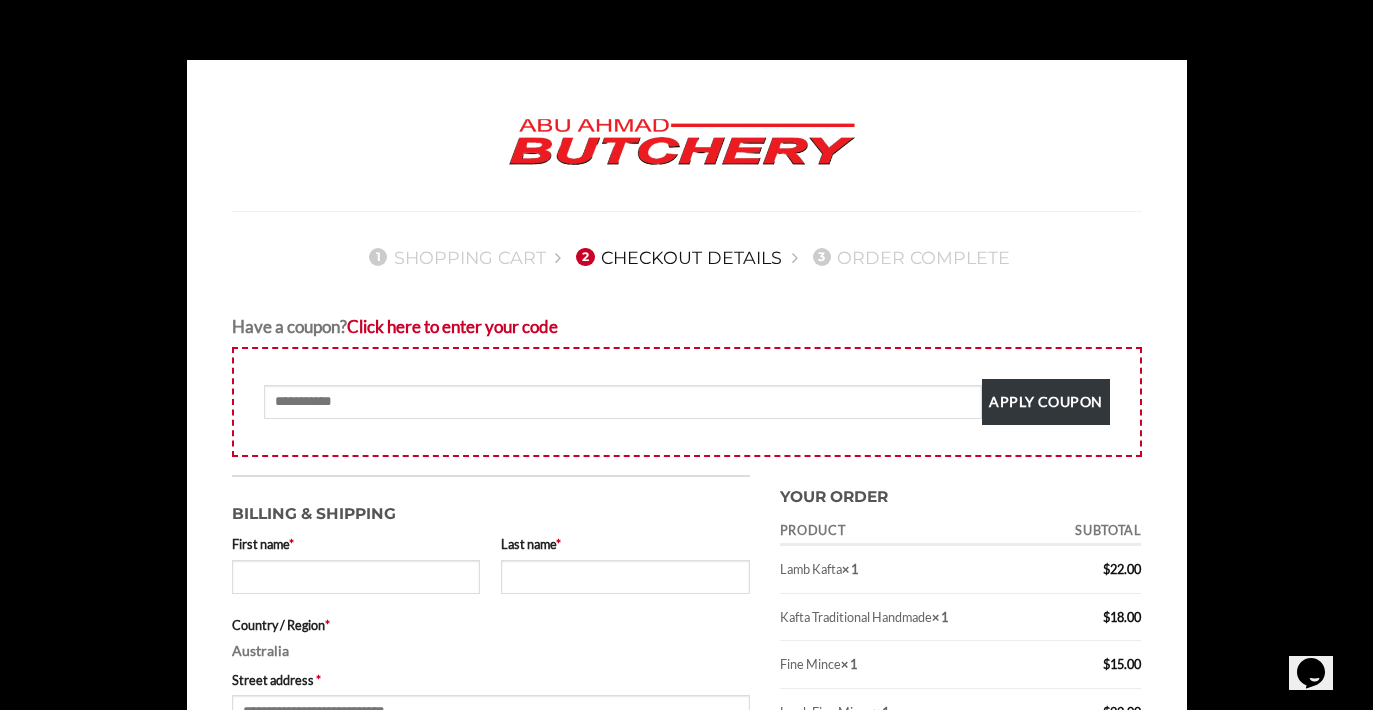scroll, scrollTop: 1, scrollLeft: 0, axis: vertical 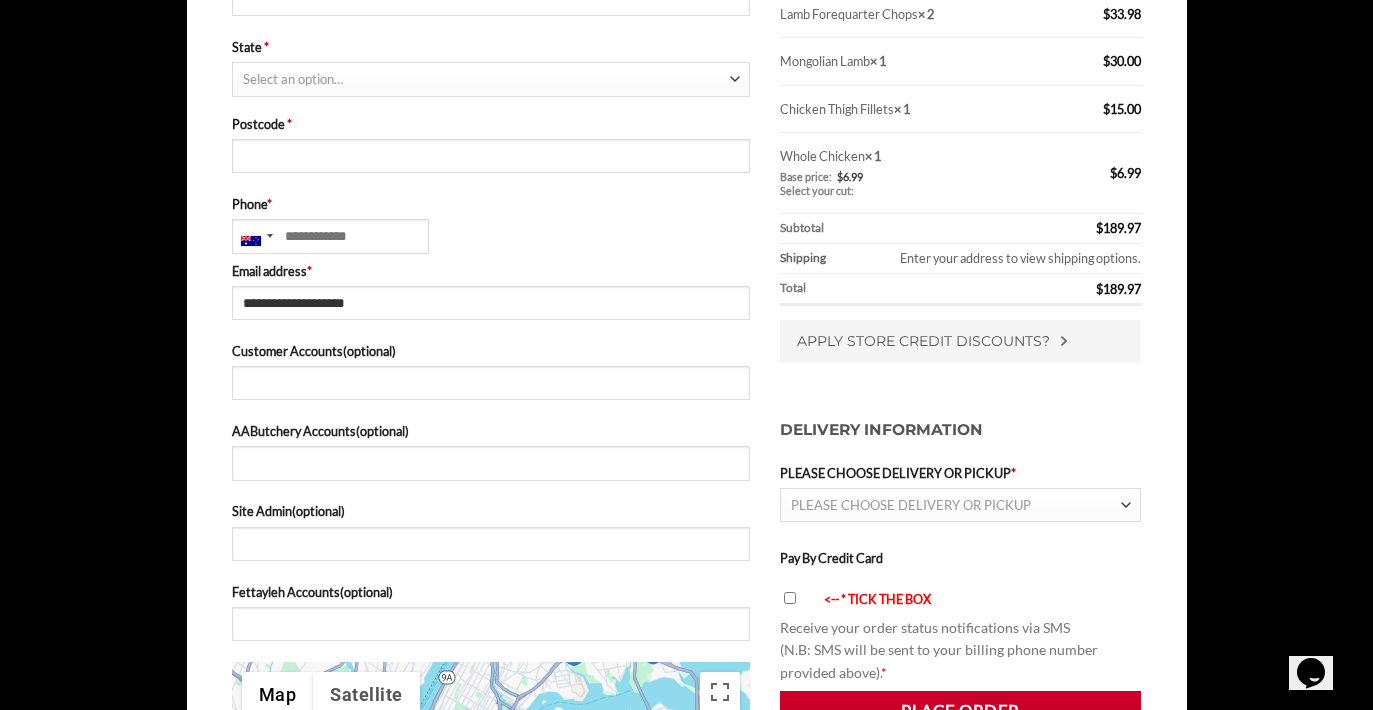 click at bounding box center [1125, 506] 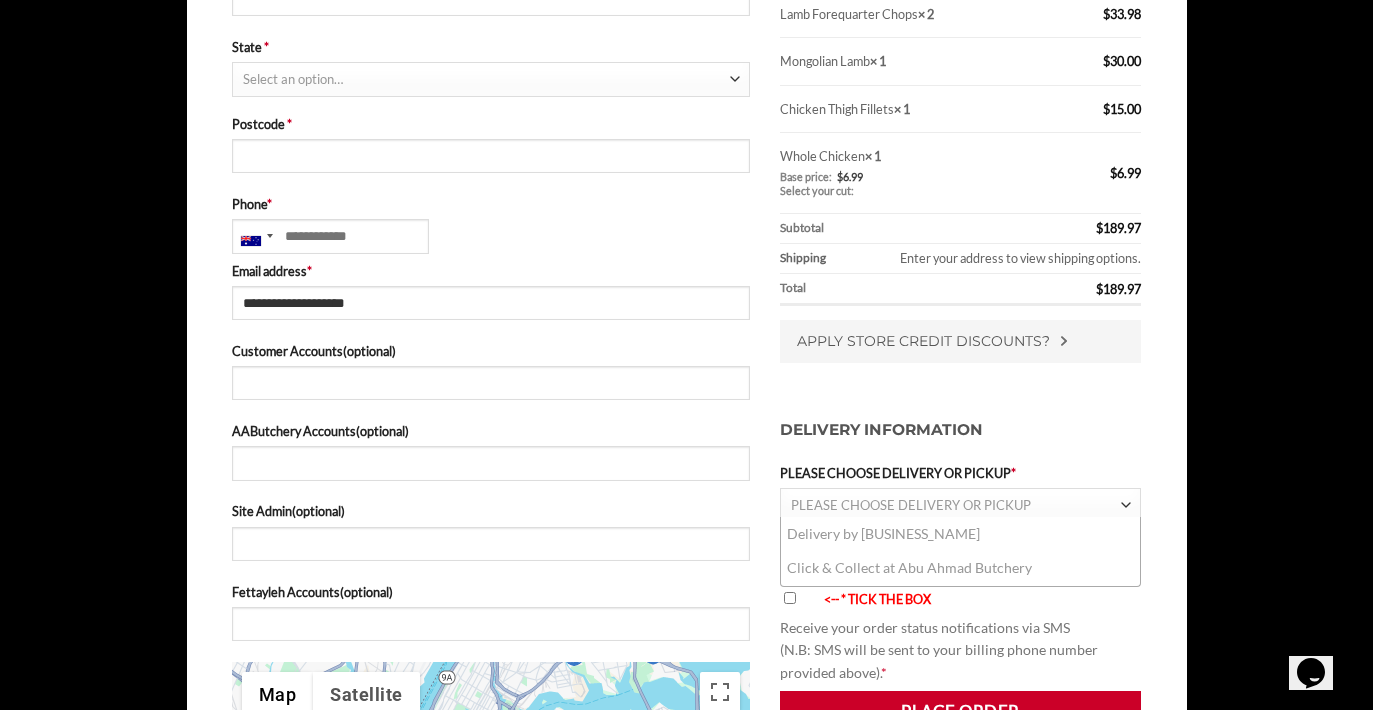 click on "Click & Collect at Abu Ahmad Butchery" at bounding box center (961, 568) 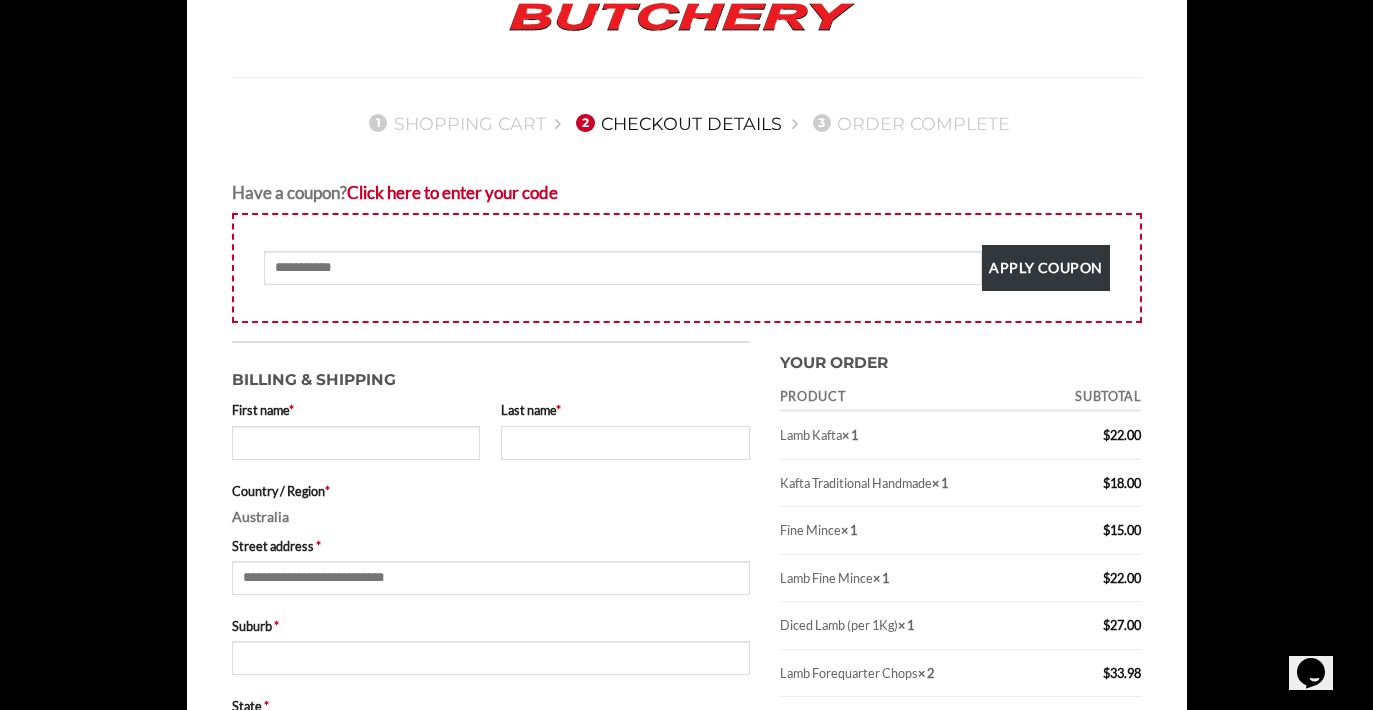scroll, scrollTop: 139, scrollLeft: 0, axis: vertical 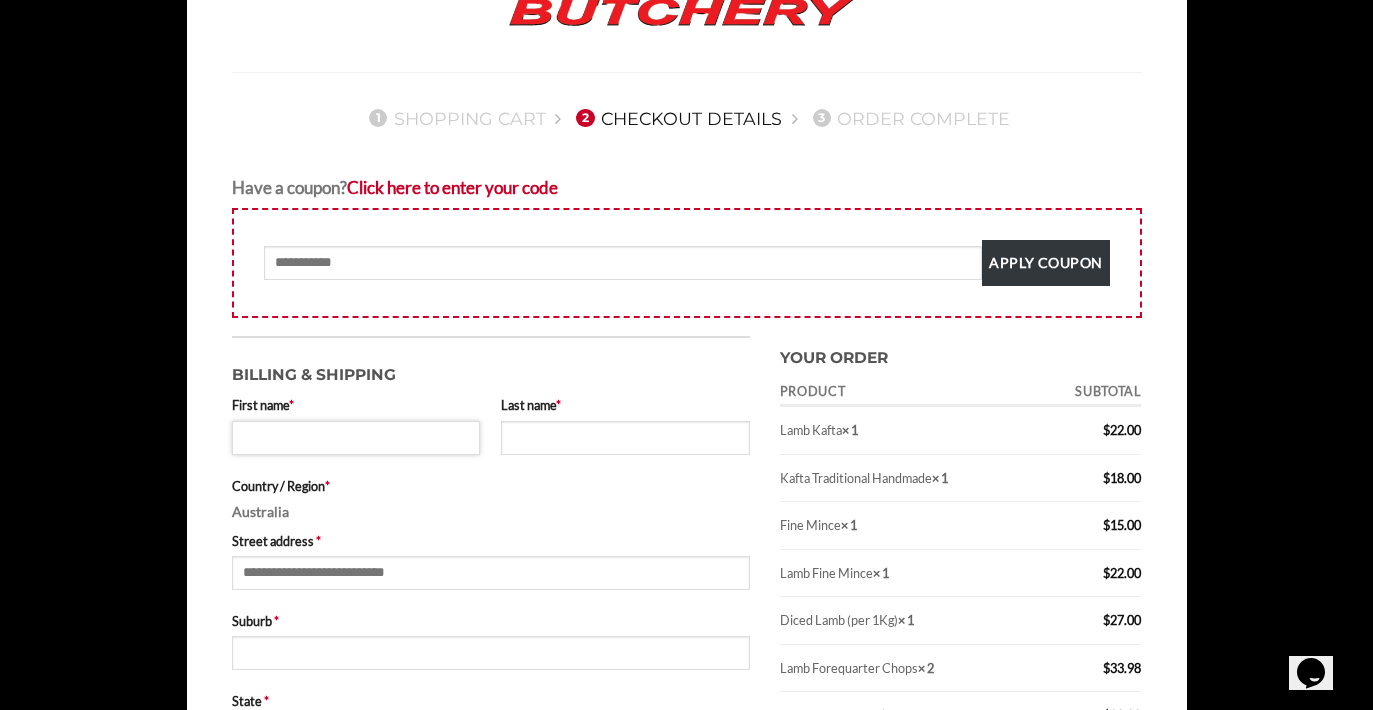 click on "First name  *" at bounding box center (356, 438) 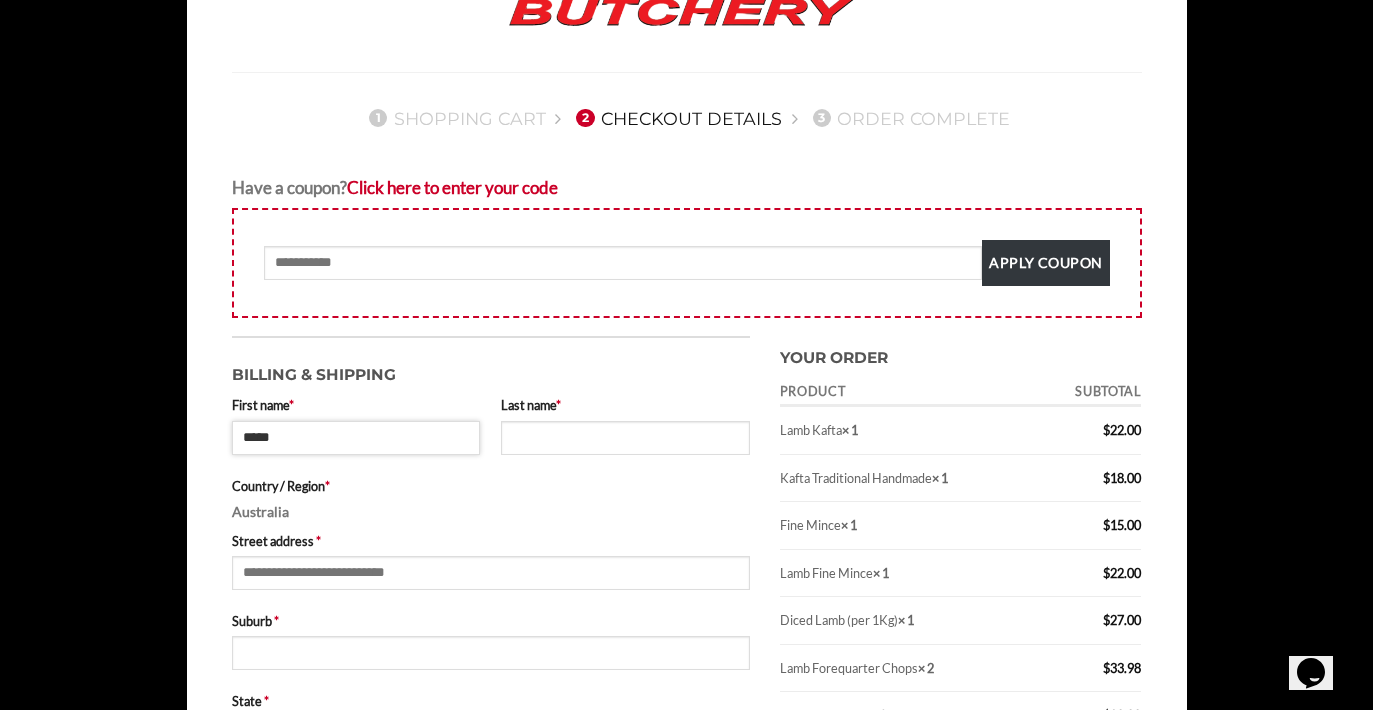 type on "*****" 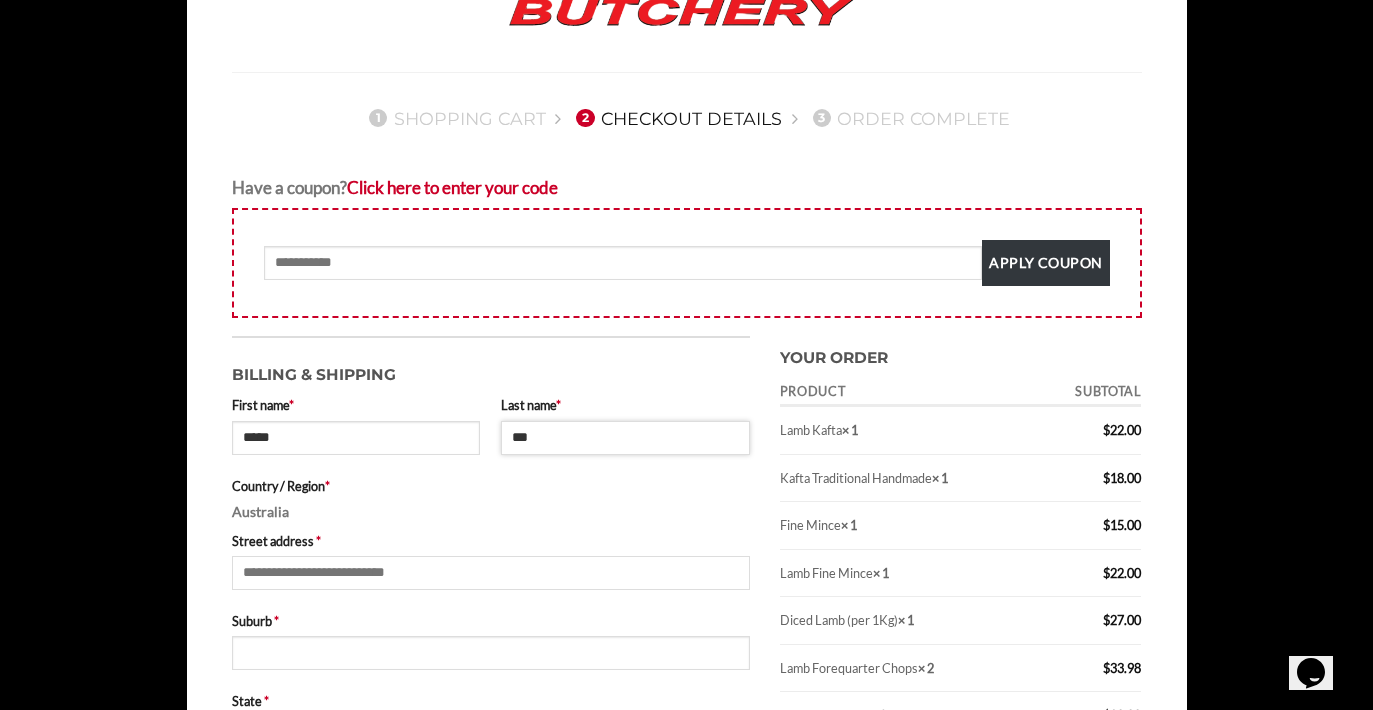 type on "***" 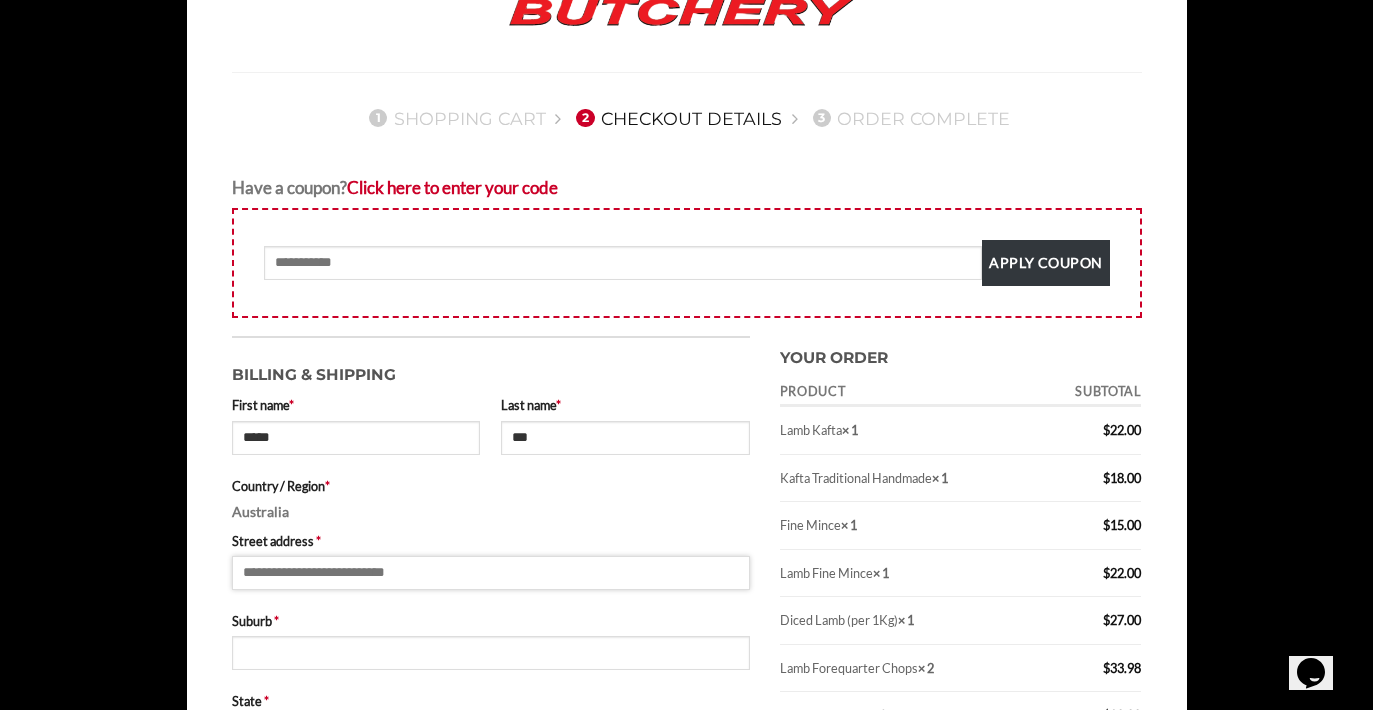 click on "Street address   *" at bounding box center [491, 573] 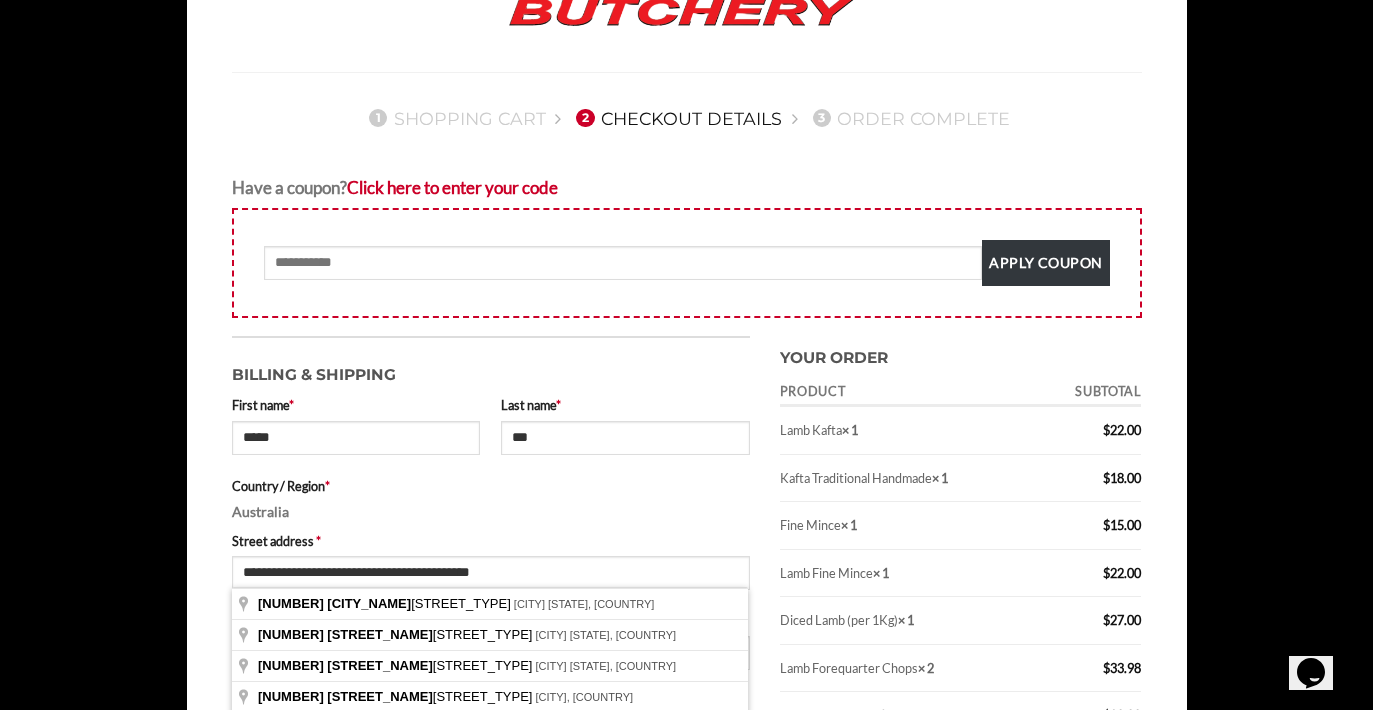 drag, startPoint x: 262, startPoint y: 578, endPoint x: 381, endPoint y: 608, distance: 122.72327 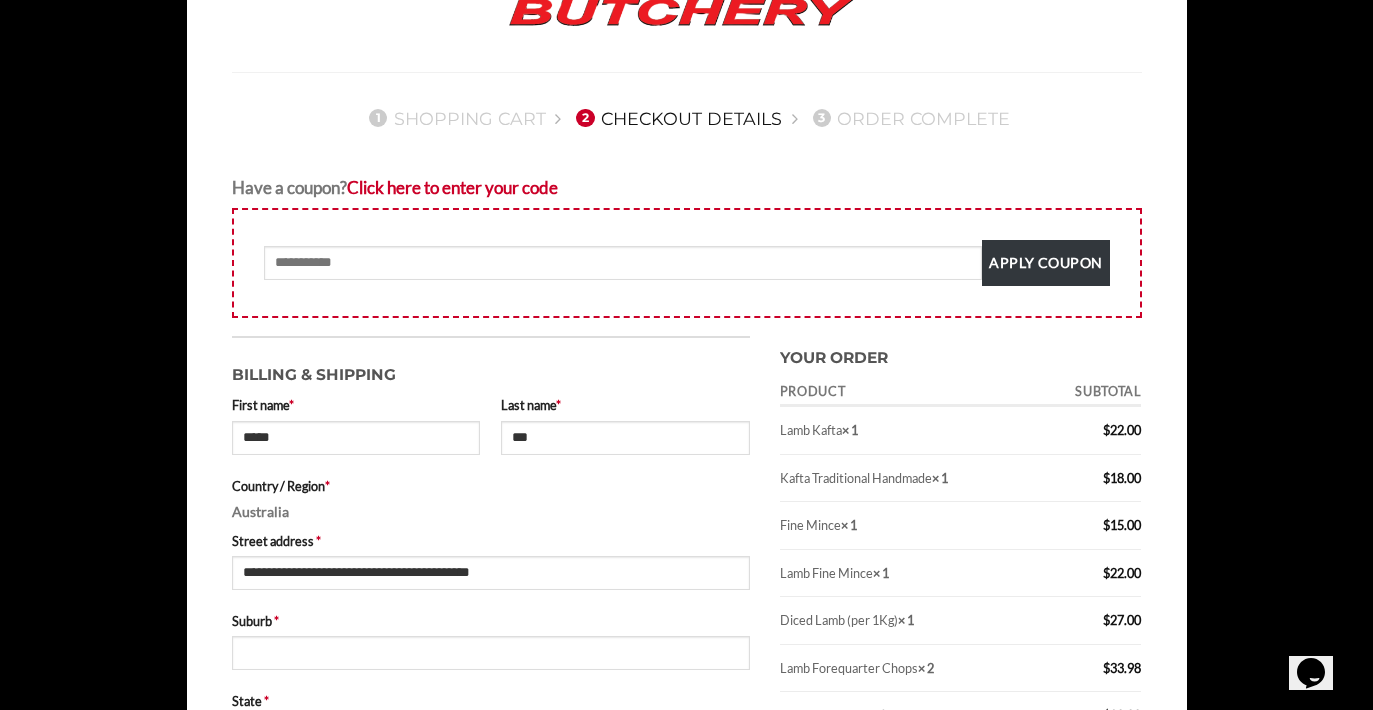 type on "**********" 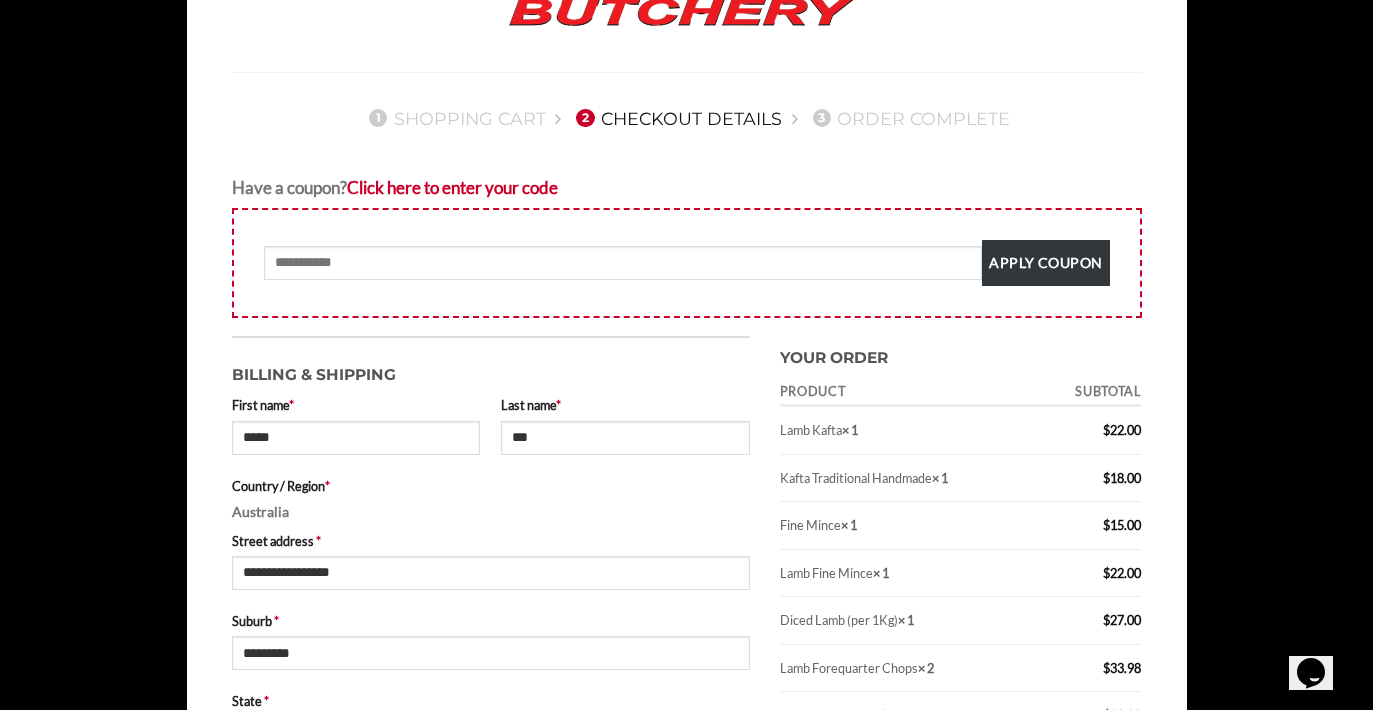 select on "***" 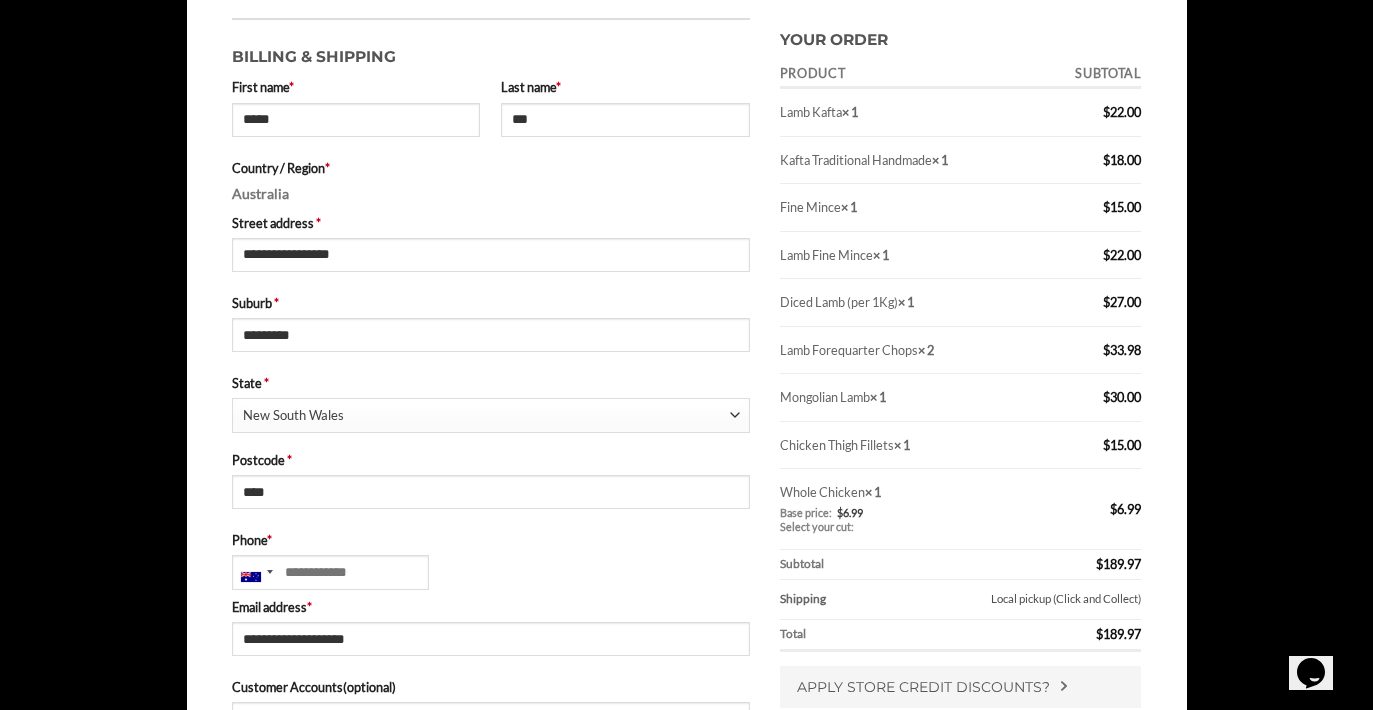 scroll, scrollTop: 461, scrollLeft: 0, axis: vertical 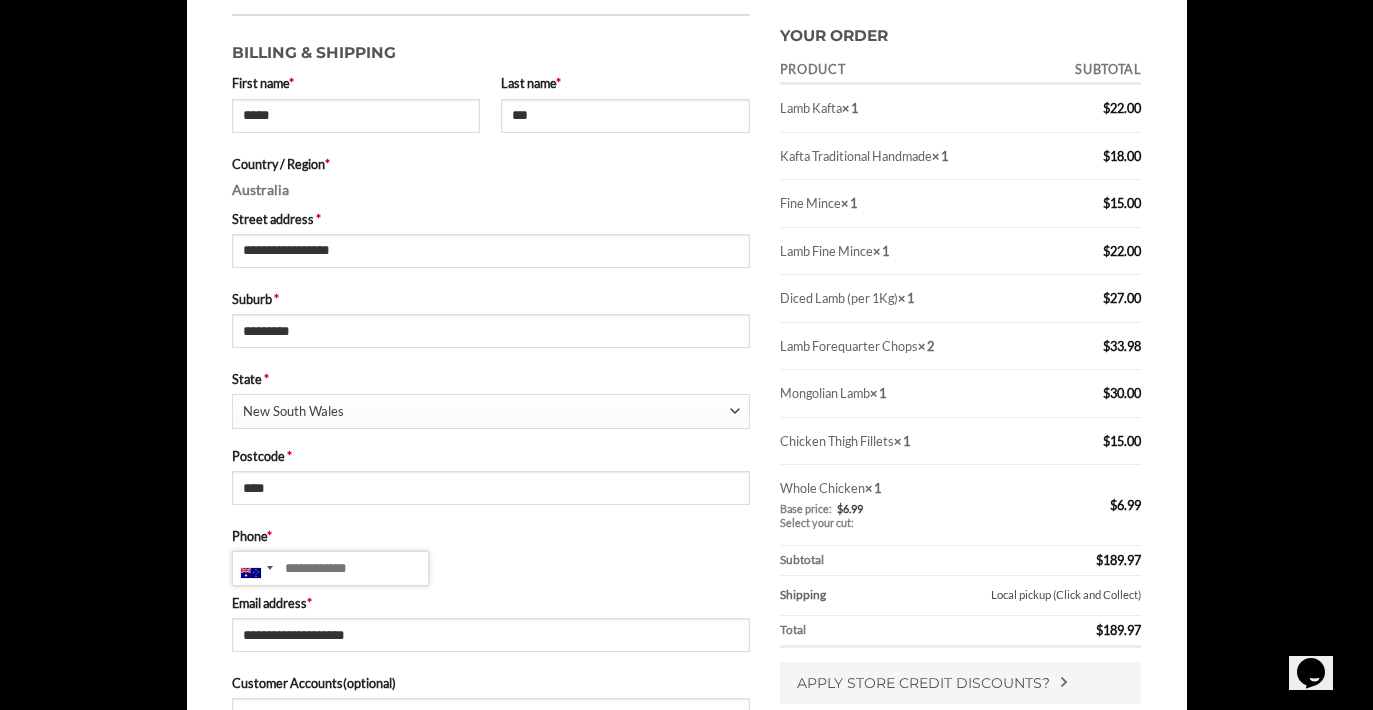 click on "Phone  *" at bounding box center [330, 568] 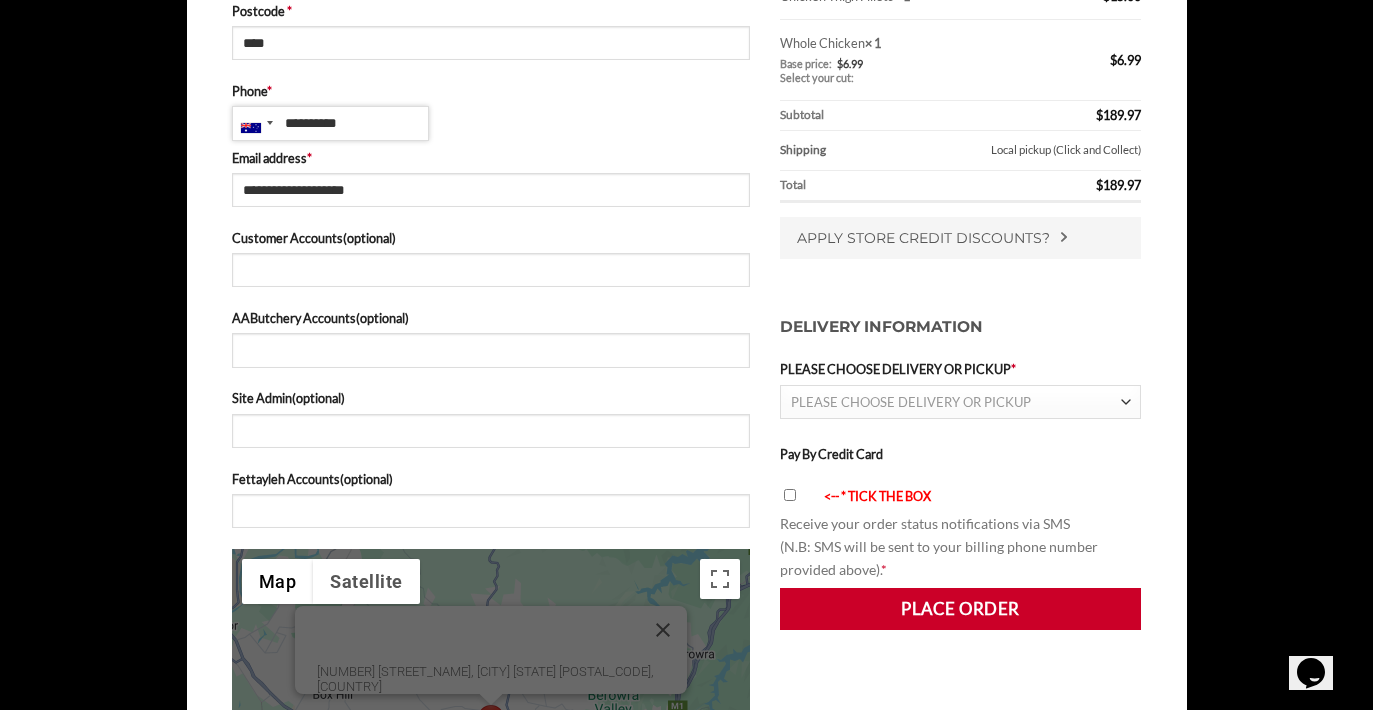 scroll, scrollTop: 902, scrollLeft: 0, axis: vertical 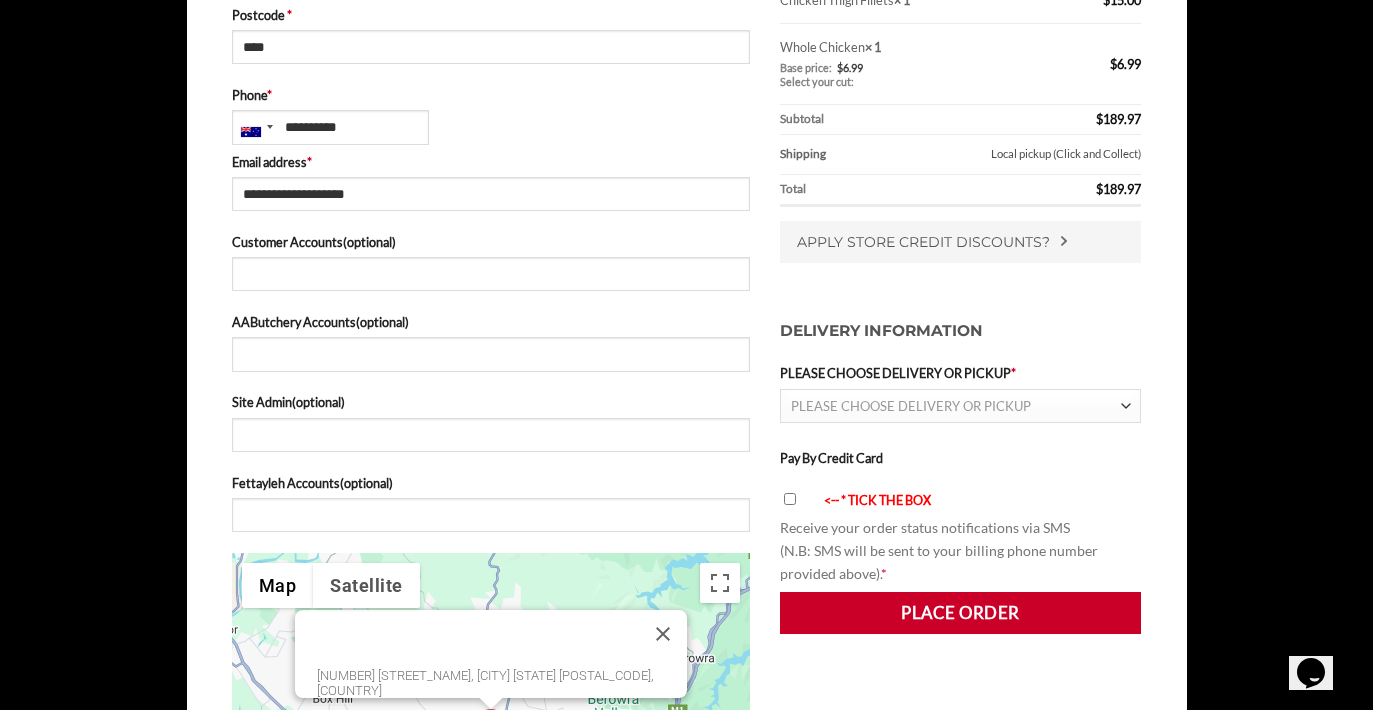 type on "**********" 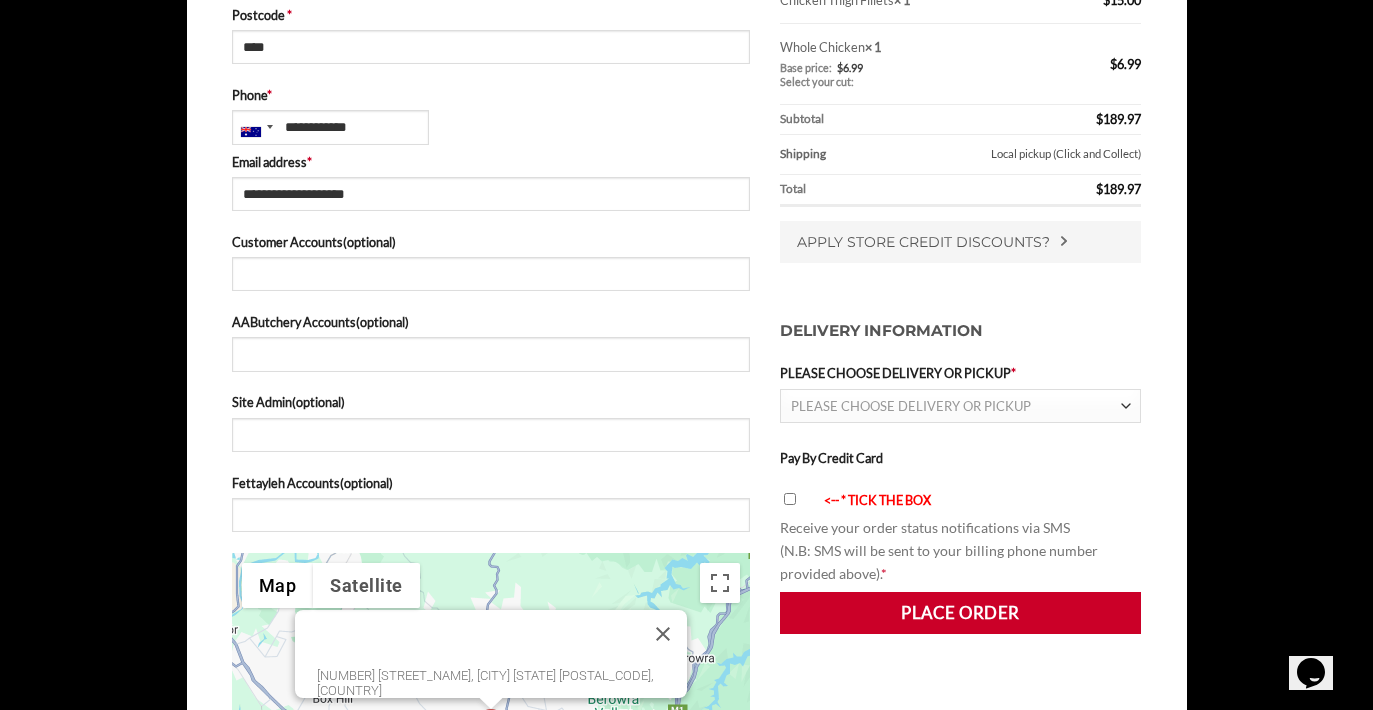 click on "PLEASE CHOOSE DELIVERY OR PICKUP" at bounding box center [911, 406] 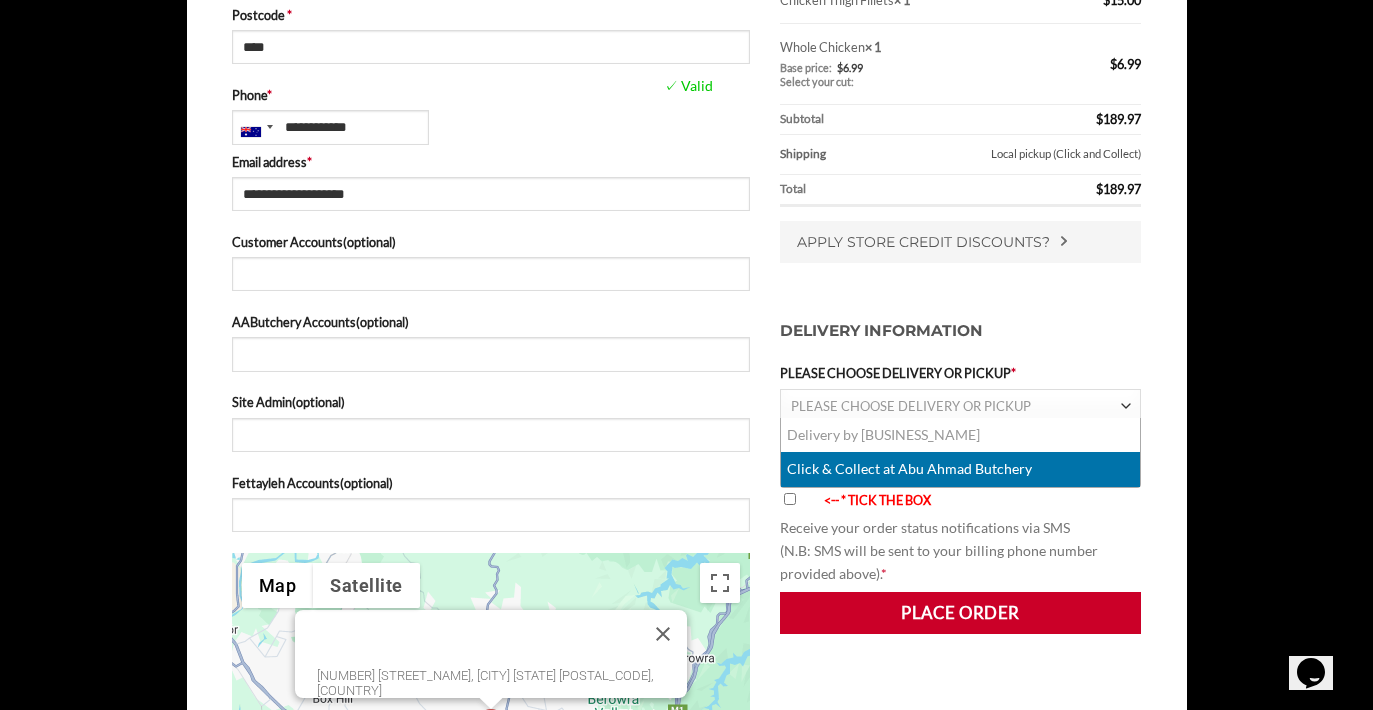 select on "******" 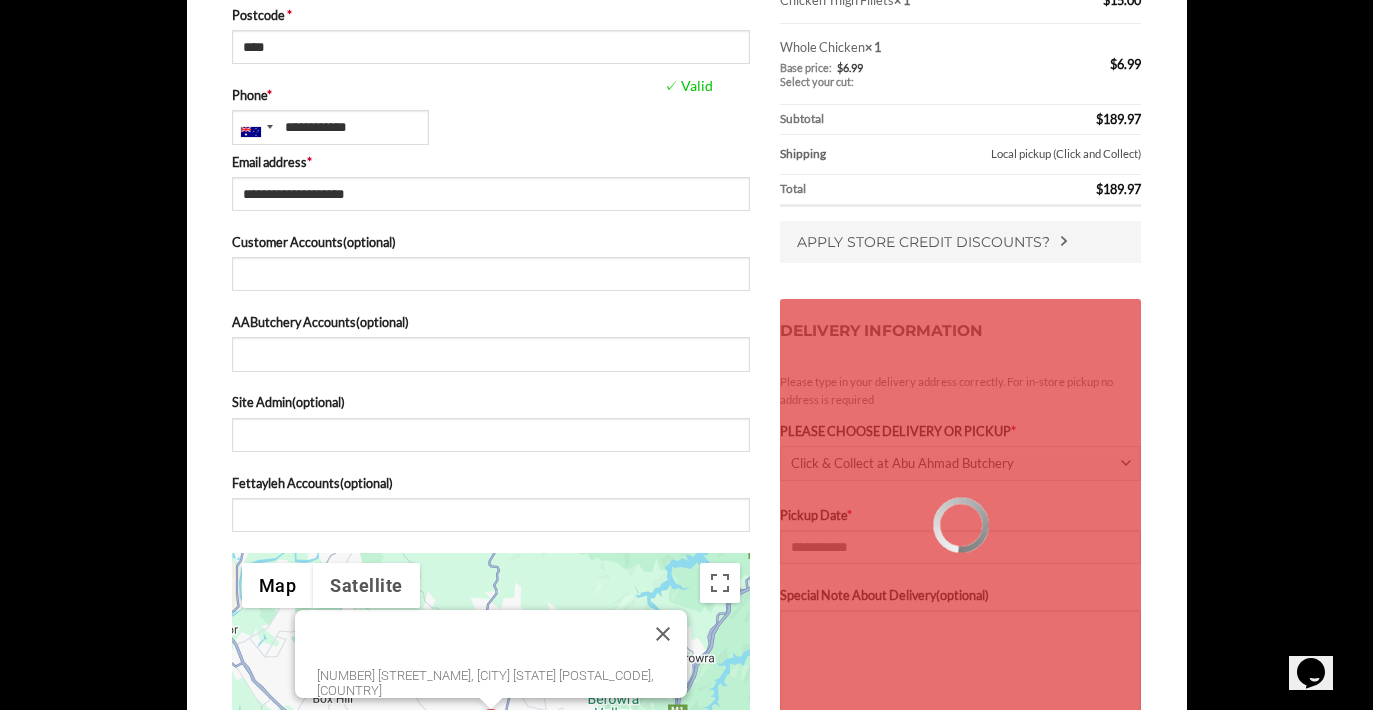 type on "**********" 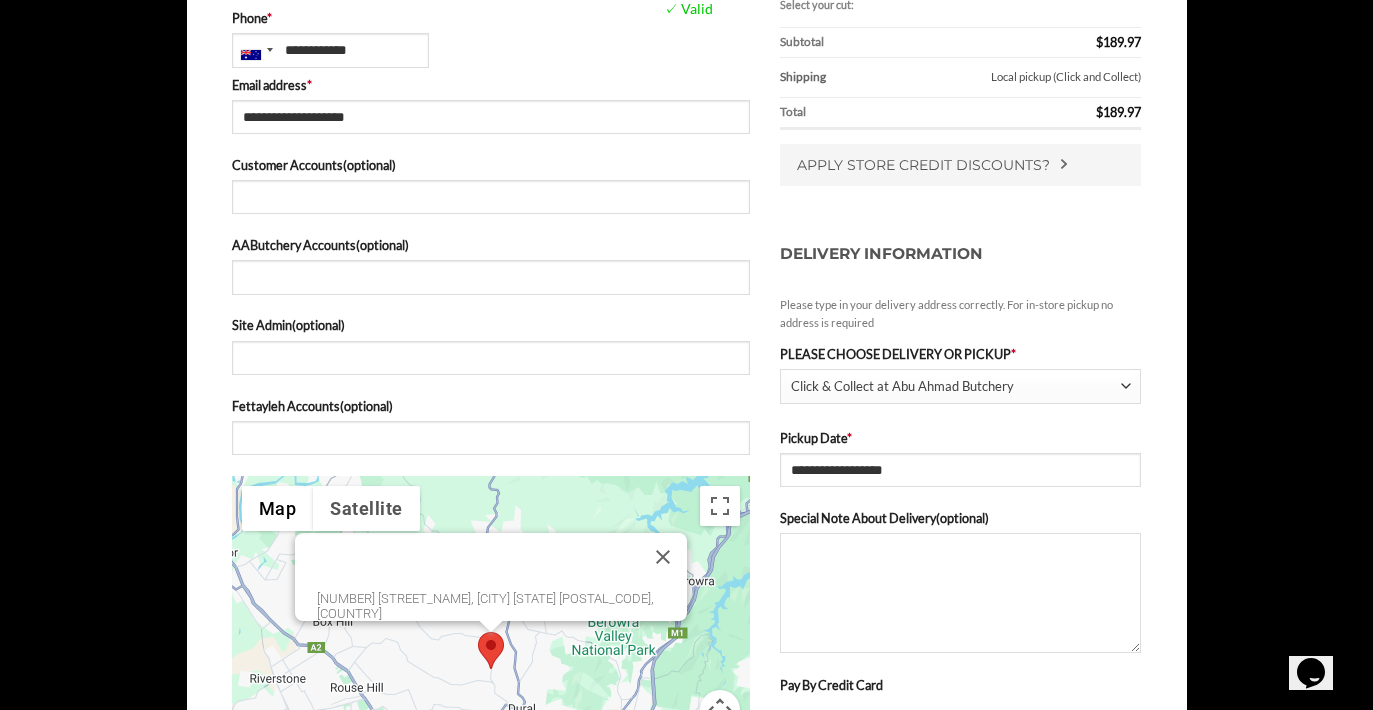 scroll, scrollTop: 980, scrollLeft: 0, axis: vertical 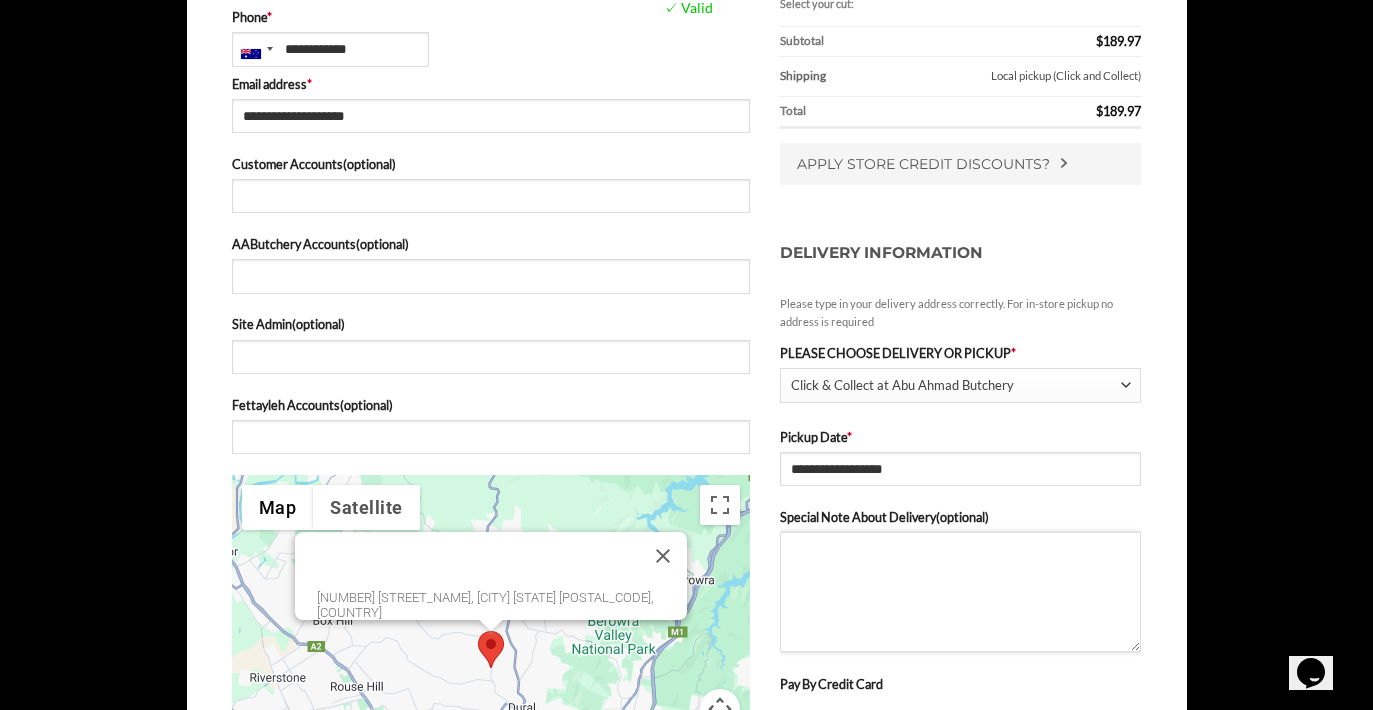 click on "Special Note About Delivery  (optional)" at bounding box center (961, 592) 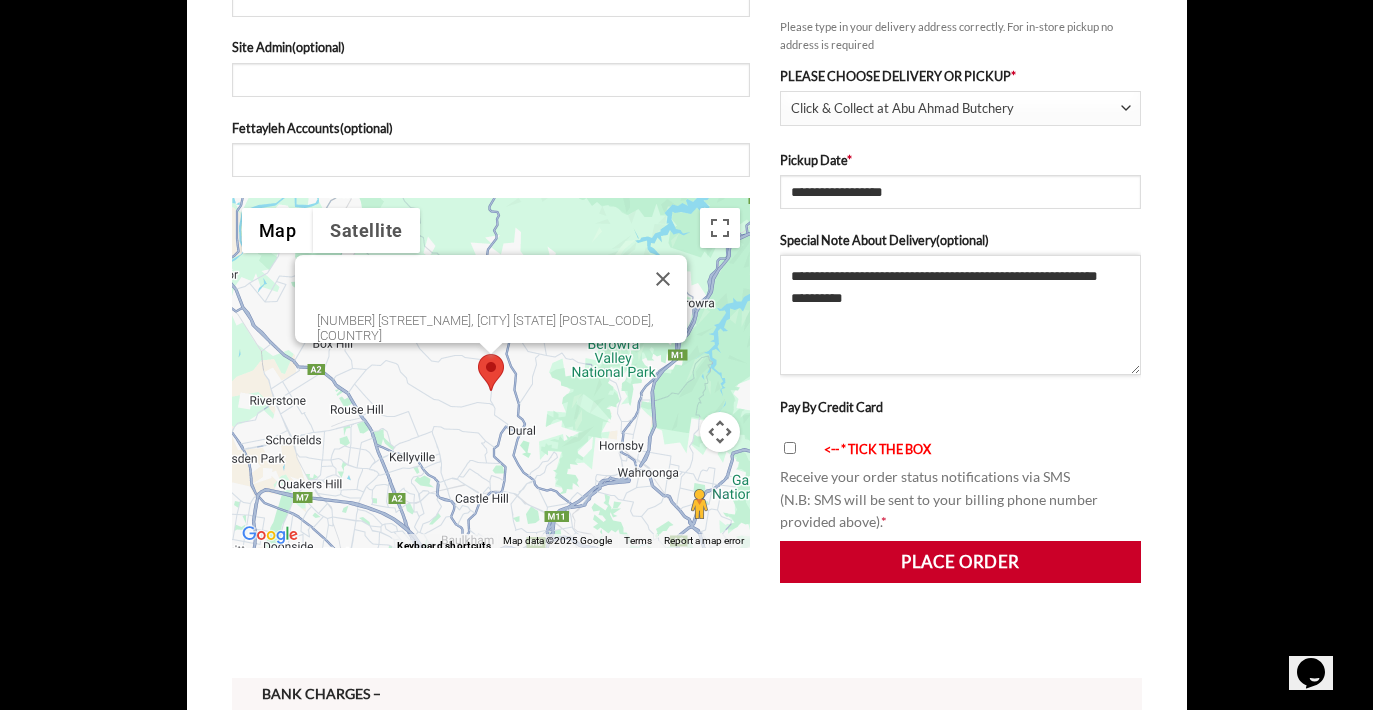 scroll, scrollTop: 1264, scrollLeft: 0, axis: vertical 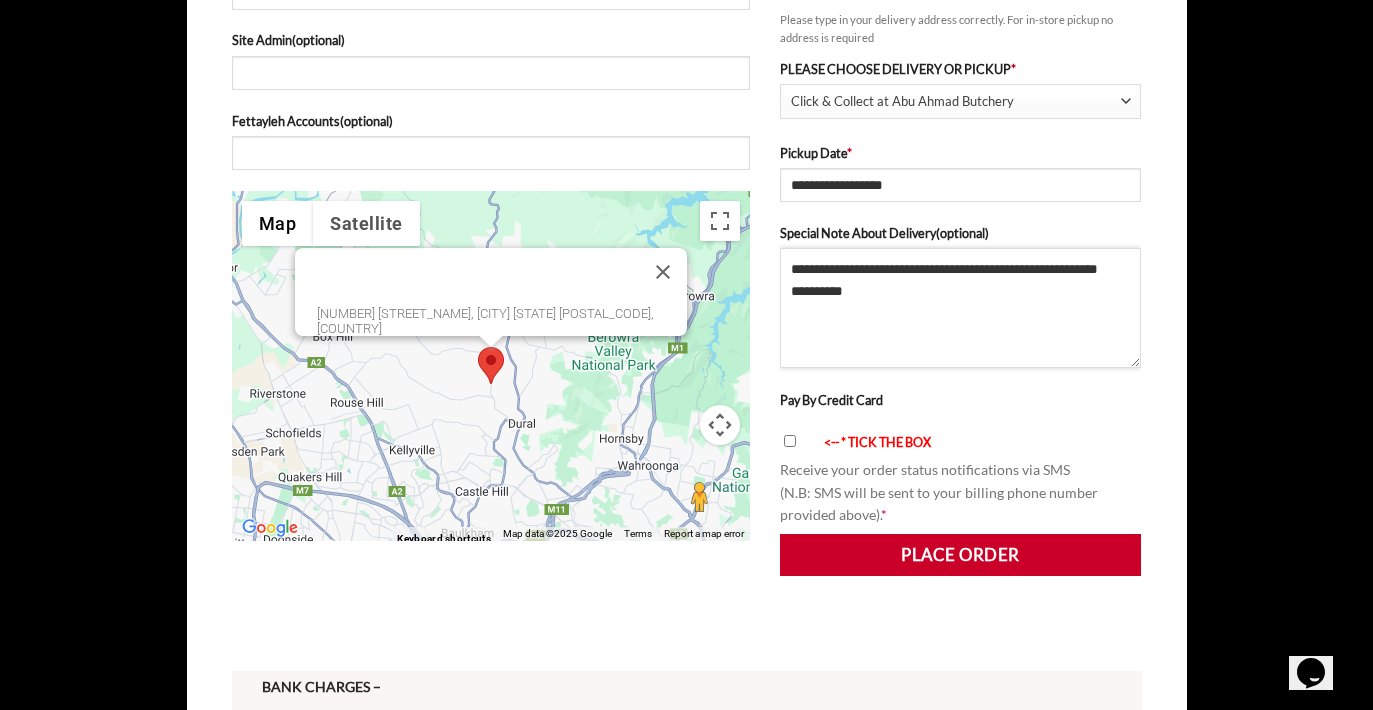 type on "**********" 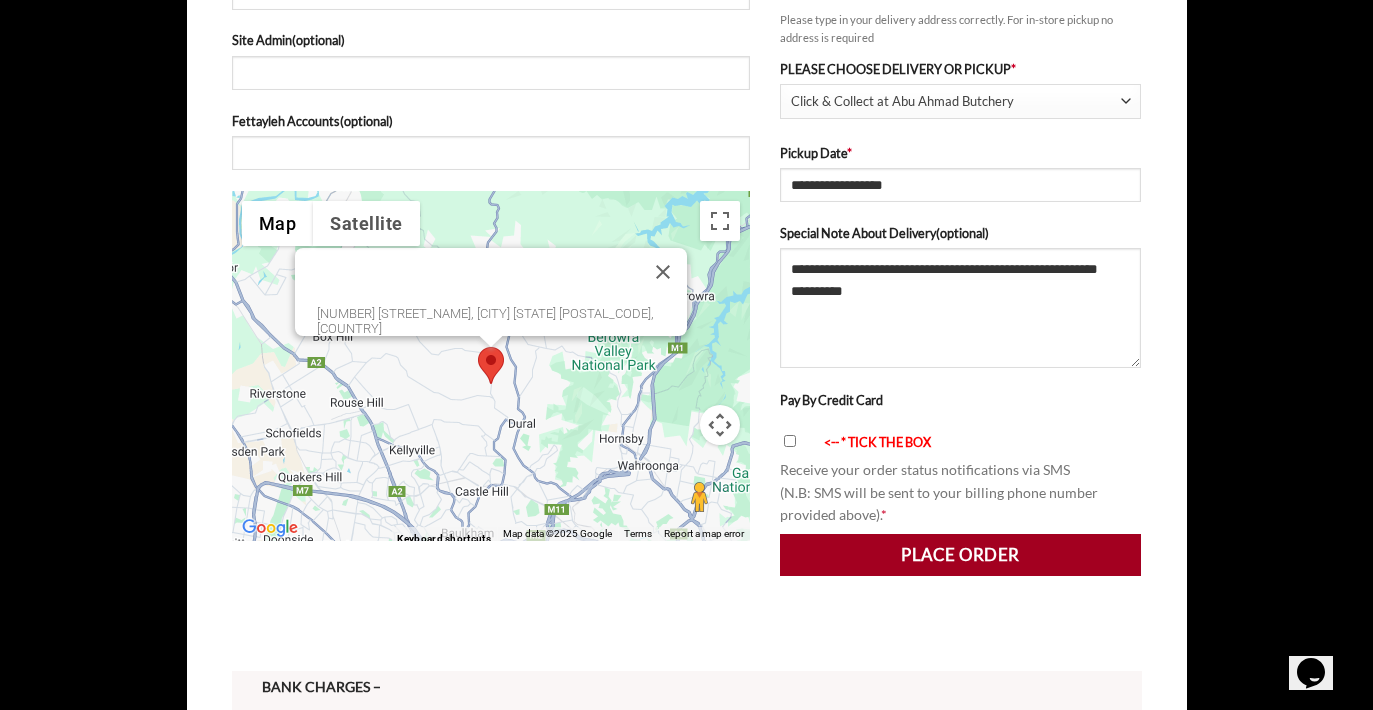 click on "Place order" at bounding box center [961, 555] 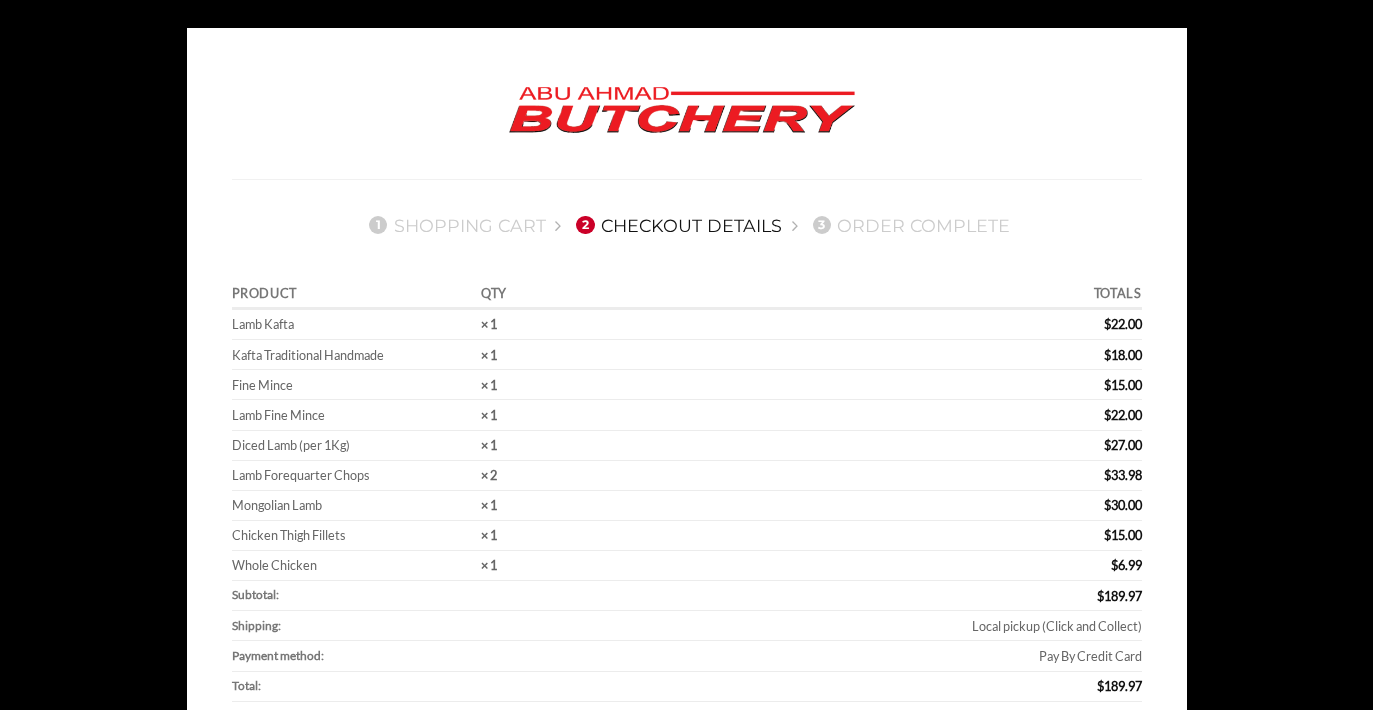 scroll, scrollTop: 64, scrollLeft: 0, axis: vertical 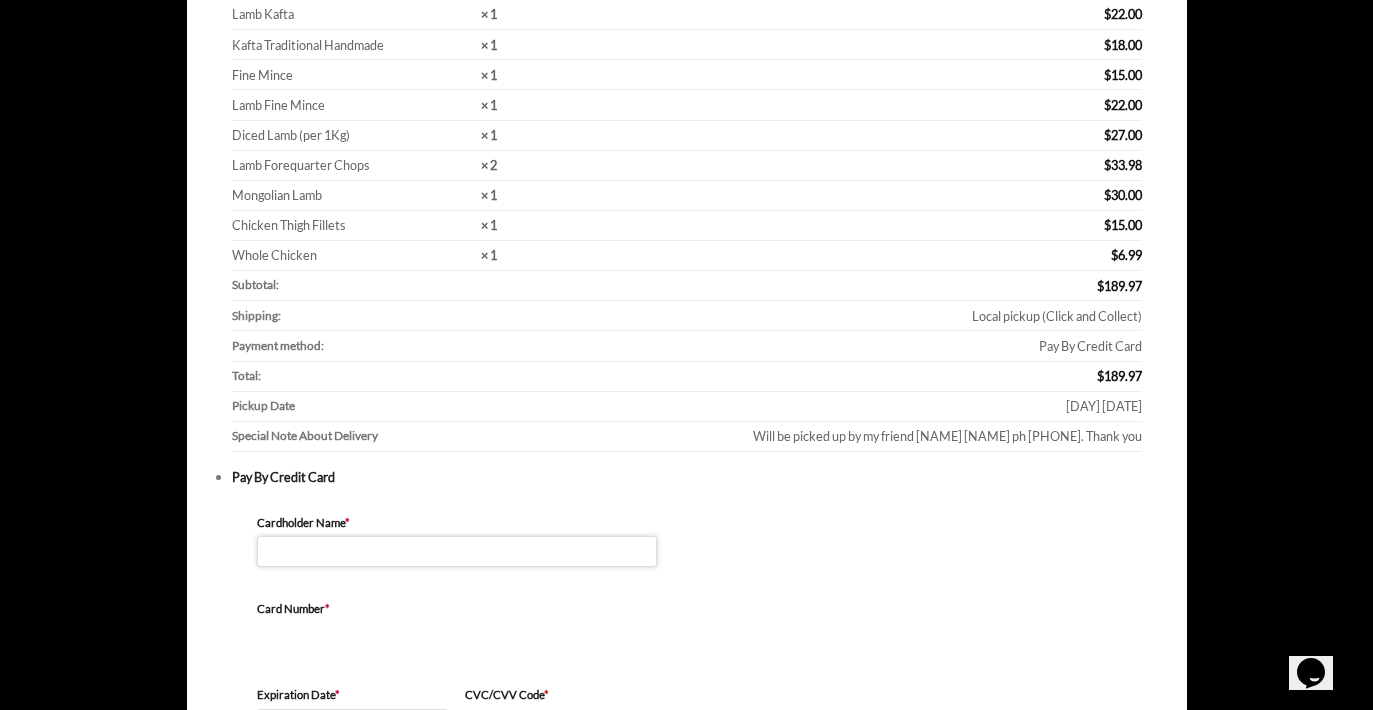 click on "Cardholder Name  *" at bounding box center (457, 551) 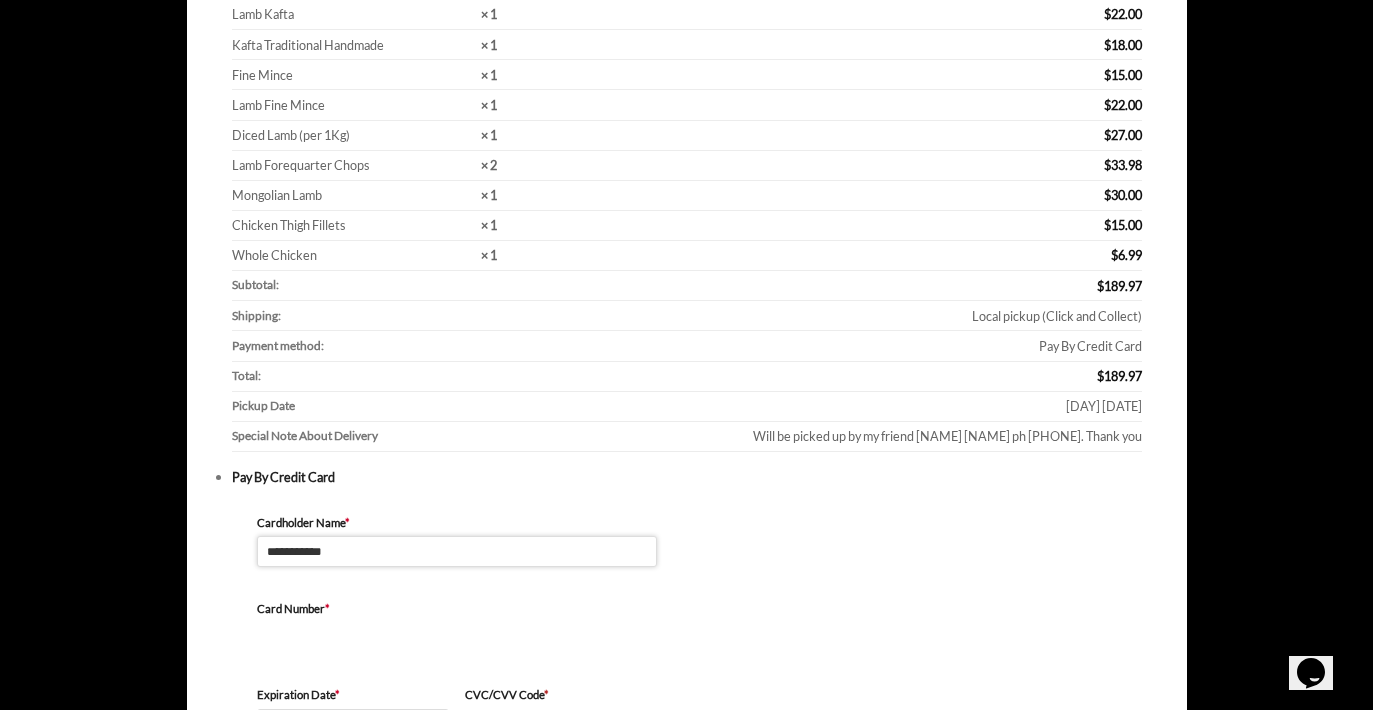 type on "**********" 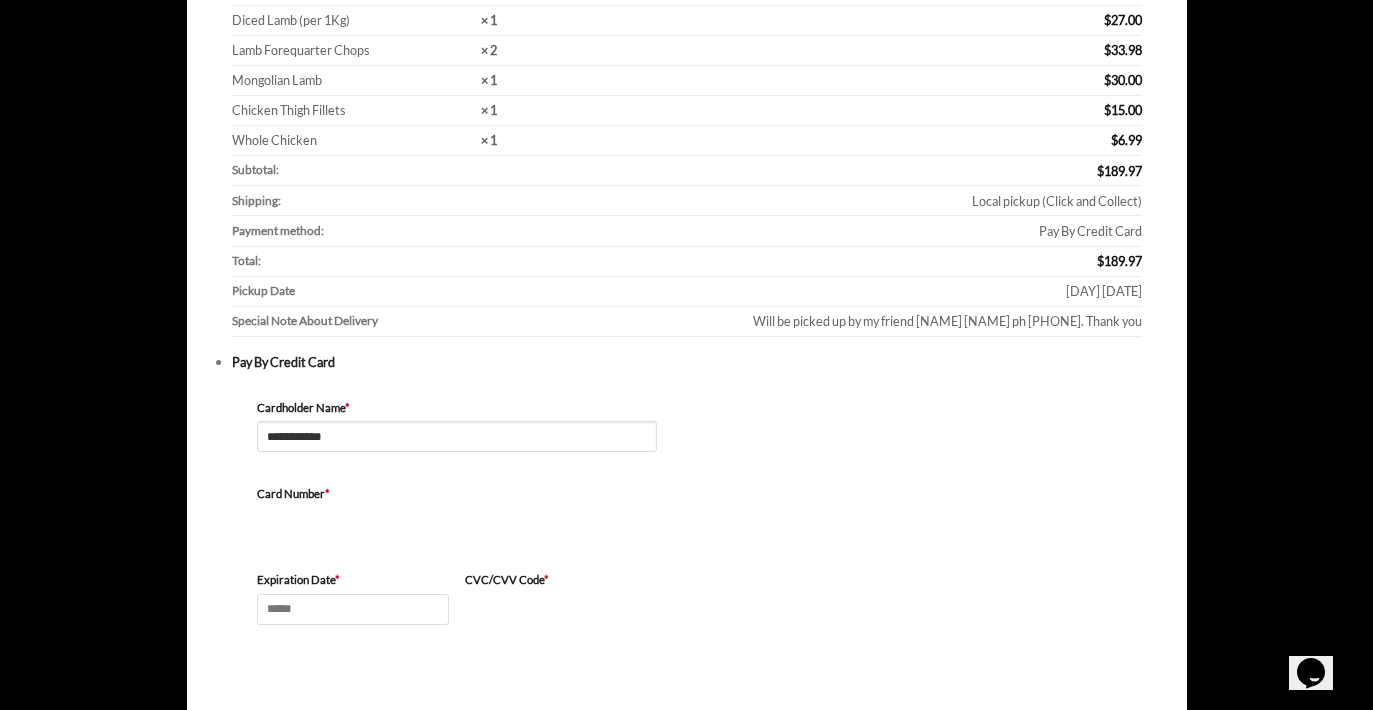 scroll, scrollTop: 457, scrollLeft: 0, axis: vertical 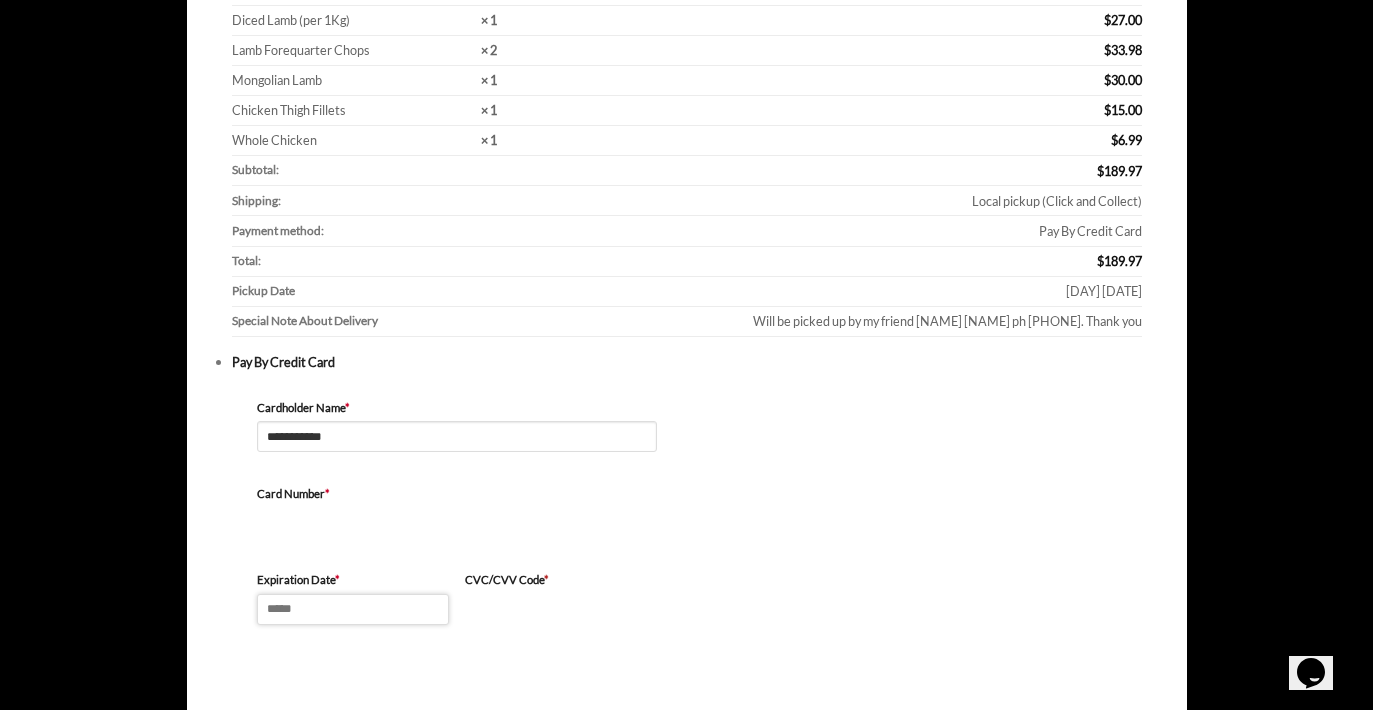 click on "Expiration Date  *" at bounding box center [353, 609] 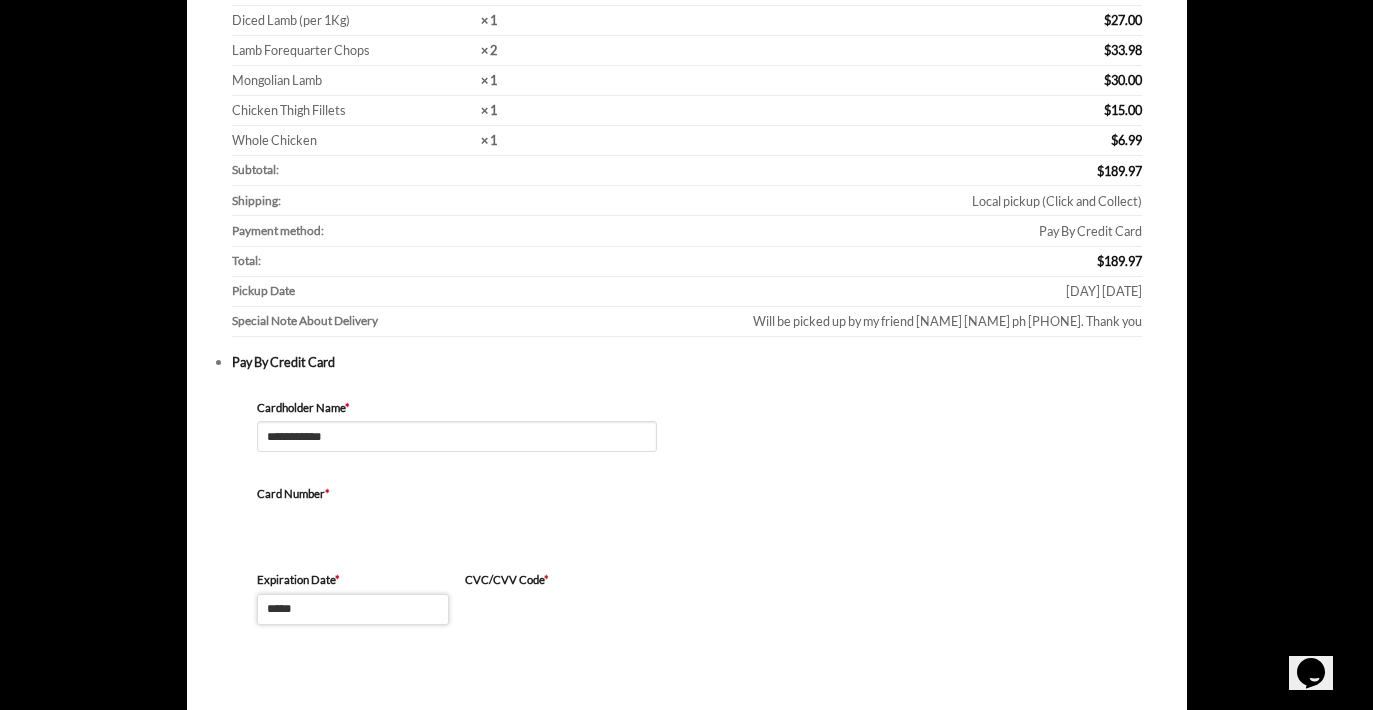 type on "*****" 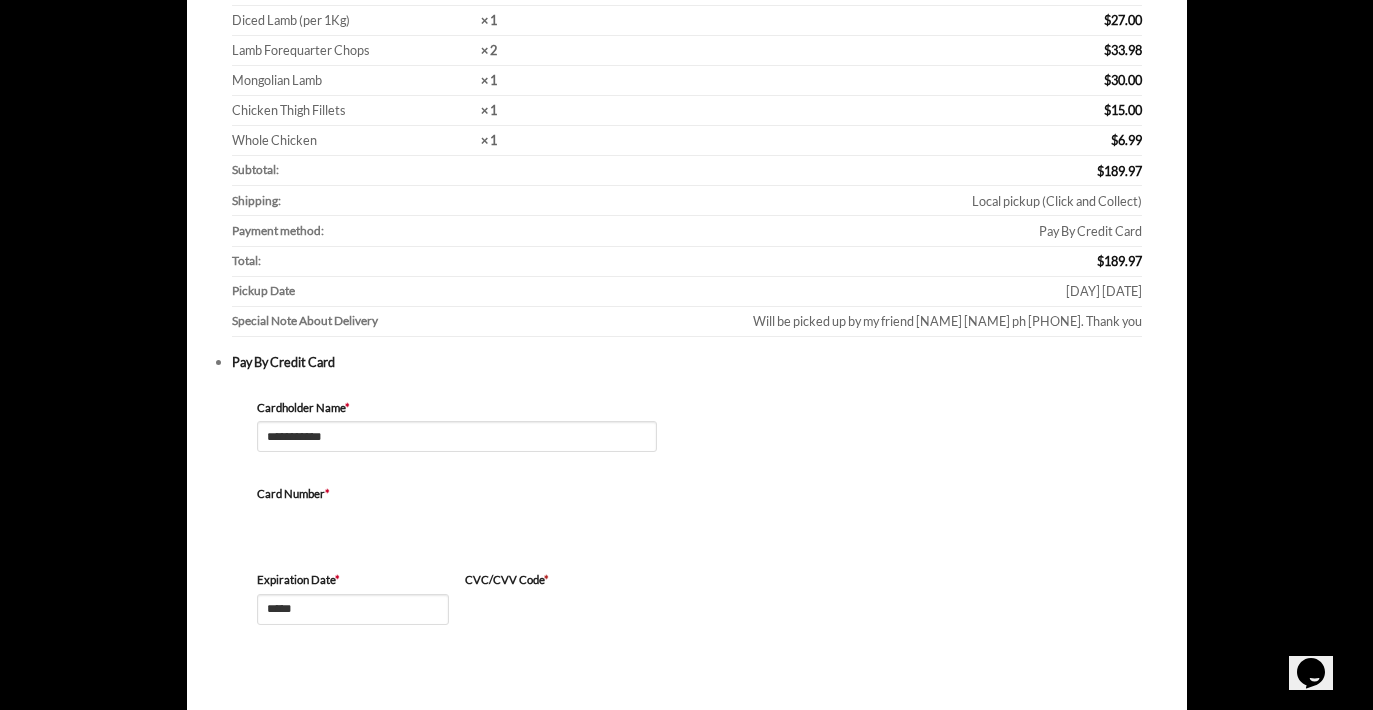click on "**********" at bounding box center (687, 566) 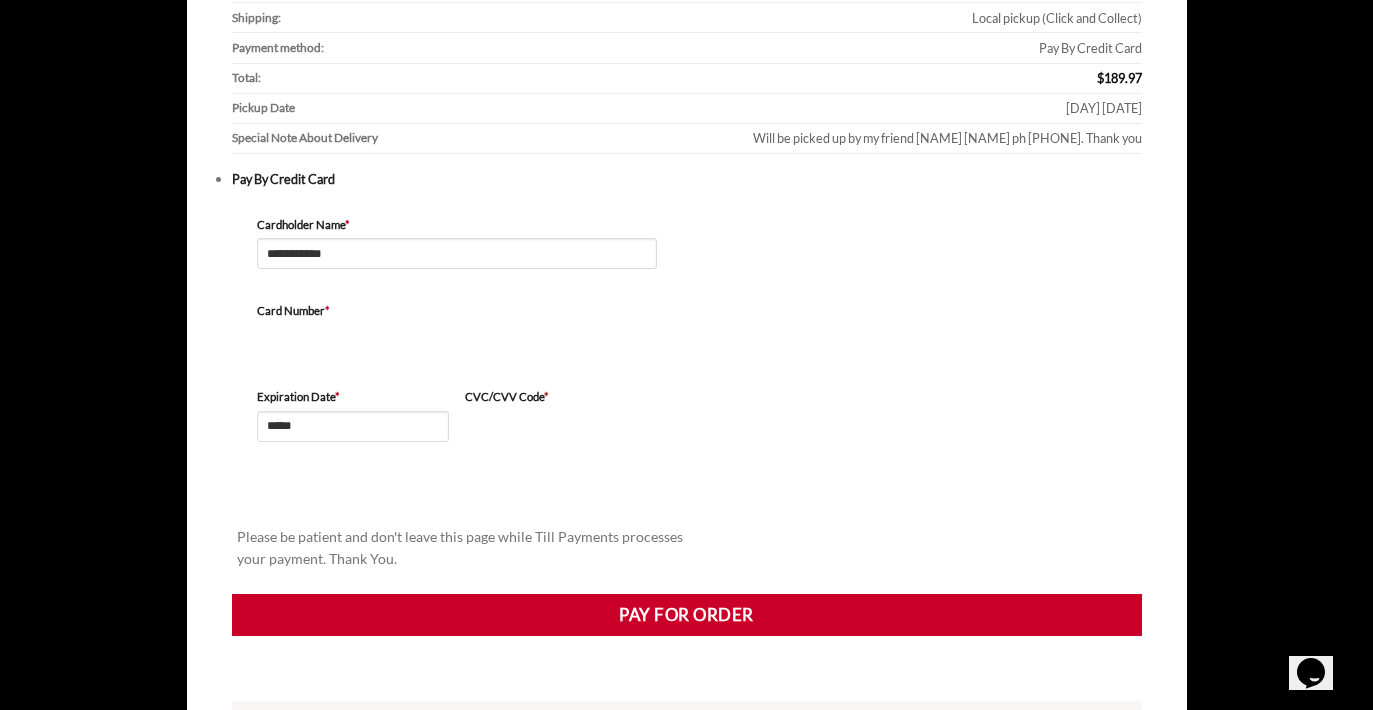 scroll, scrollTop: 654, scrollLeft: 0, axis: vertical 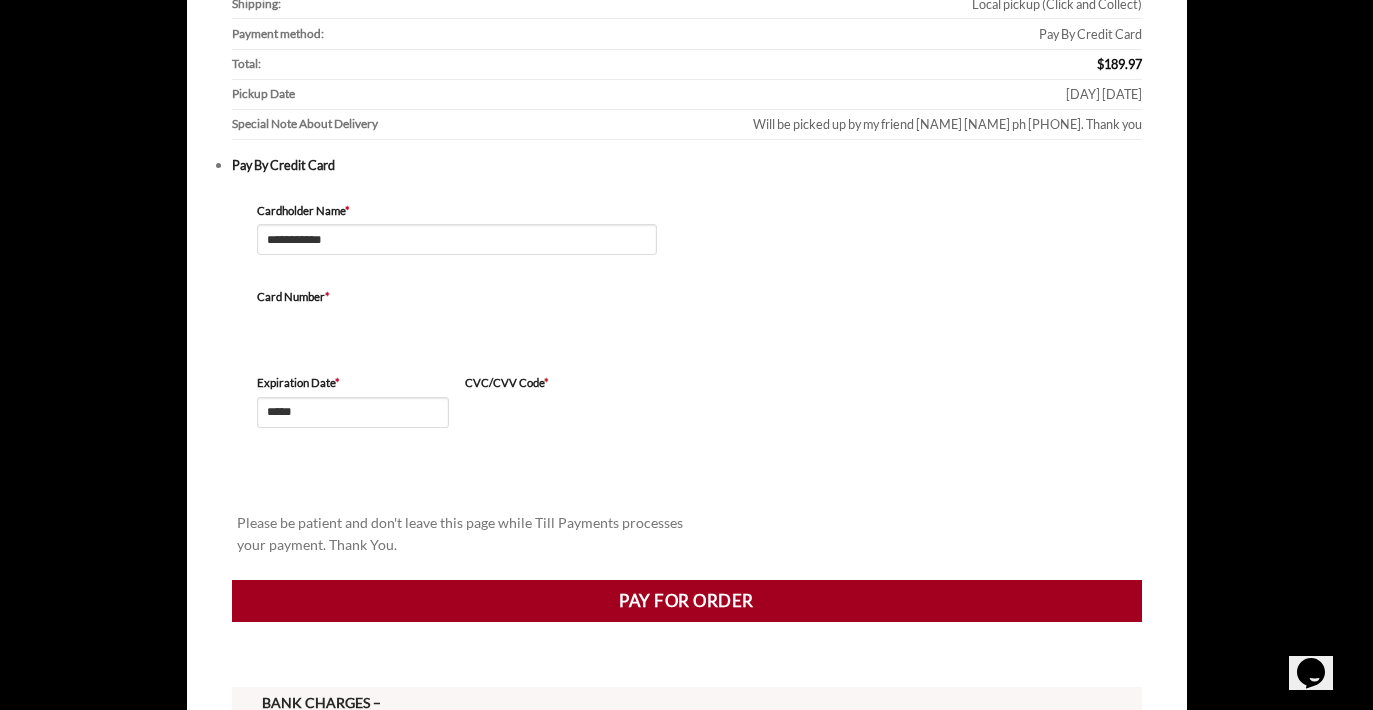 click on "Pay for order" at bounding box center (687, 601) 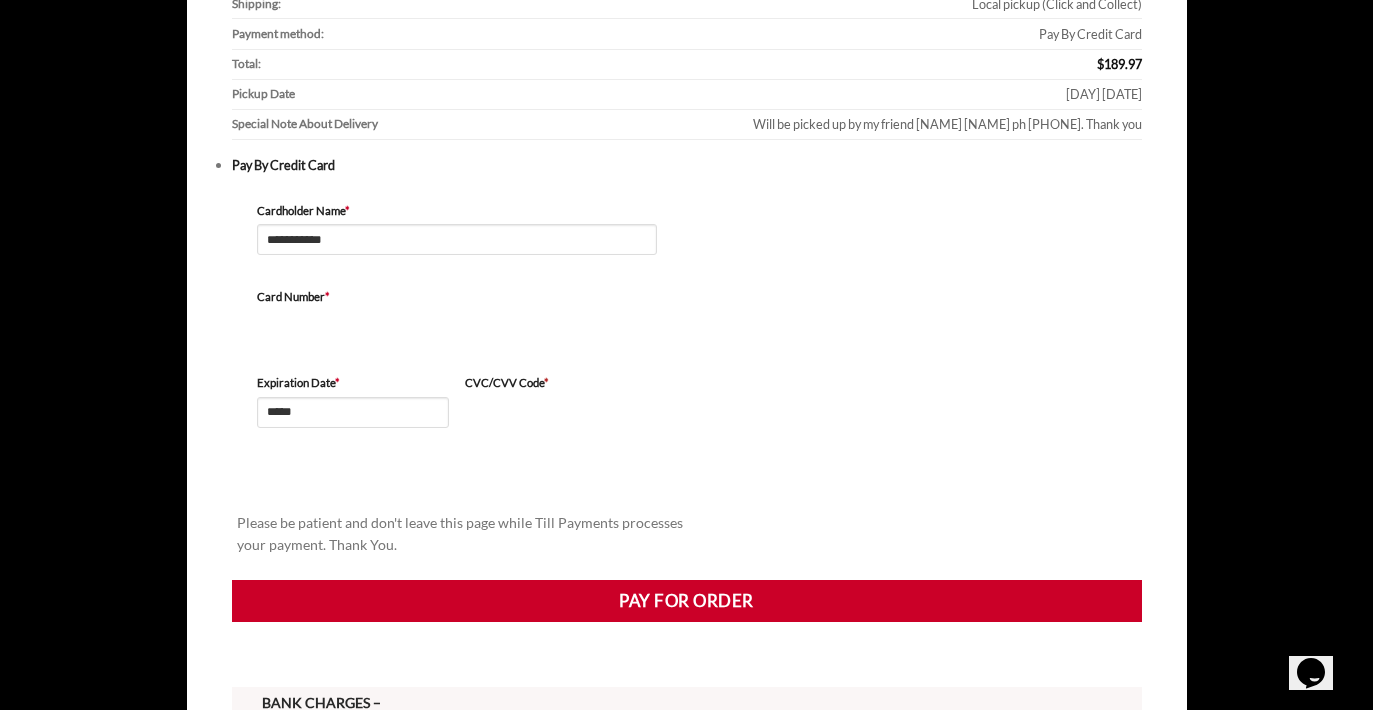 click at bounding box center [687, 149] 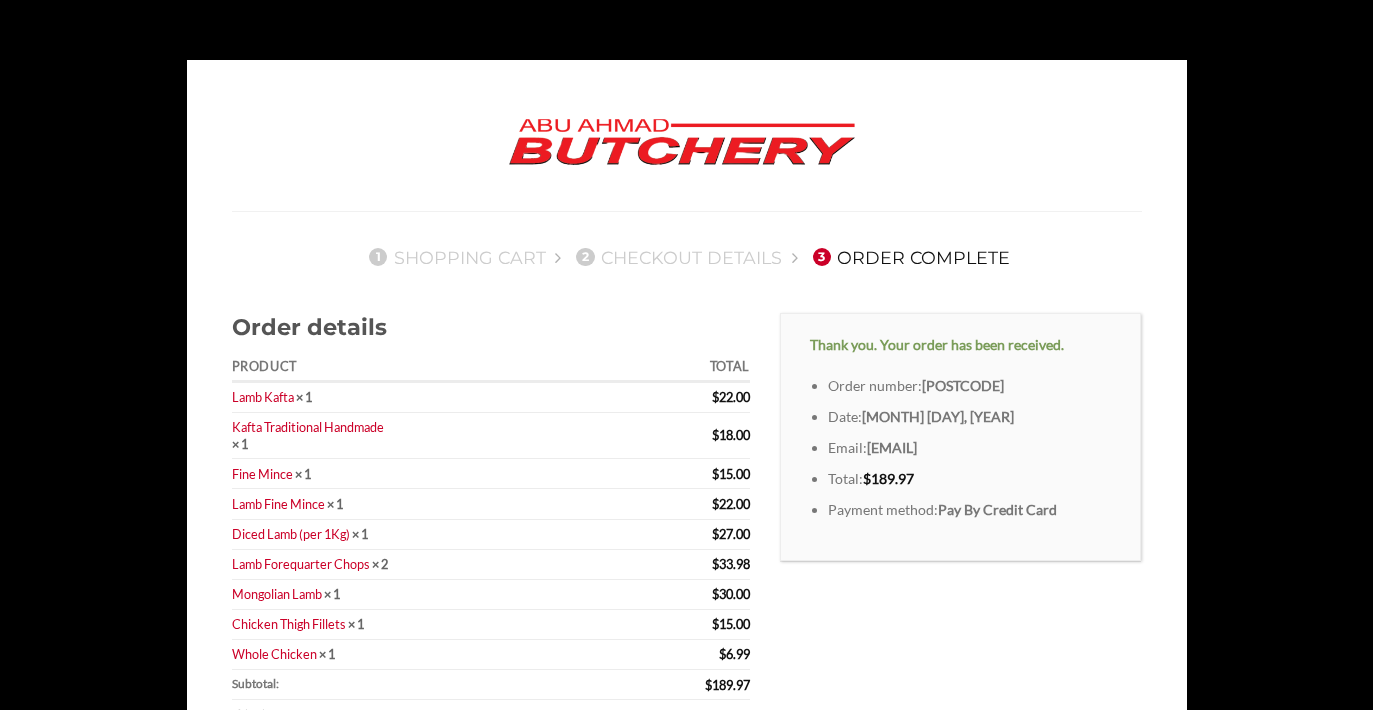 scroll, scrollTop: 0, scrollLeft: 0, axis: both 